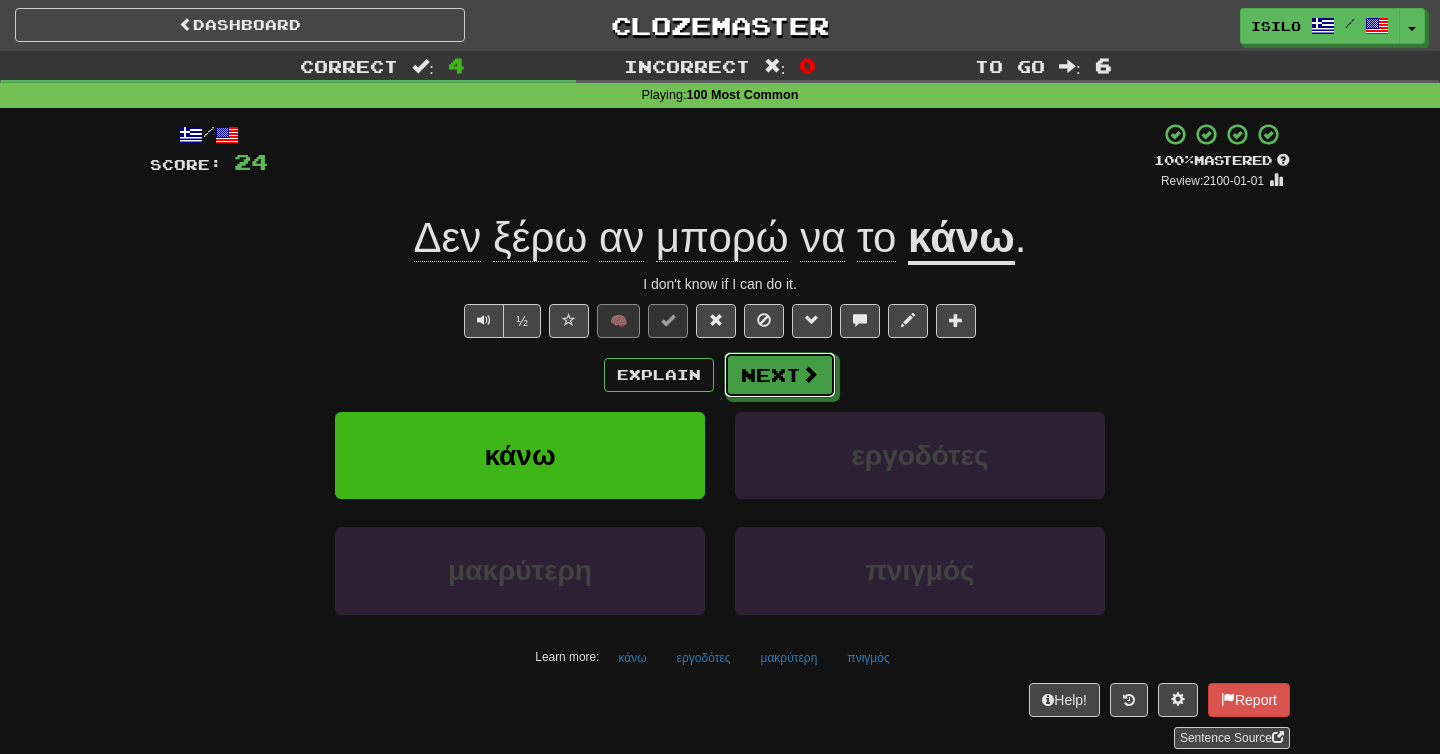 scroll, scrollTop: 0, scrollLeft: 0, axis: both 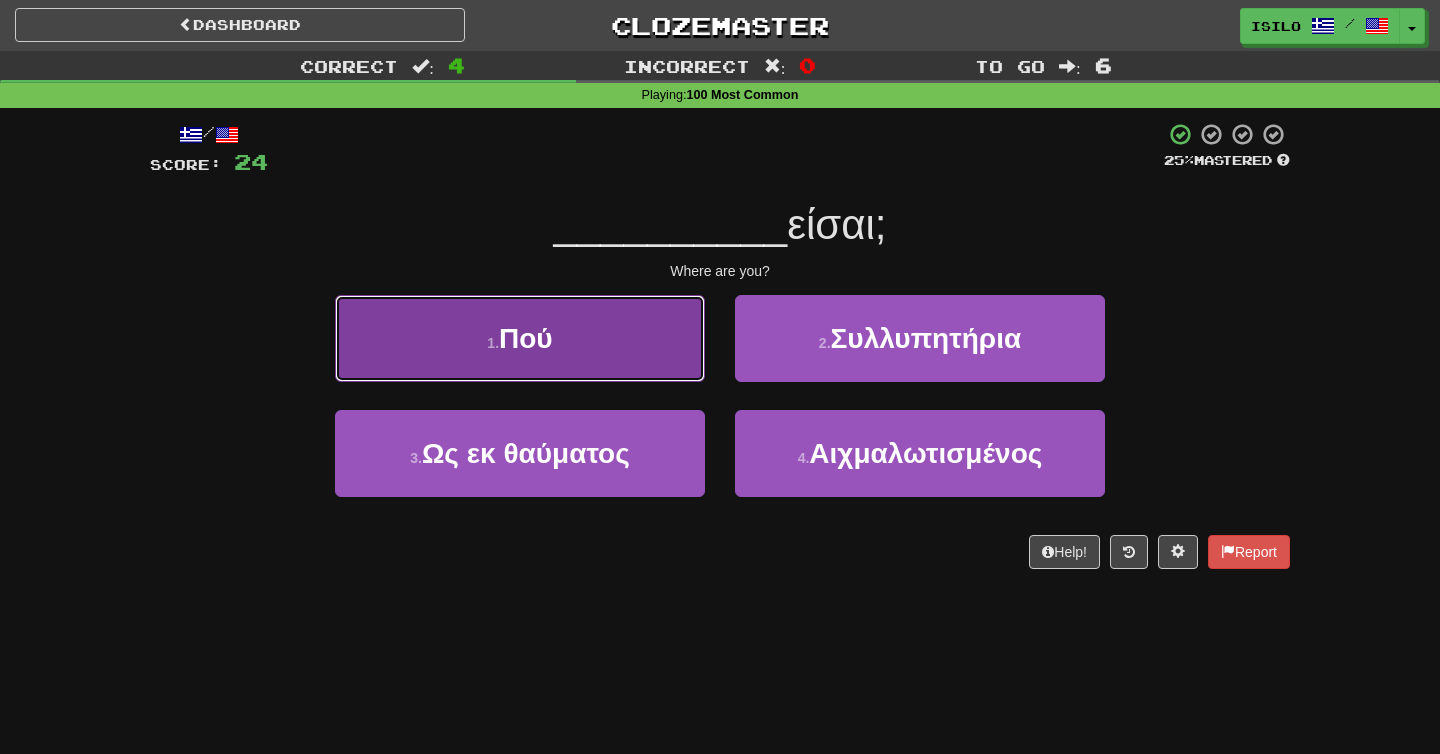 click on "1 .  Πού" at bounding box center (520, 338) 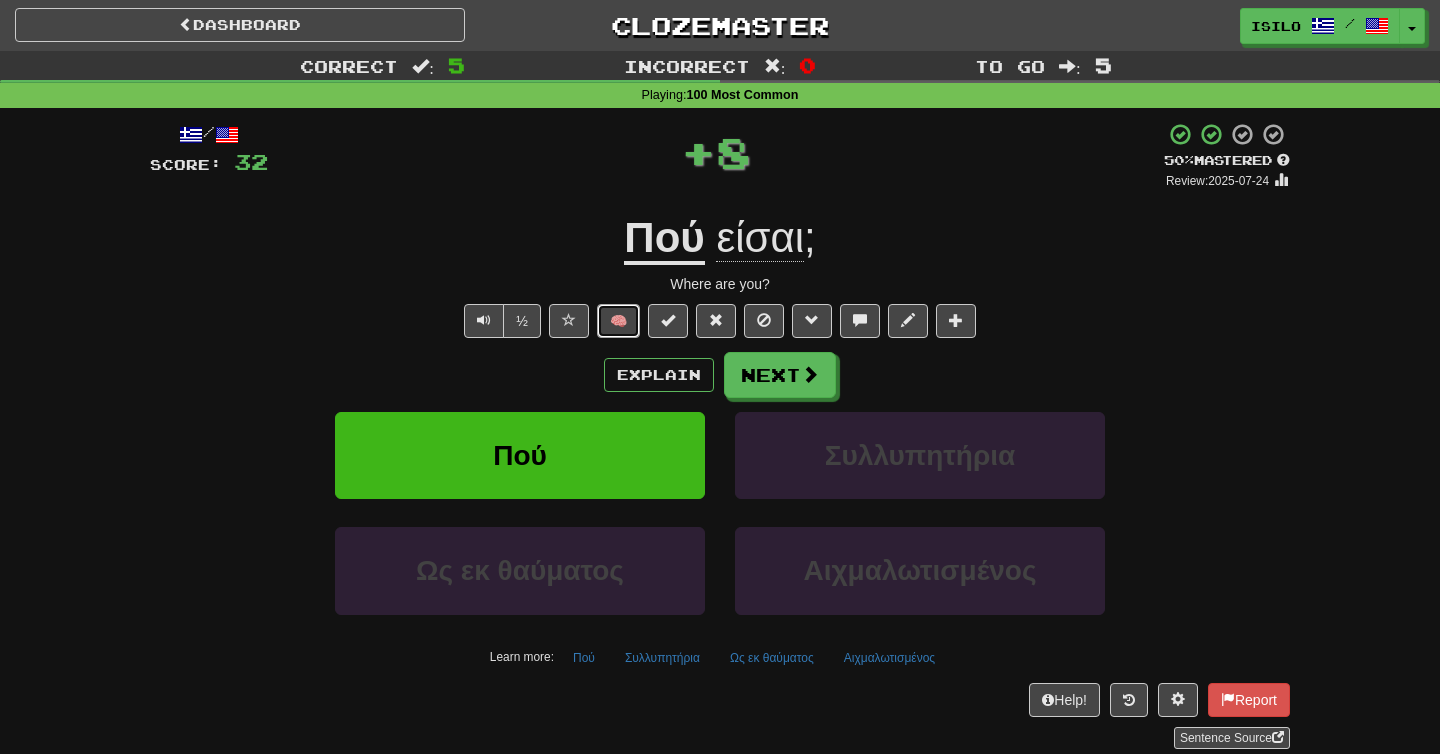 click on "🧠" at bounding box center [618, 321] 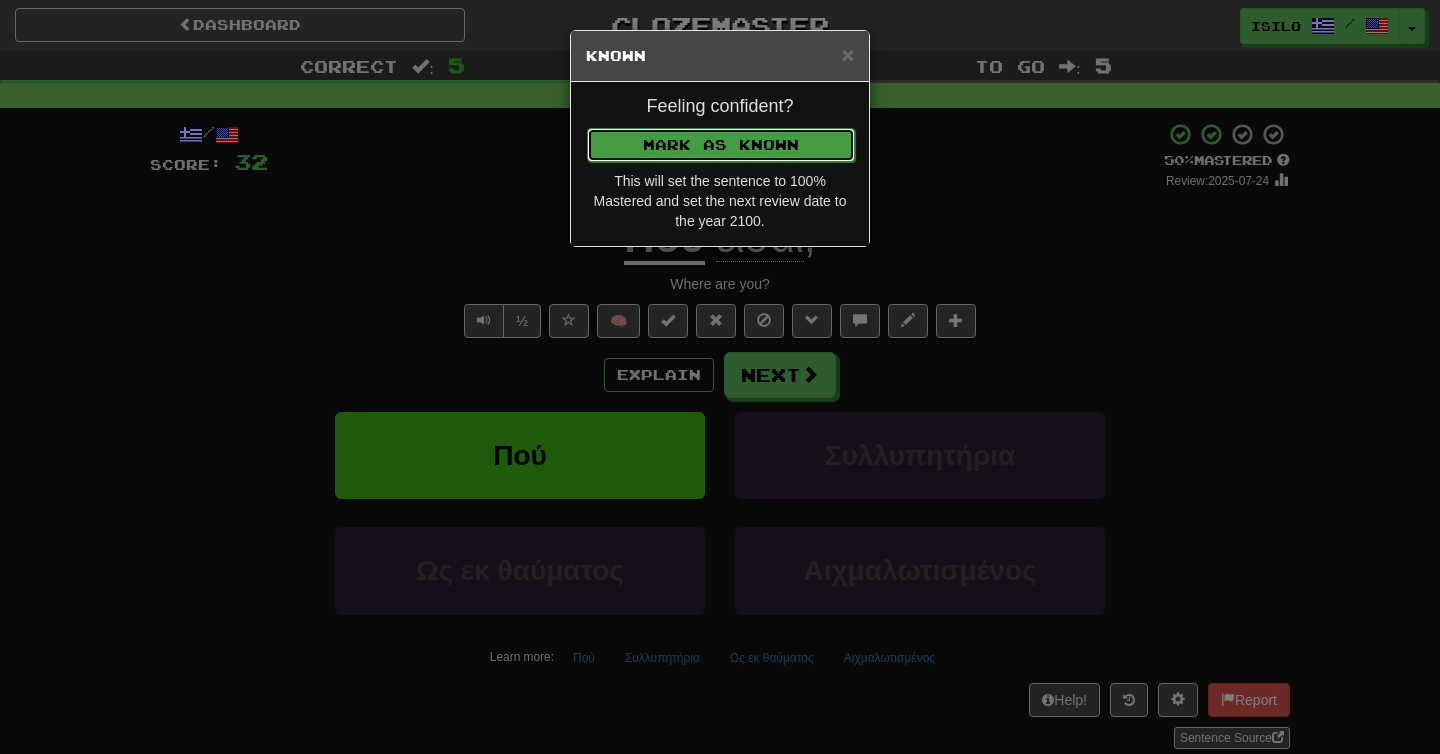 click on "Mark as Known" at bounding box center [721, 145] 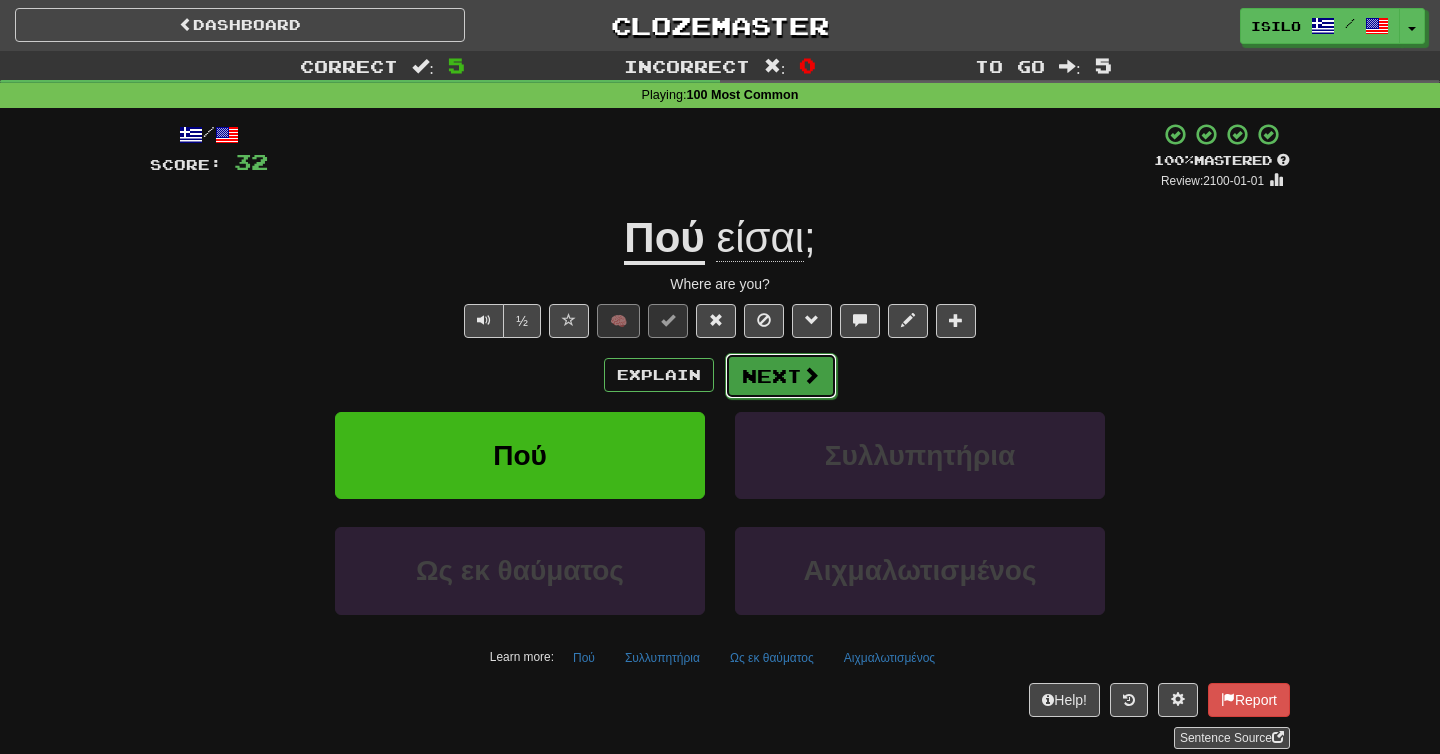 click on "Next" at bounding box center [781, 376] 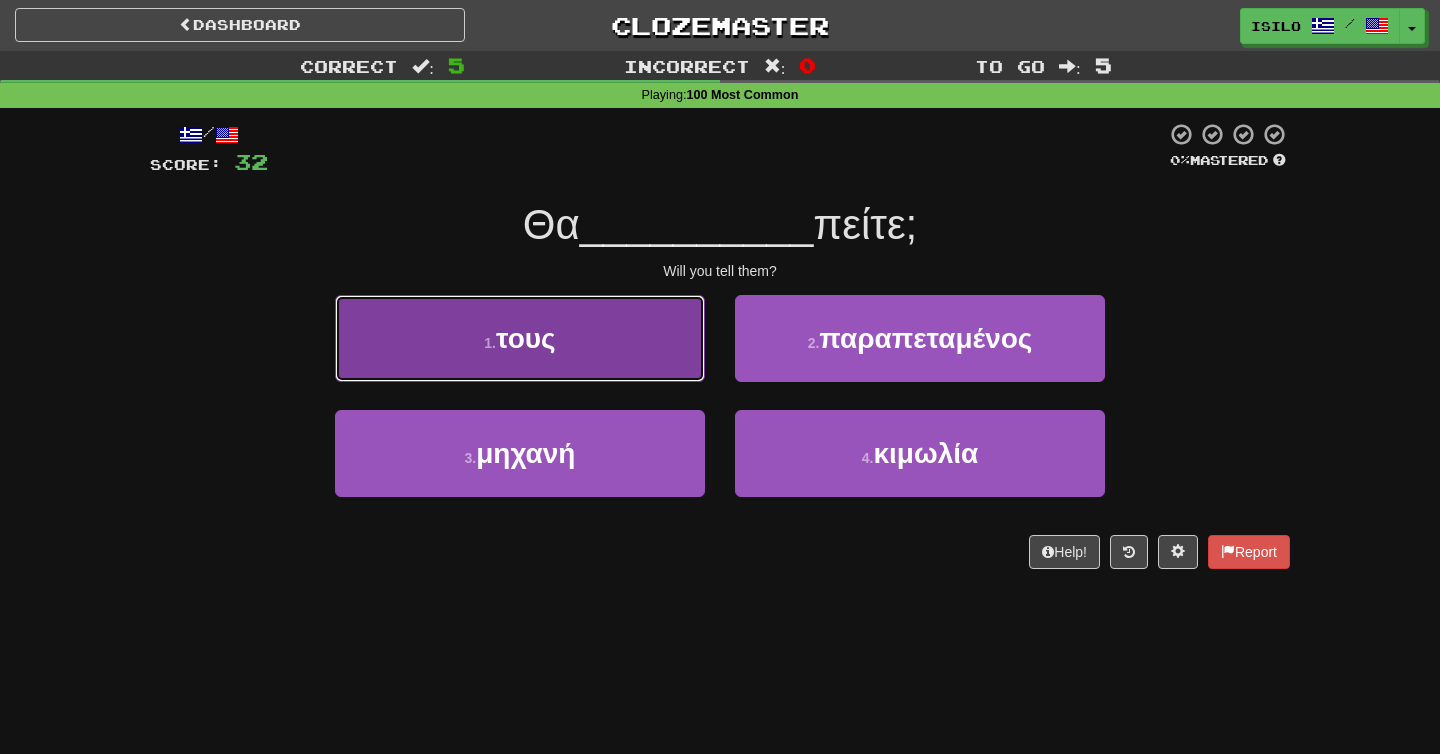 click on "1 .  τους" at bounding box center [520, 338] 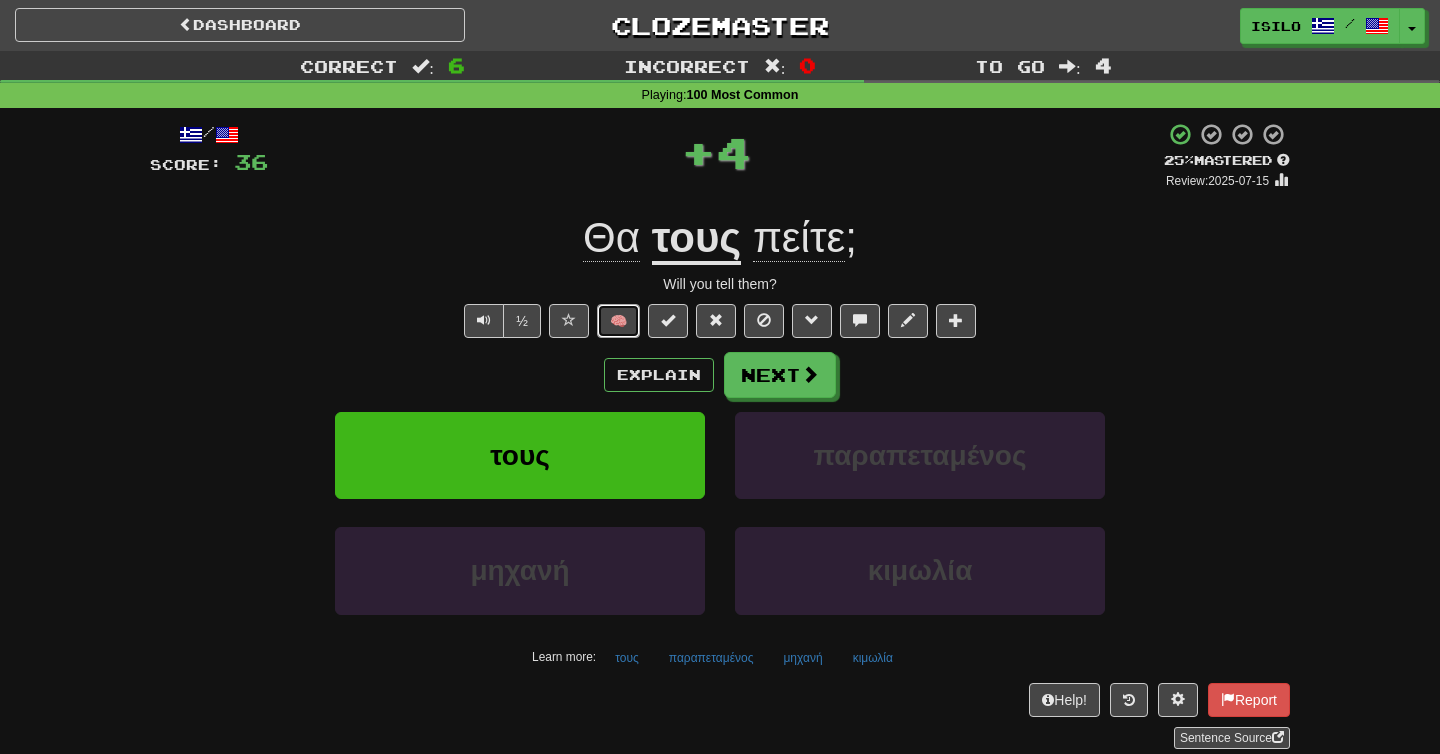 click on "🧠" at bounding box center (618, 321) 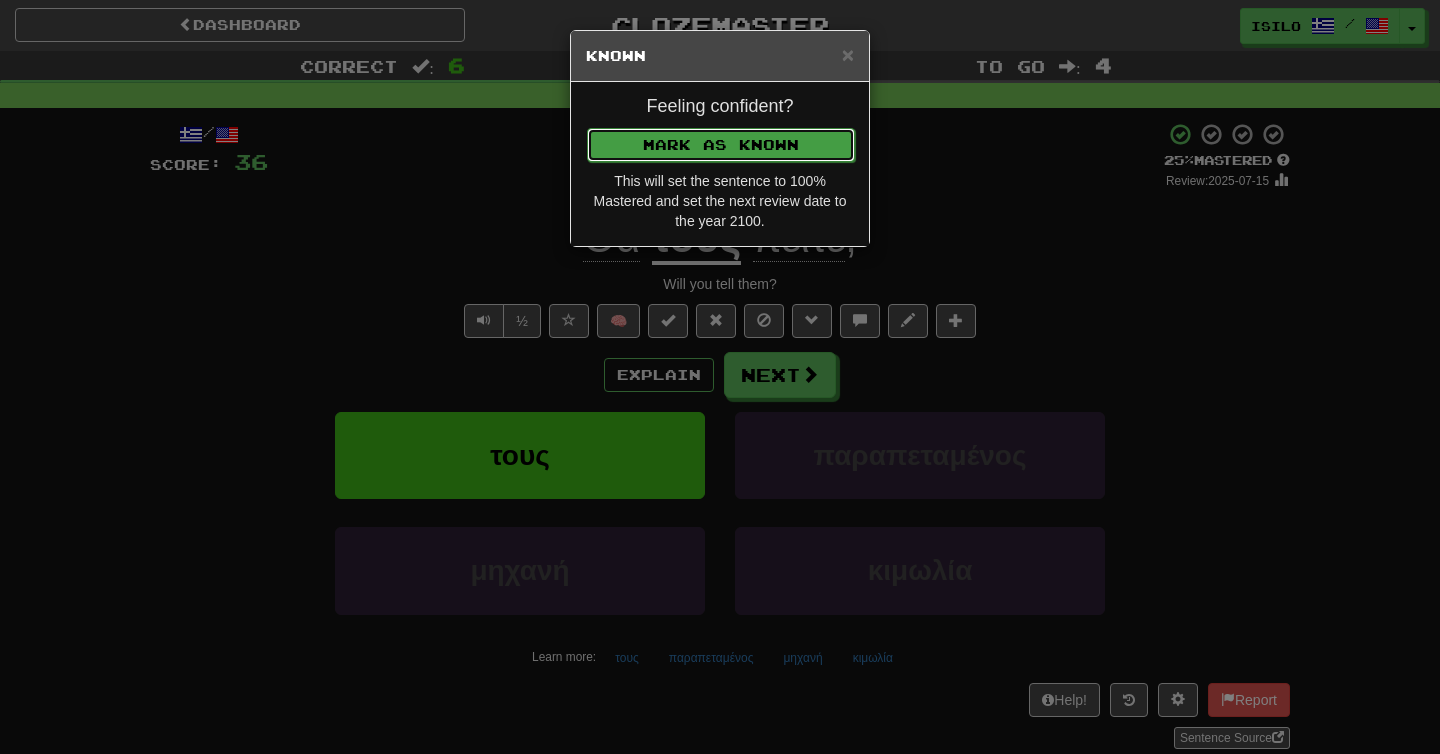 click on "Mark as Known" at bounding box center (721, 145) 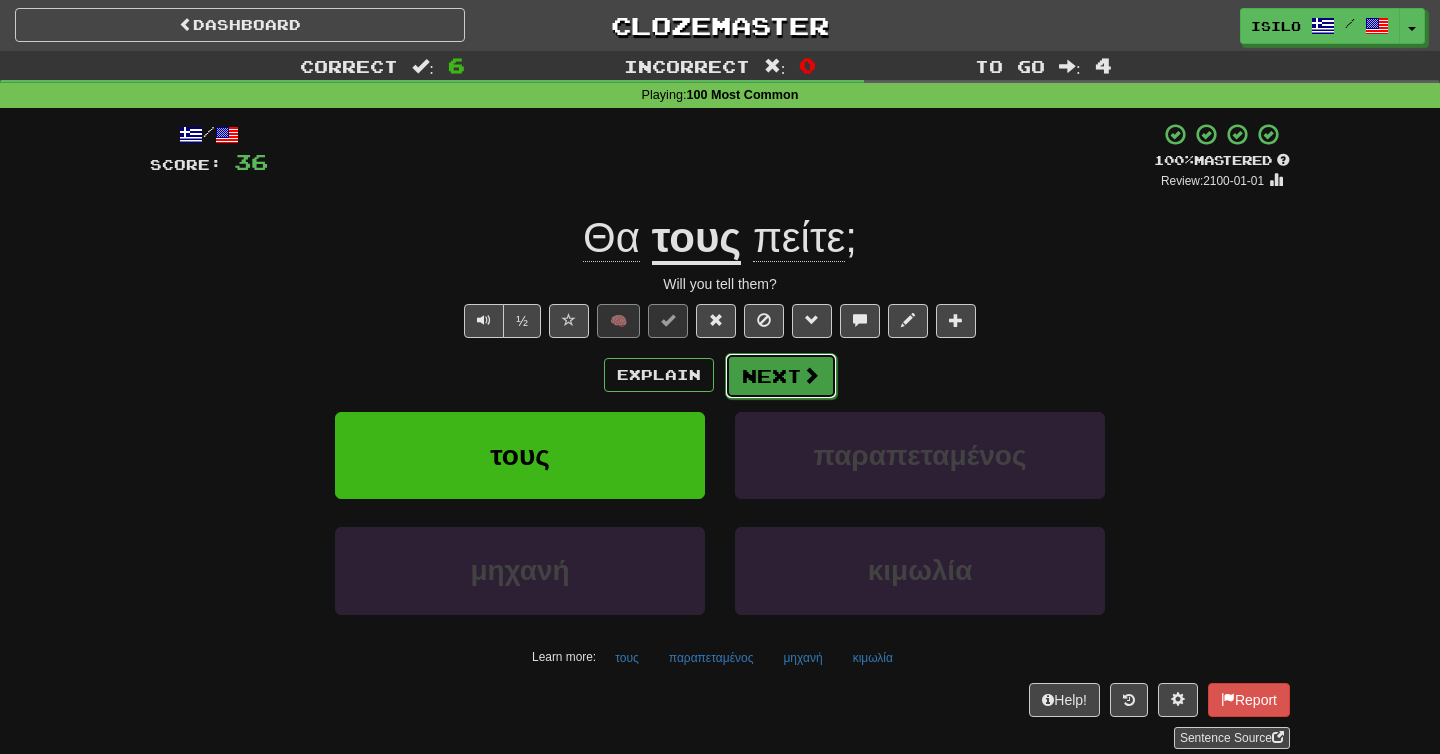 click on "Next" at bounding box center (781, 376) 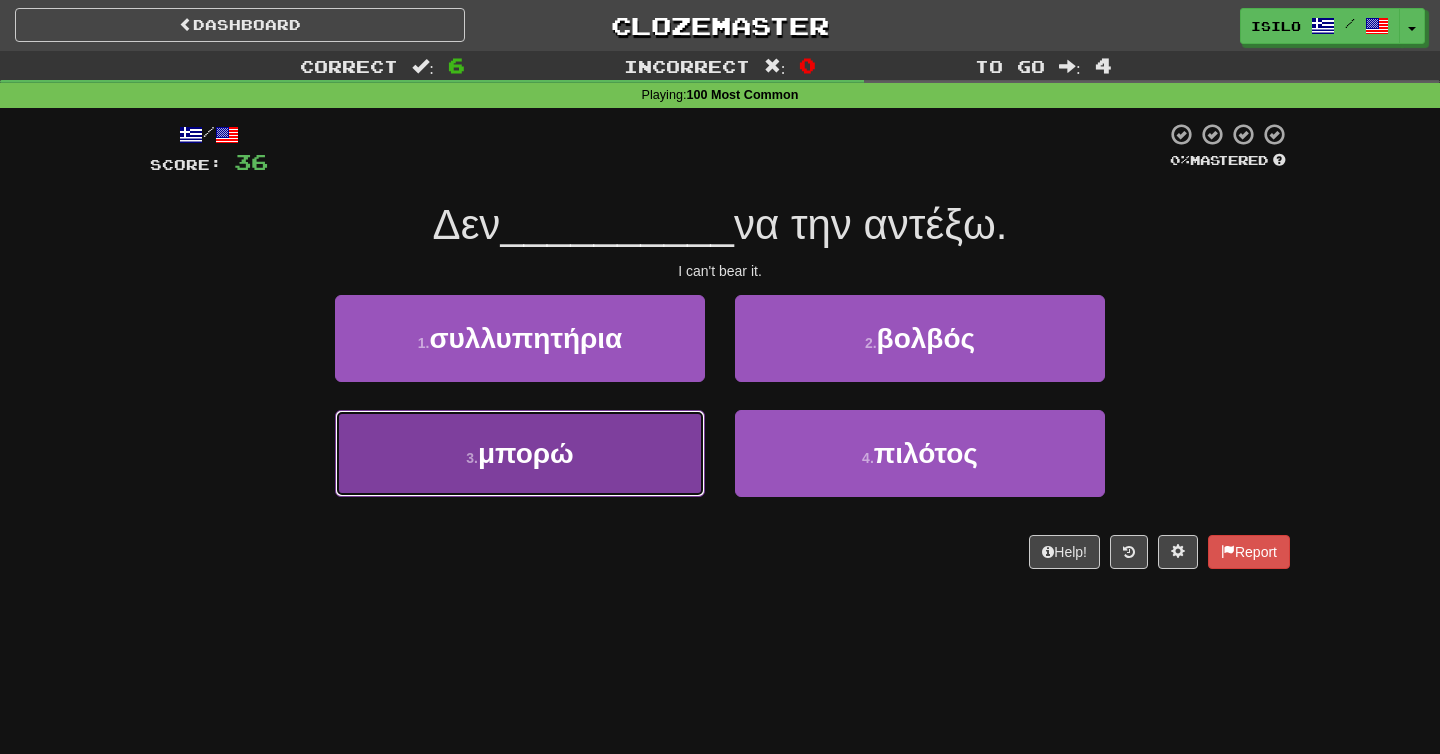 click on "3 . μπορώ" at bounding box center (520, 453) 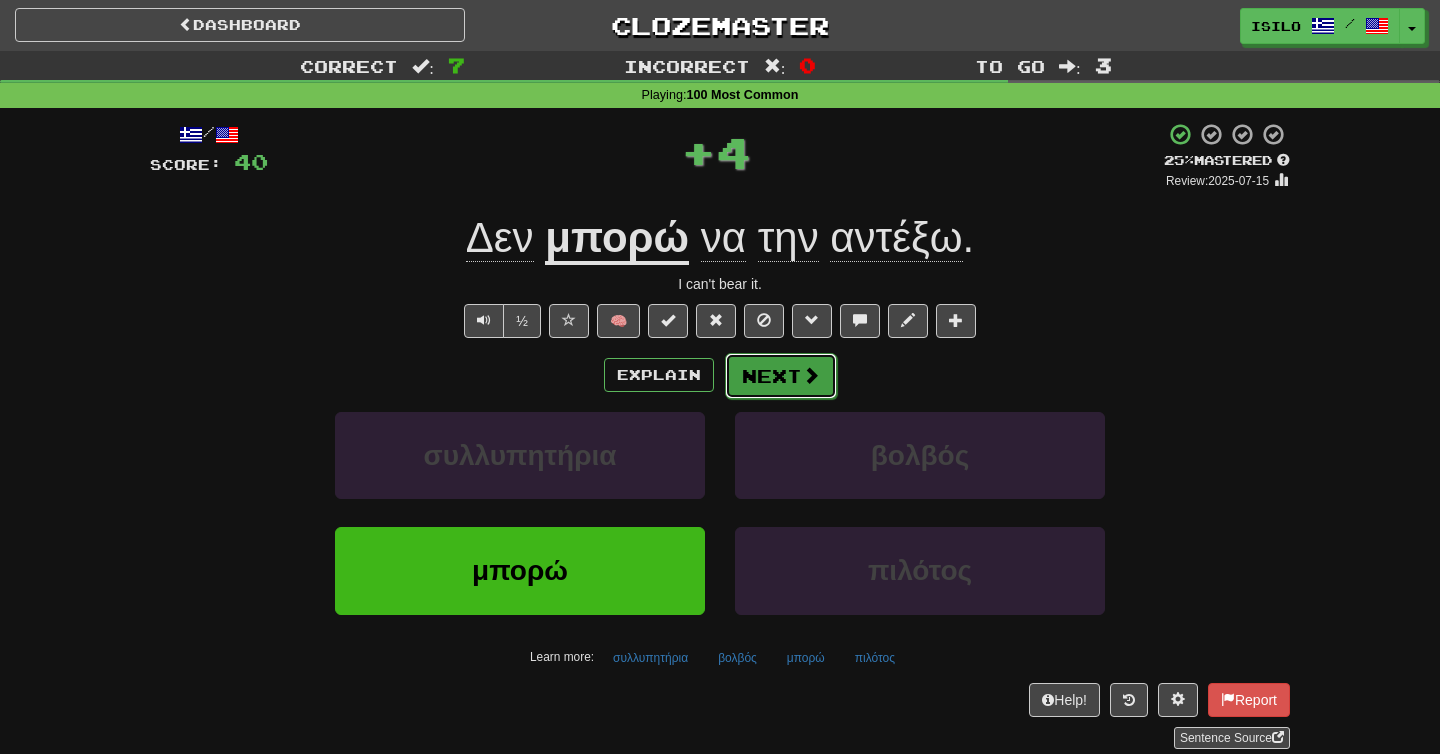click on "Next" at bounding box center (781, 376) 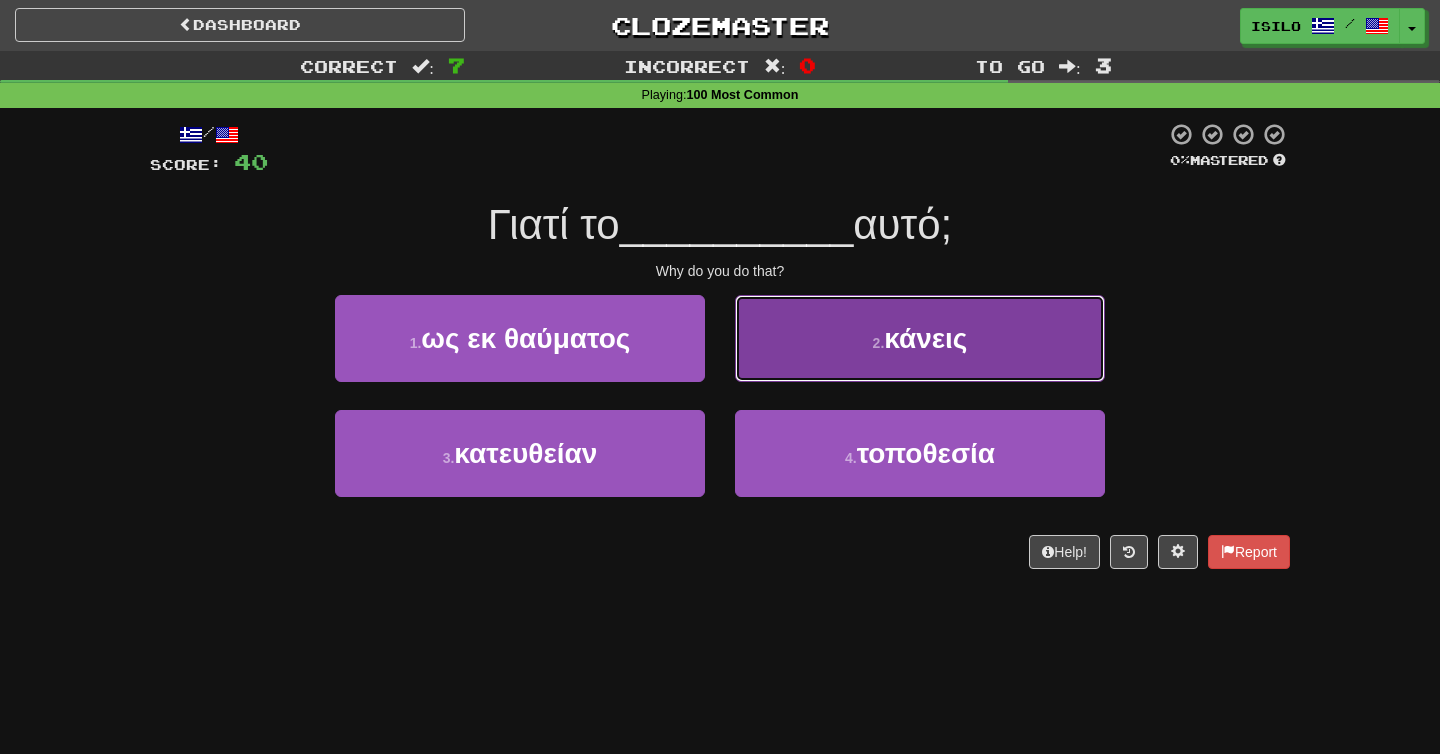 click on "2 . κάνεις" at bounding box center (920, 338) 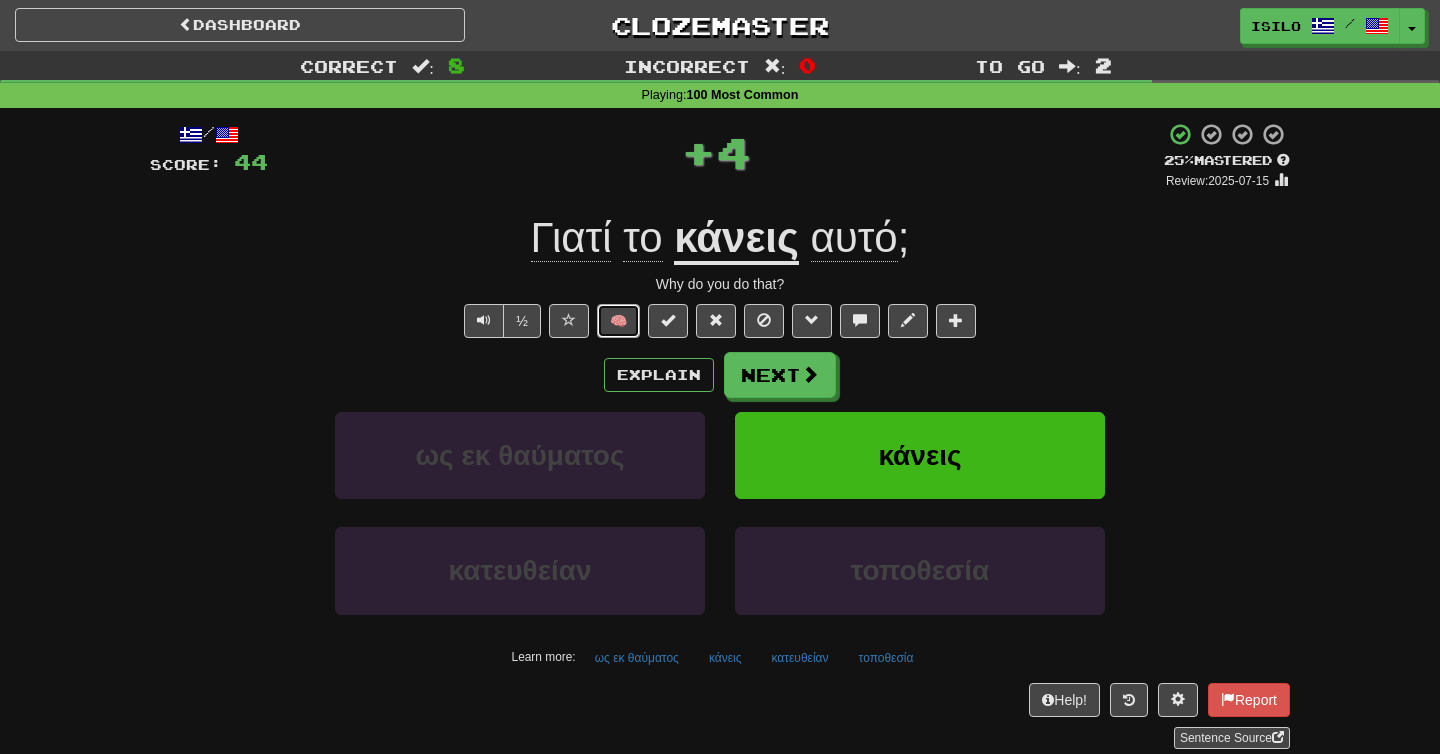 click on "🧠" at bounding box center (618, 321) 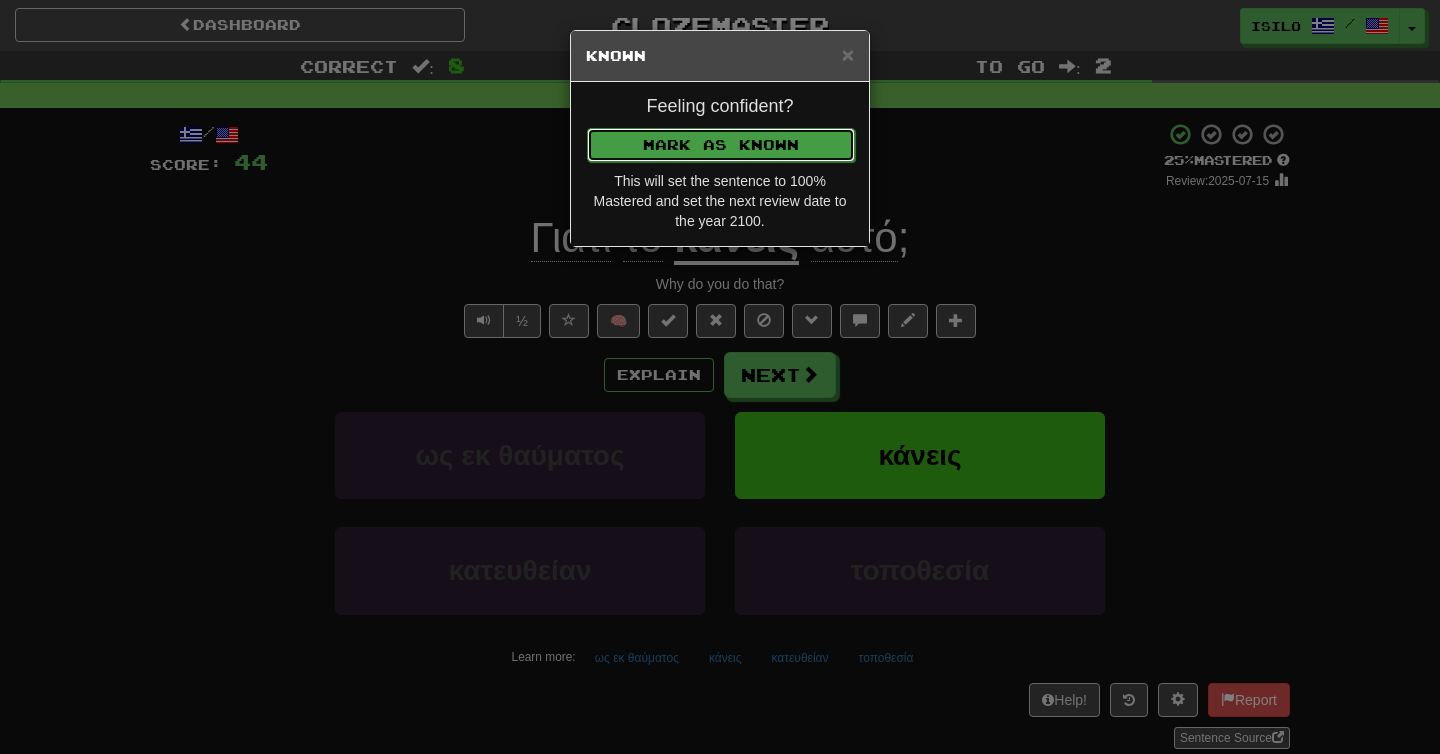 click on "Mark as Known" at bounding box center (721, 145) 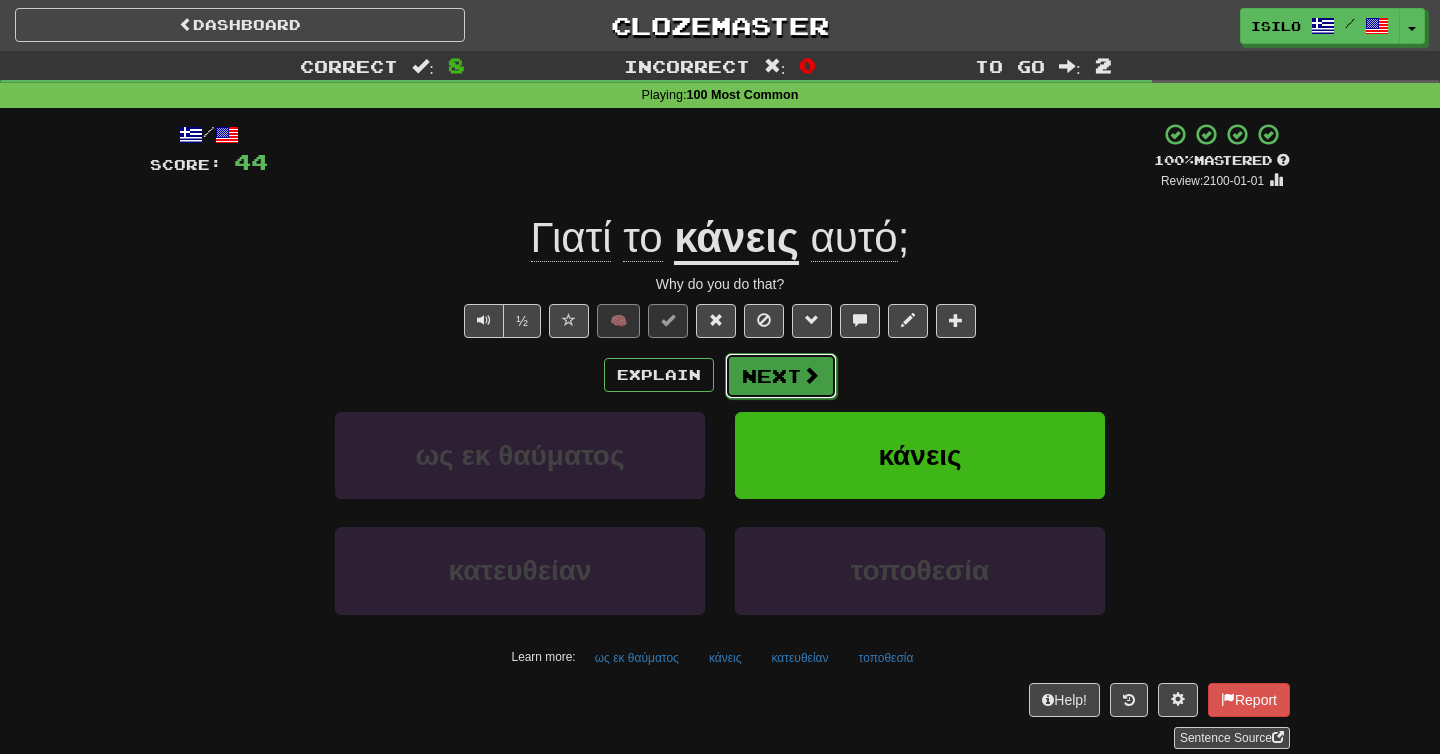 click on "Next" at bounding box center (781, 376) 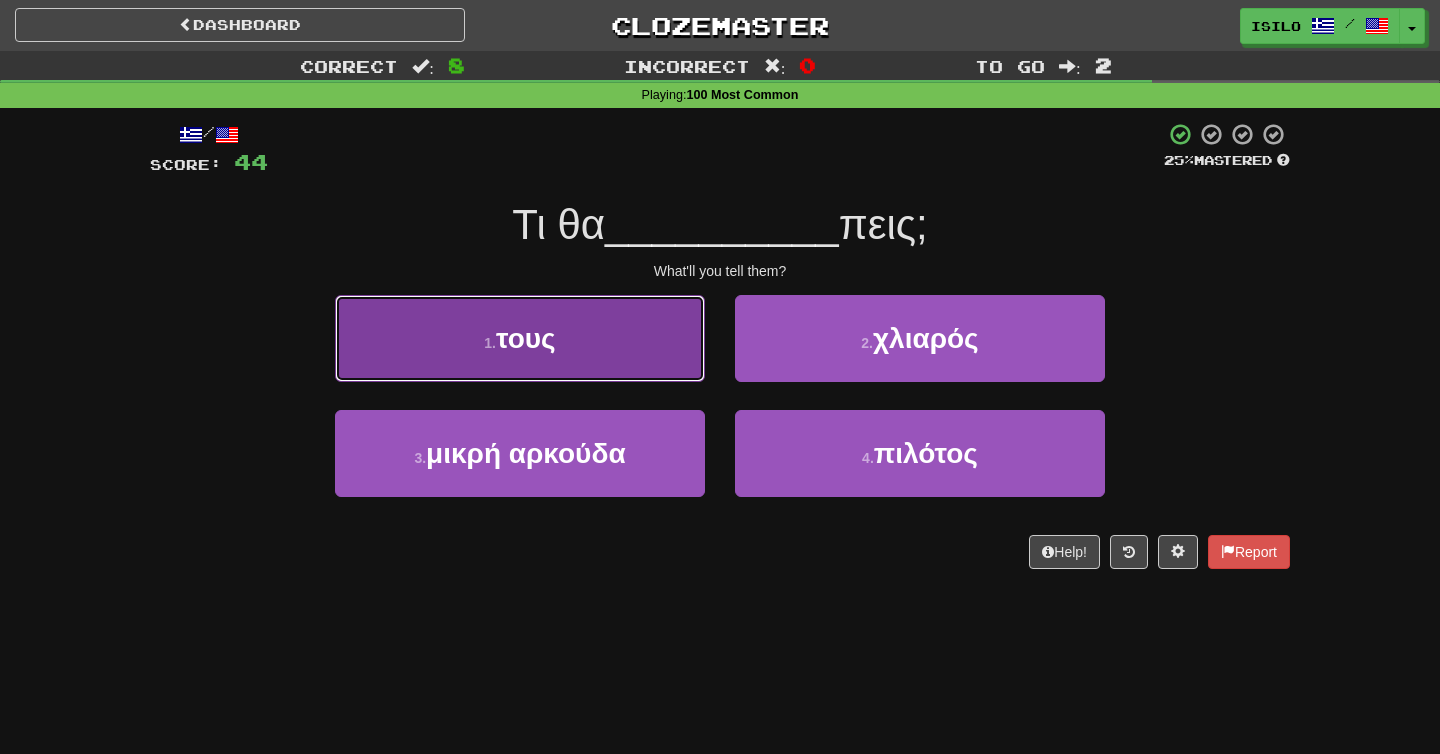 click on "1 .  τους" at bounding box center (520, 338) 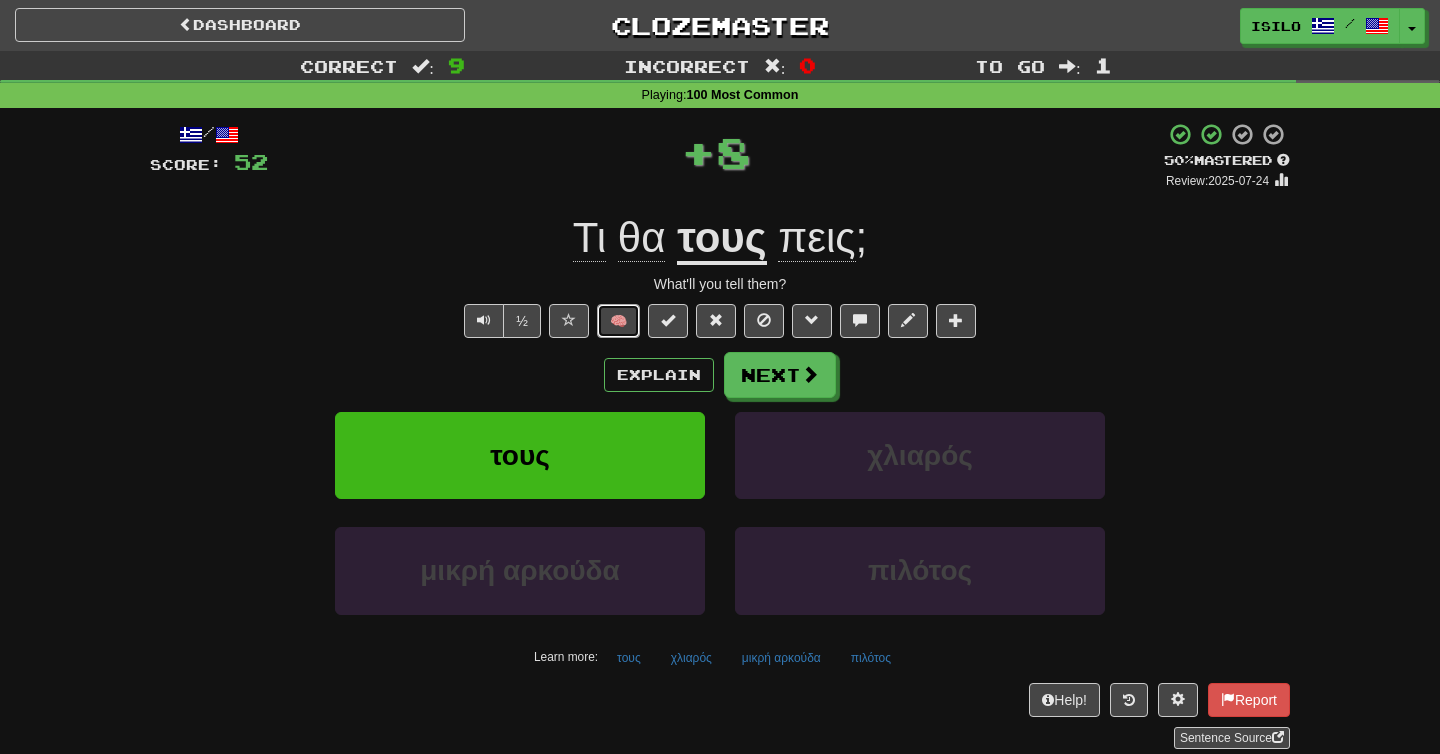 click on "🧠" at bounding box center (618, 321) 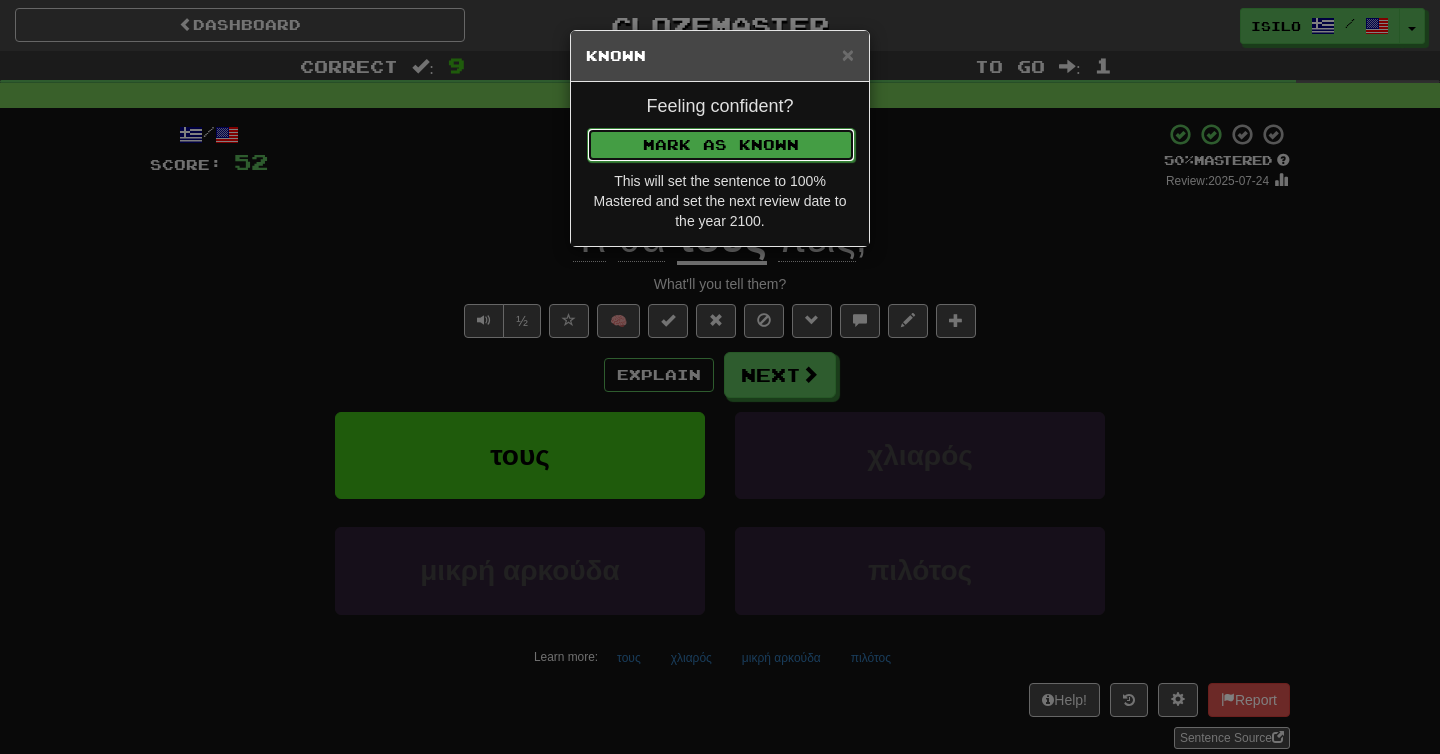 click on "Mark as Known" at bounding box center [721, 145] 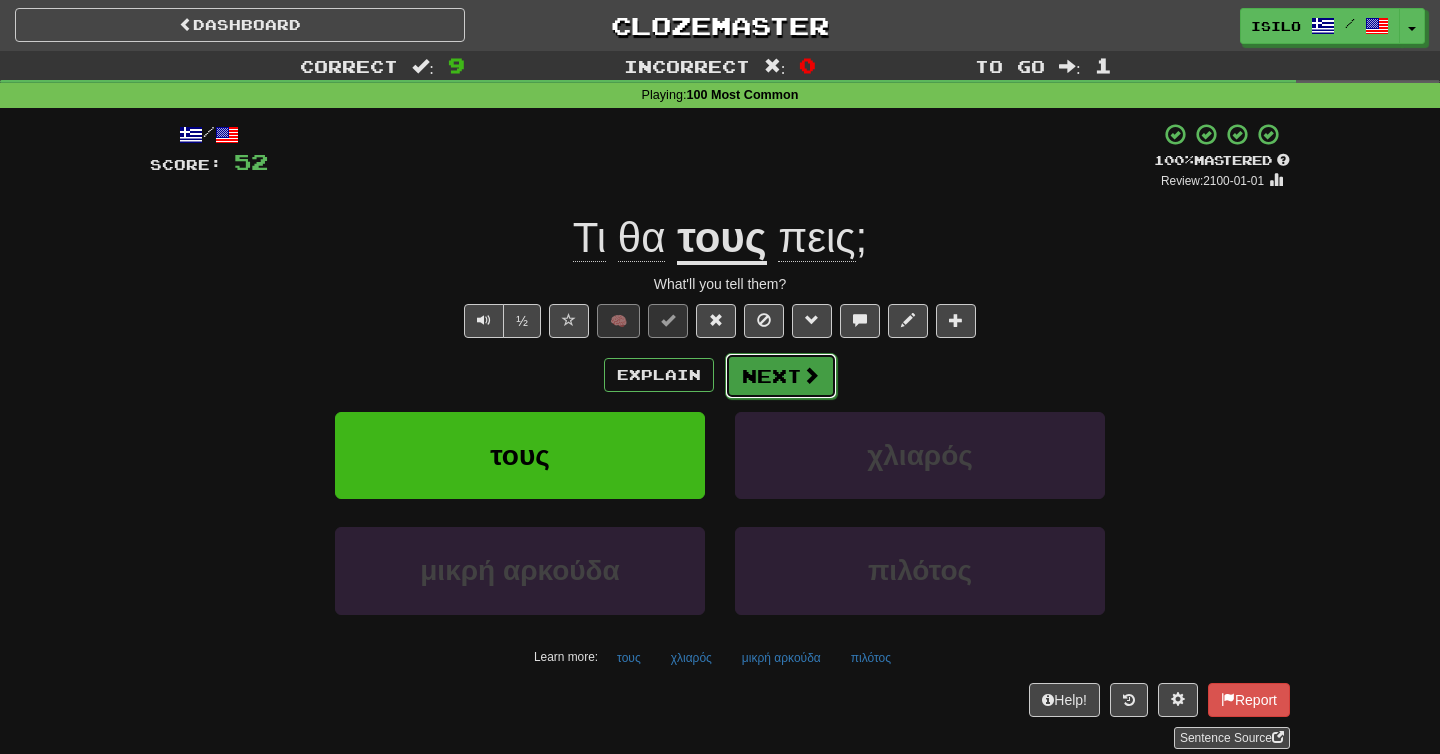 click on "Next" at bounding box center [781, 376] 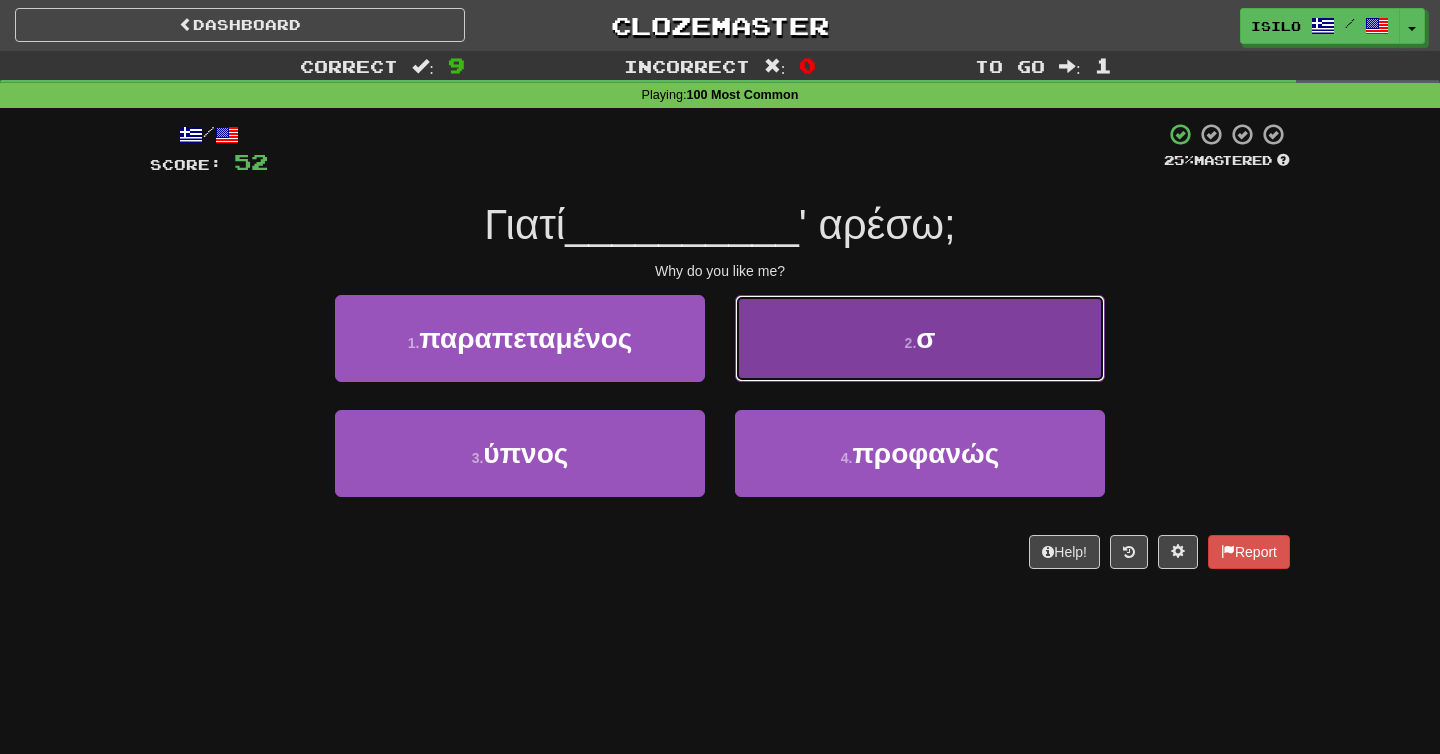 click on "2 . σ" at bounding box center [920, 338] 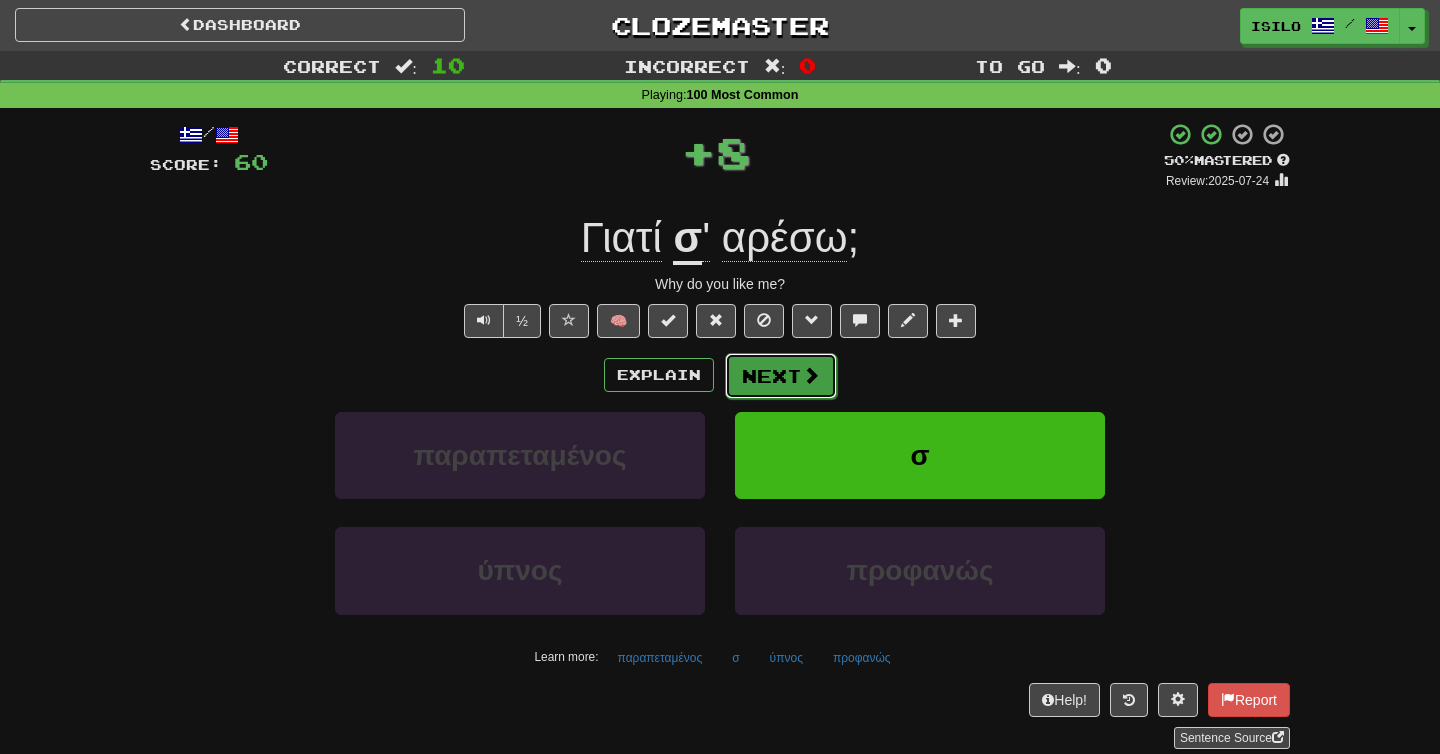 click on "Next" at bounding box center (781, 376) 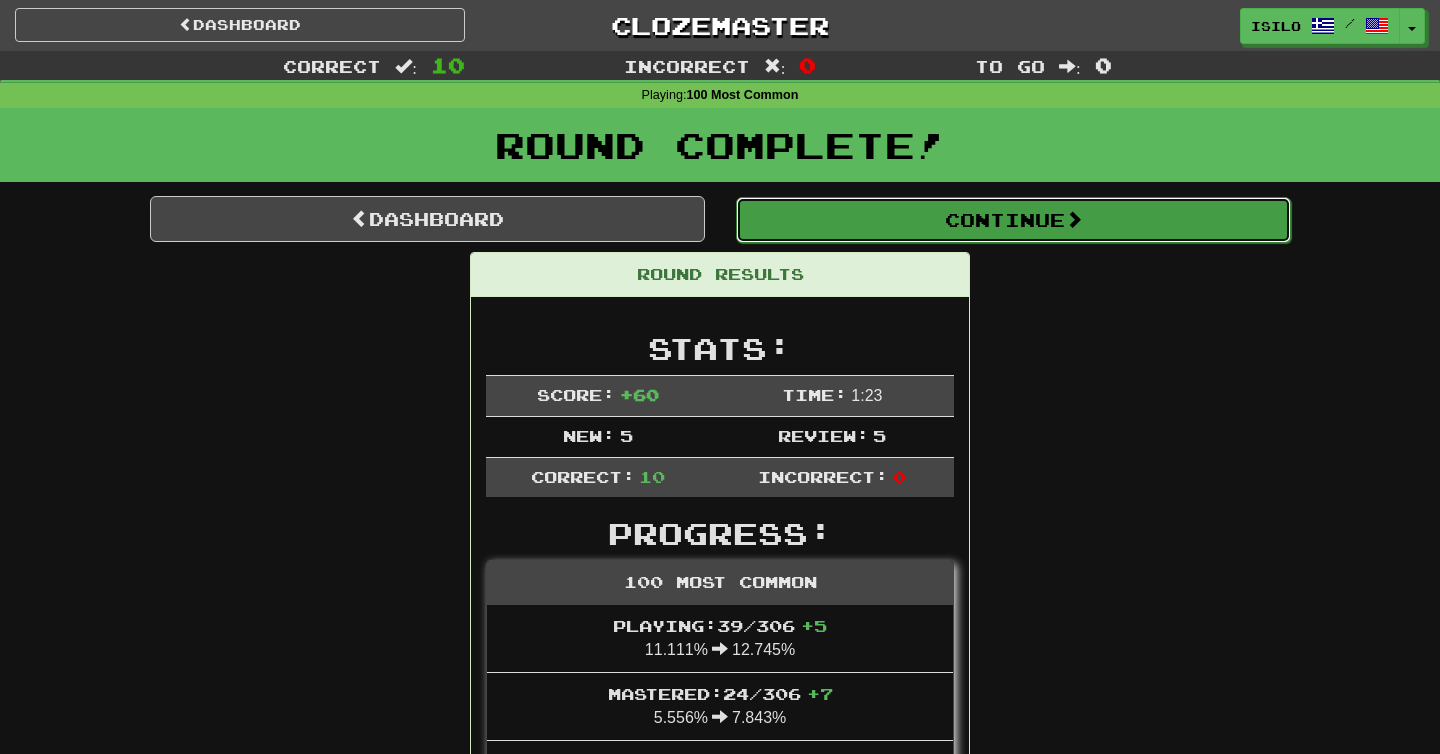 click on "Continue" at bounding box center [1013, 220] 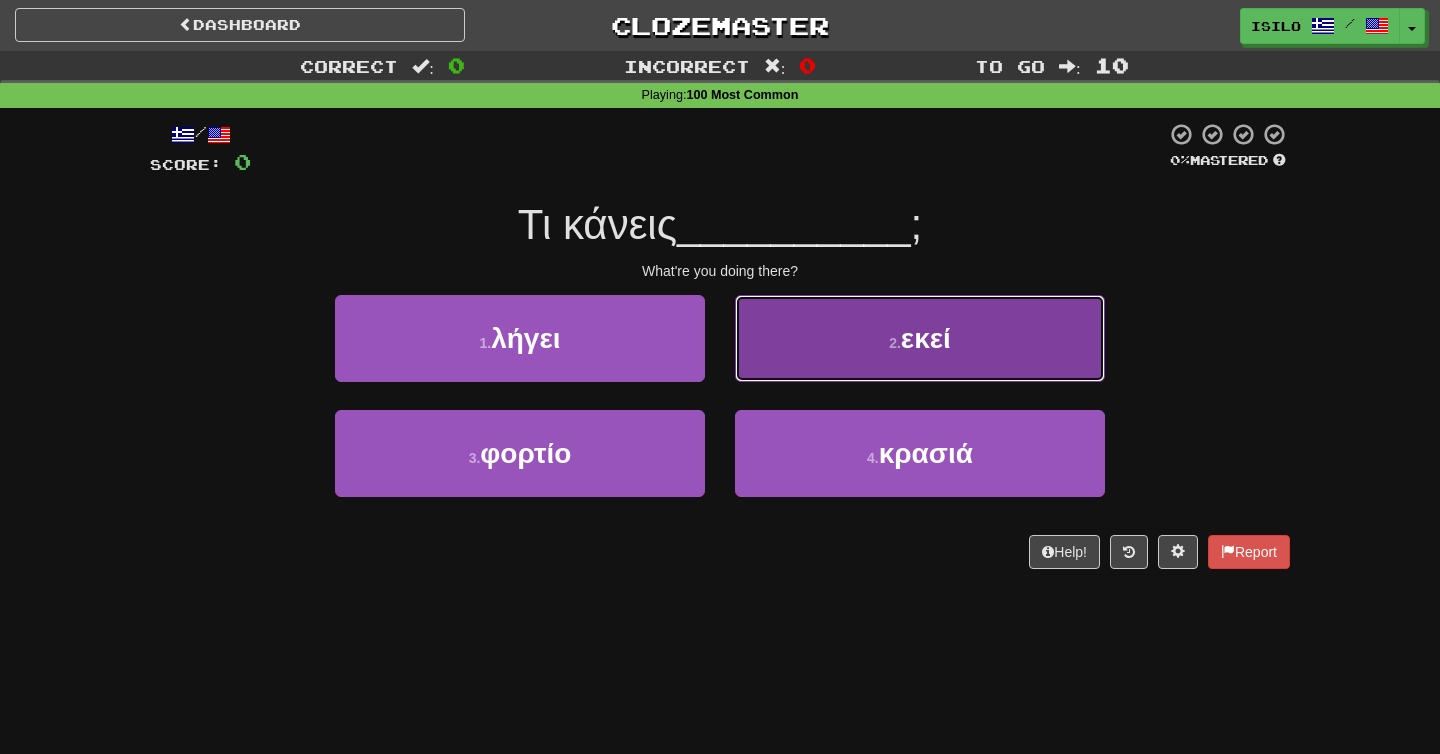 click on "2 .  εκεί" at bounding box center (920, 338) 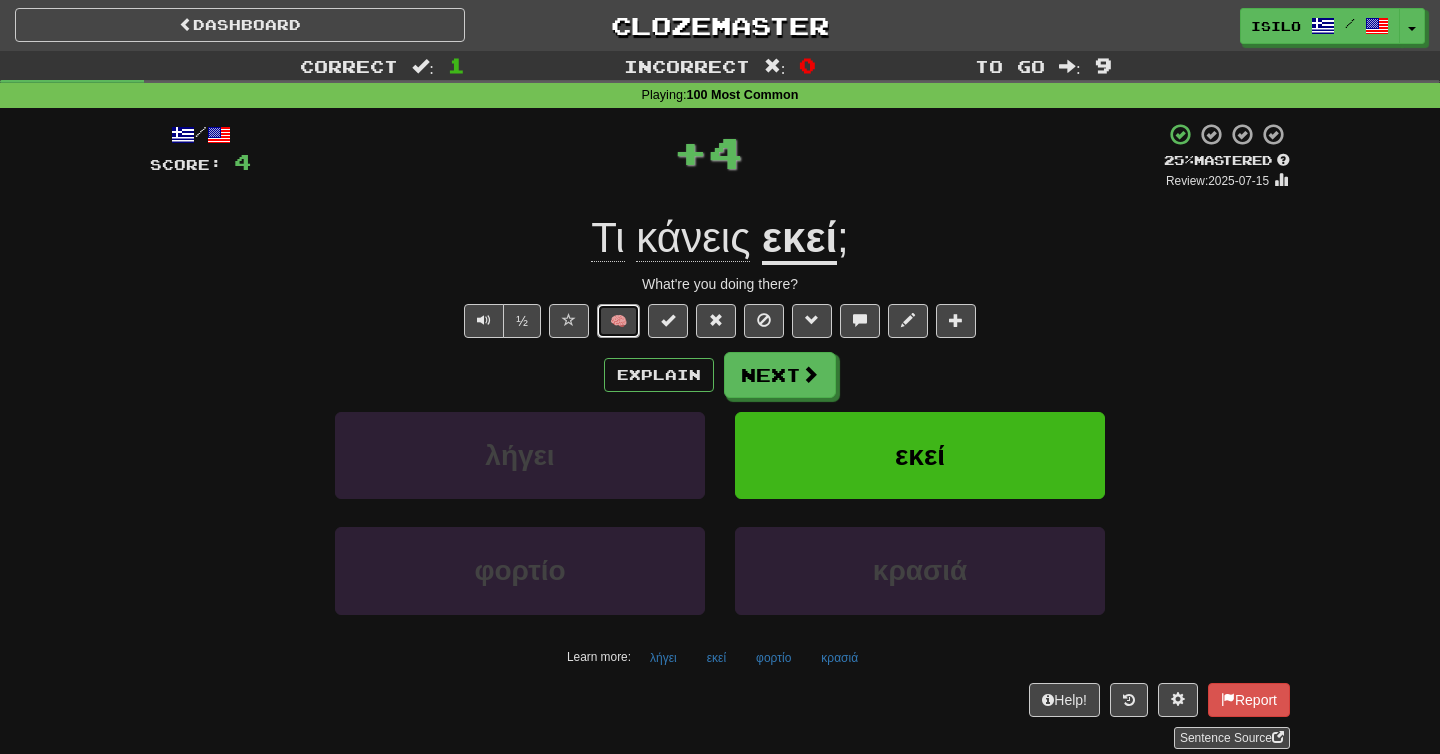 click on "🧠" at bounding box center (618, 321) 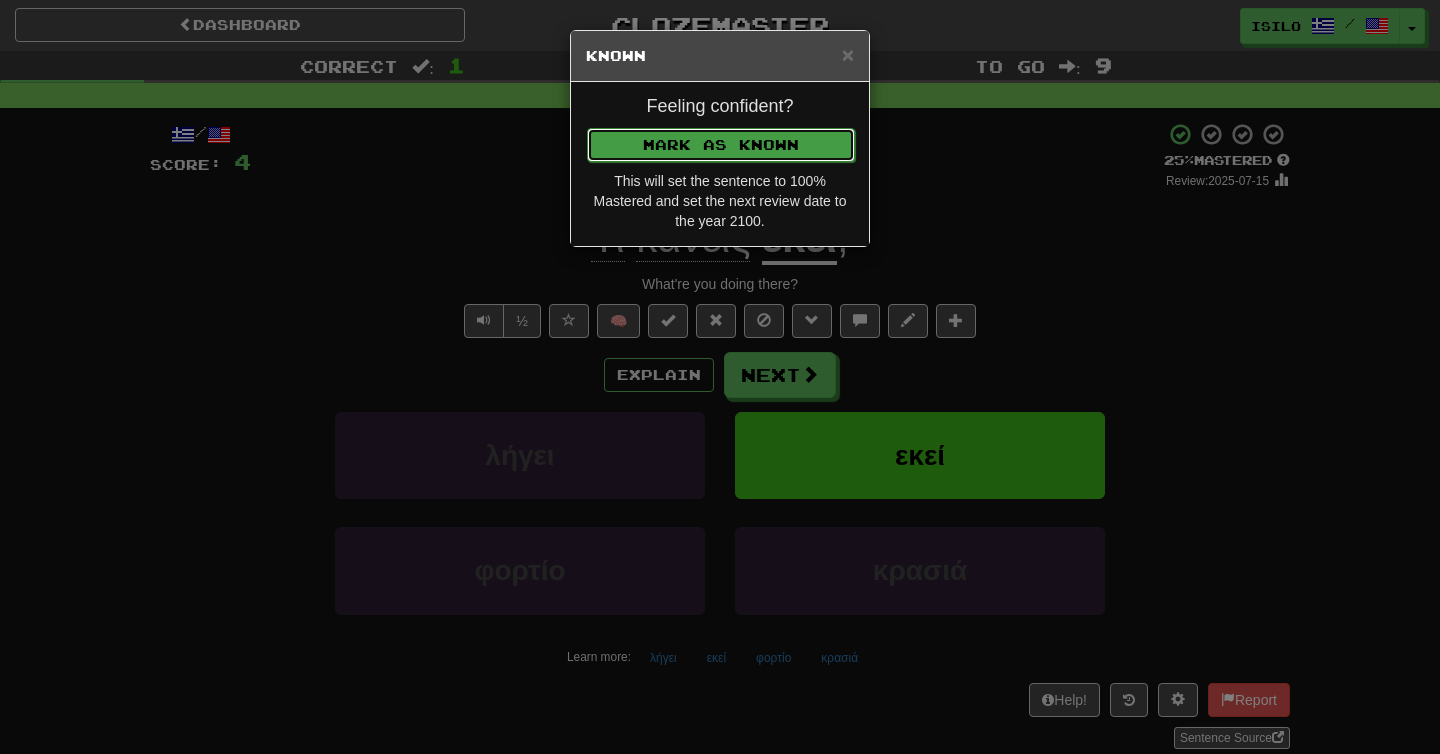 click on "Mark as Known" at bounding box center [721, 145] 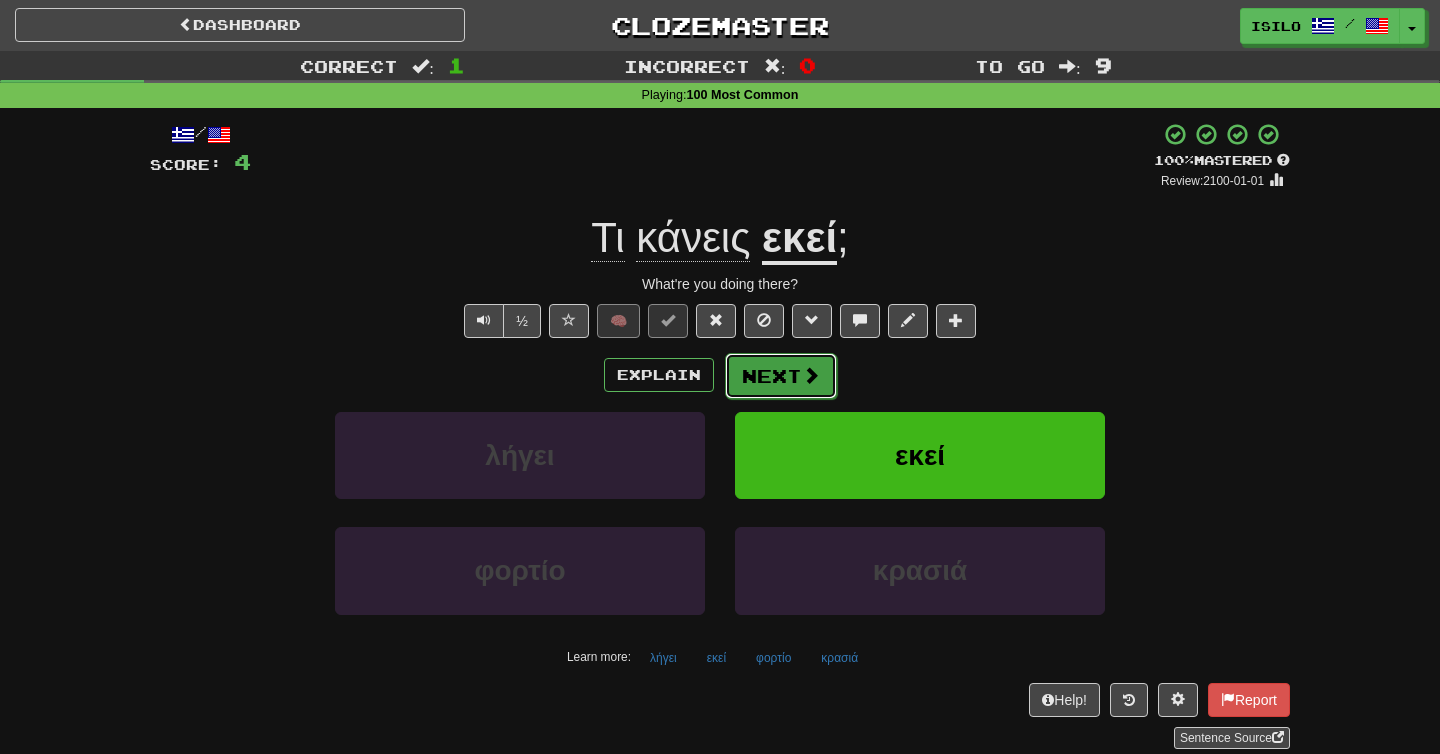 click on "Next" at bounding box center (781, 376) 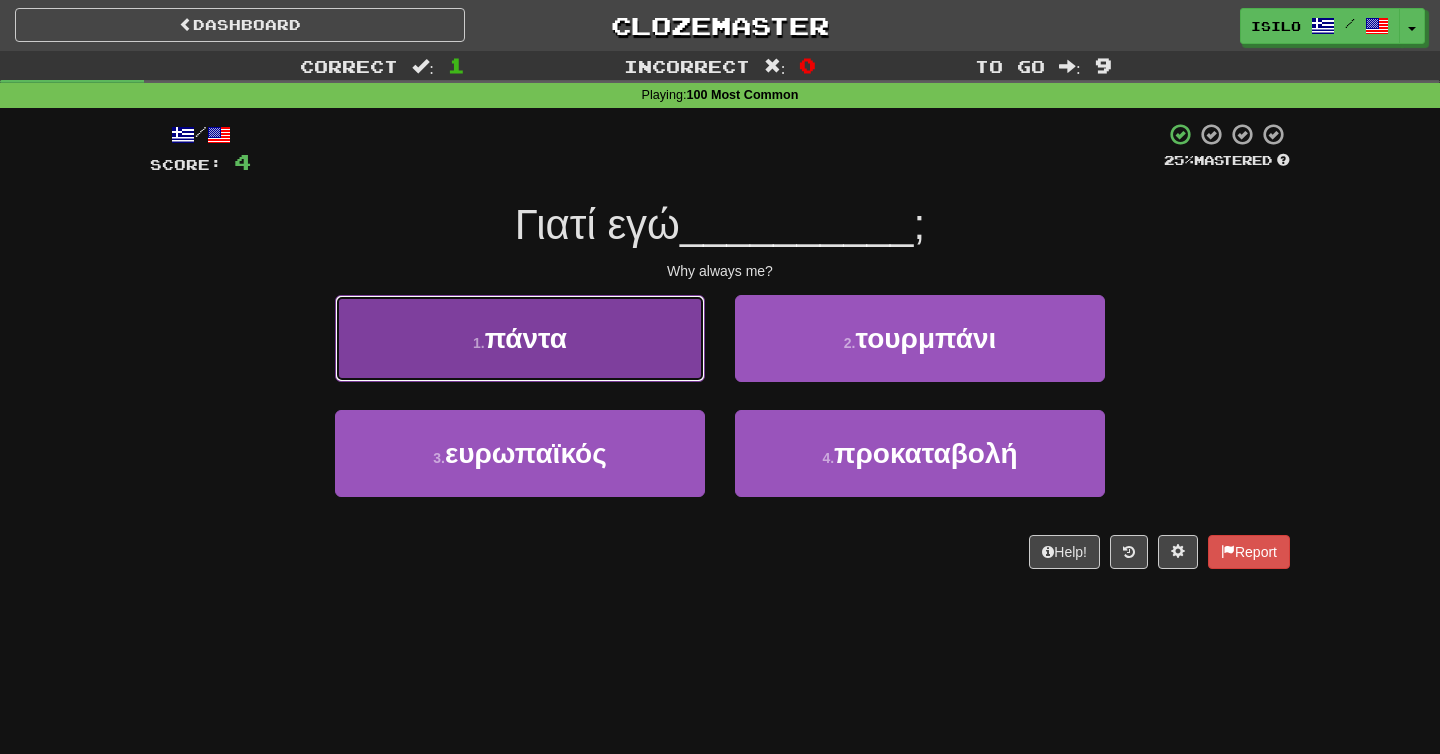 click on "1 . πάντα" at bounding box center (520, 338) 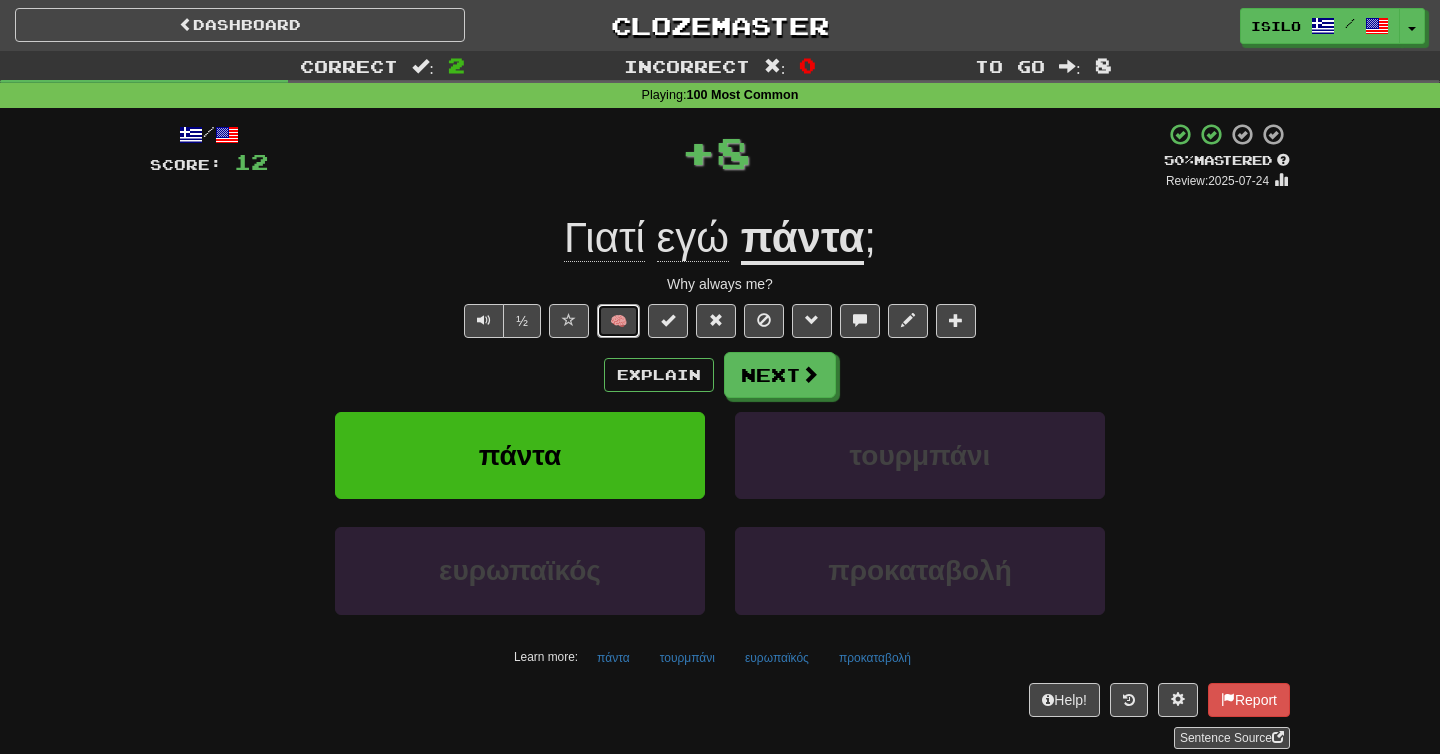 click on "🧠" at bounding box center (618, 321) 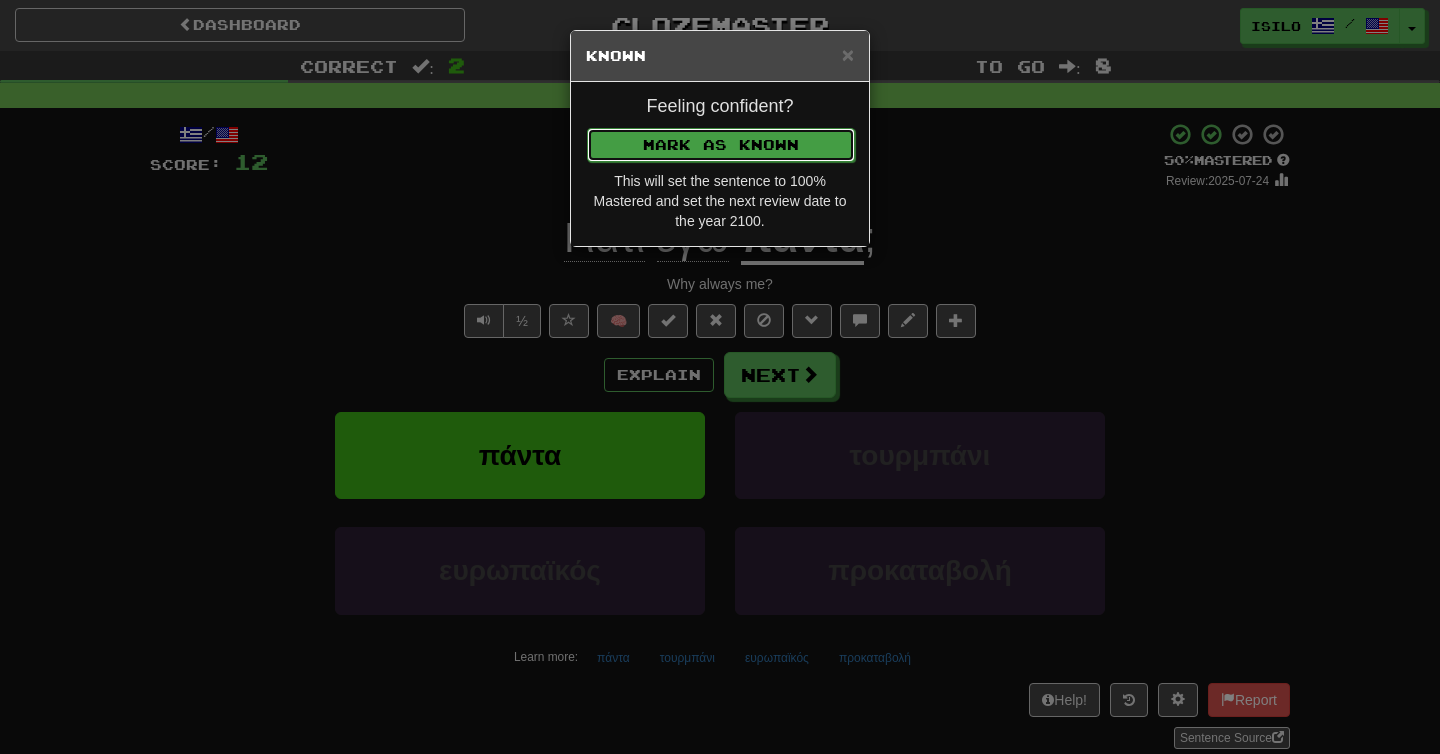 click on "Mark as Known" at bounding box center [721, 145] 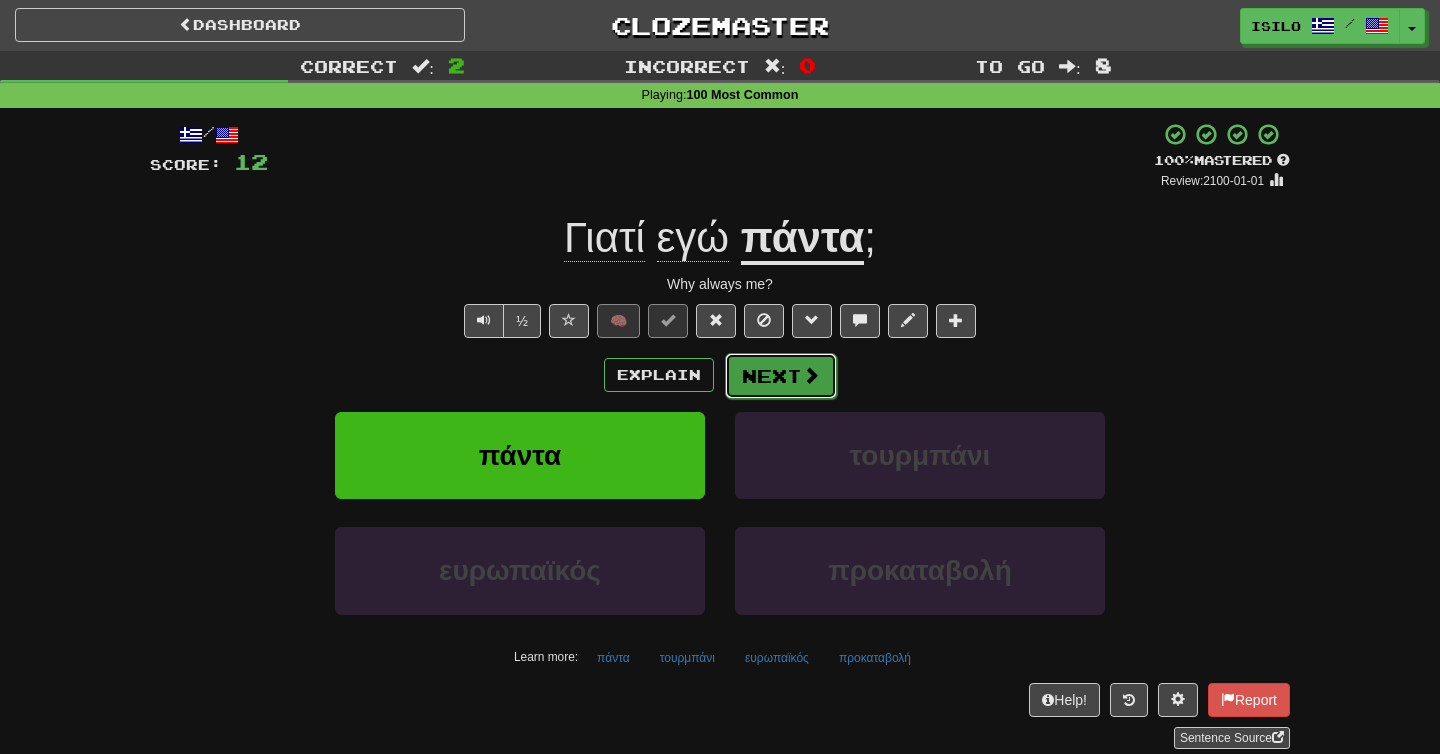 click at bounding box center [811, 375] 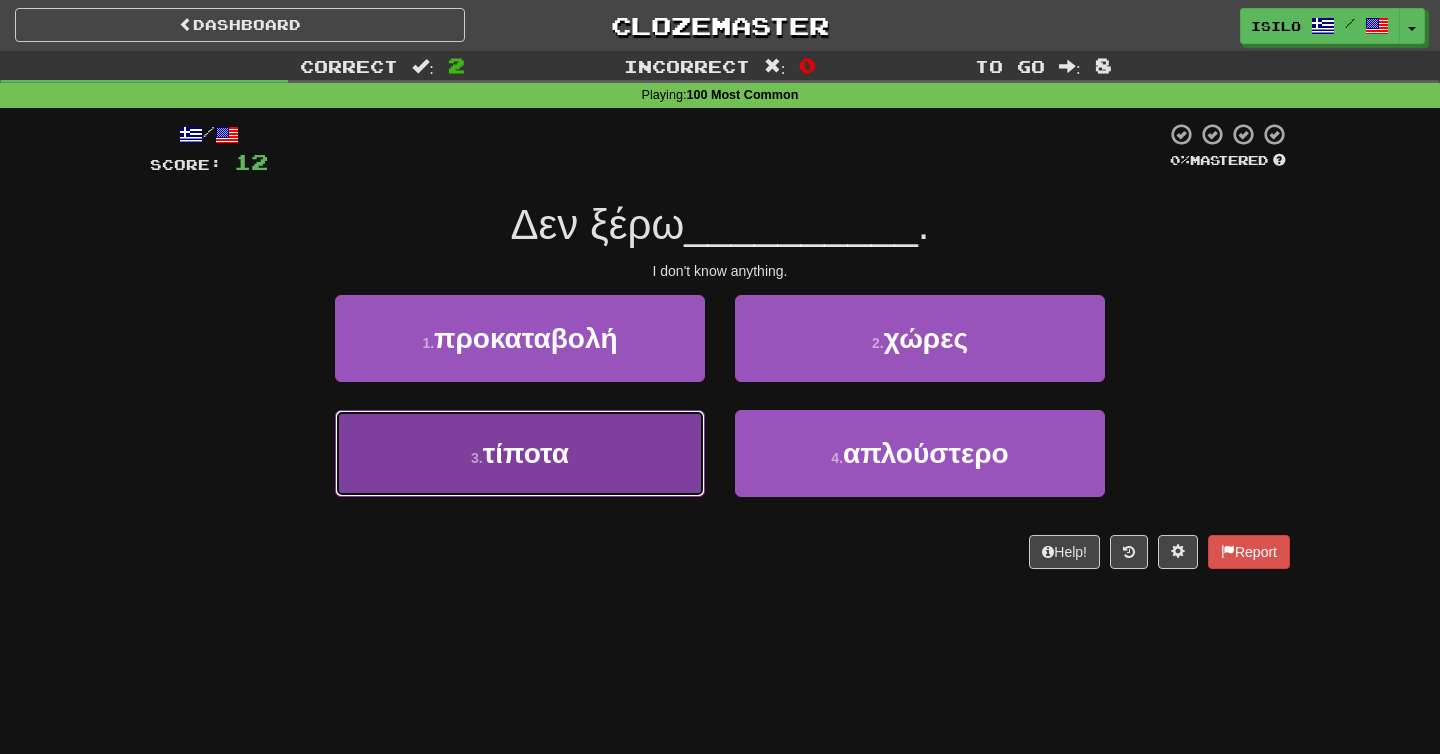 click on "τίποτα" at bounding box center (526, 453) 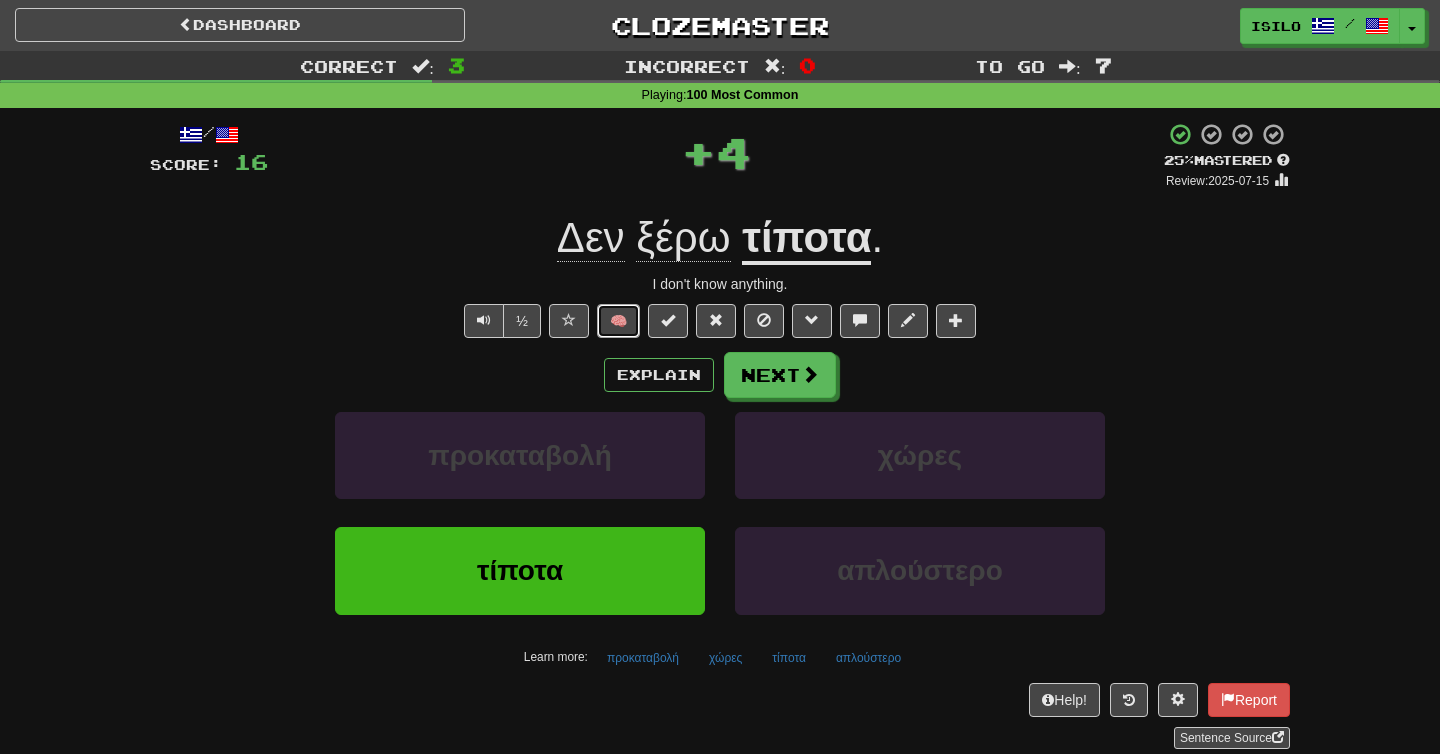 click on "🧠" at bounding box center (618, 321) 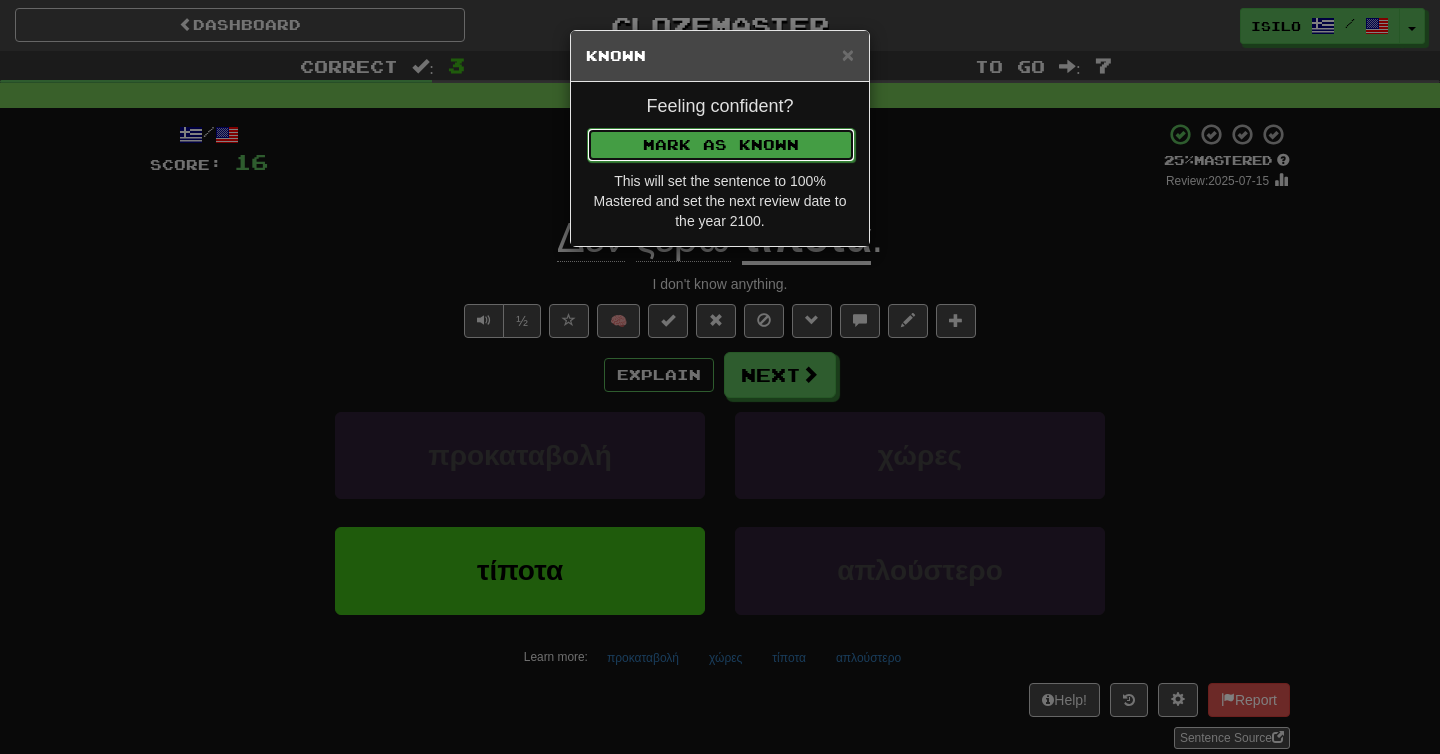 click on "Mark as Known" at bounding box center [721, 145] 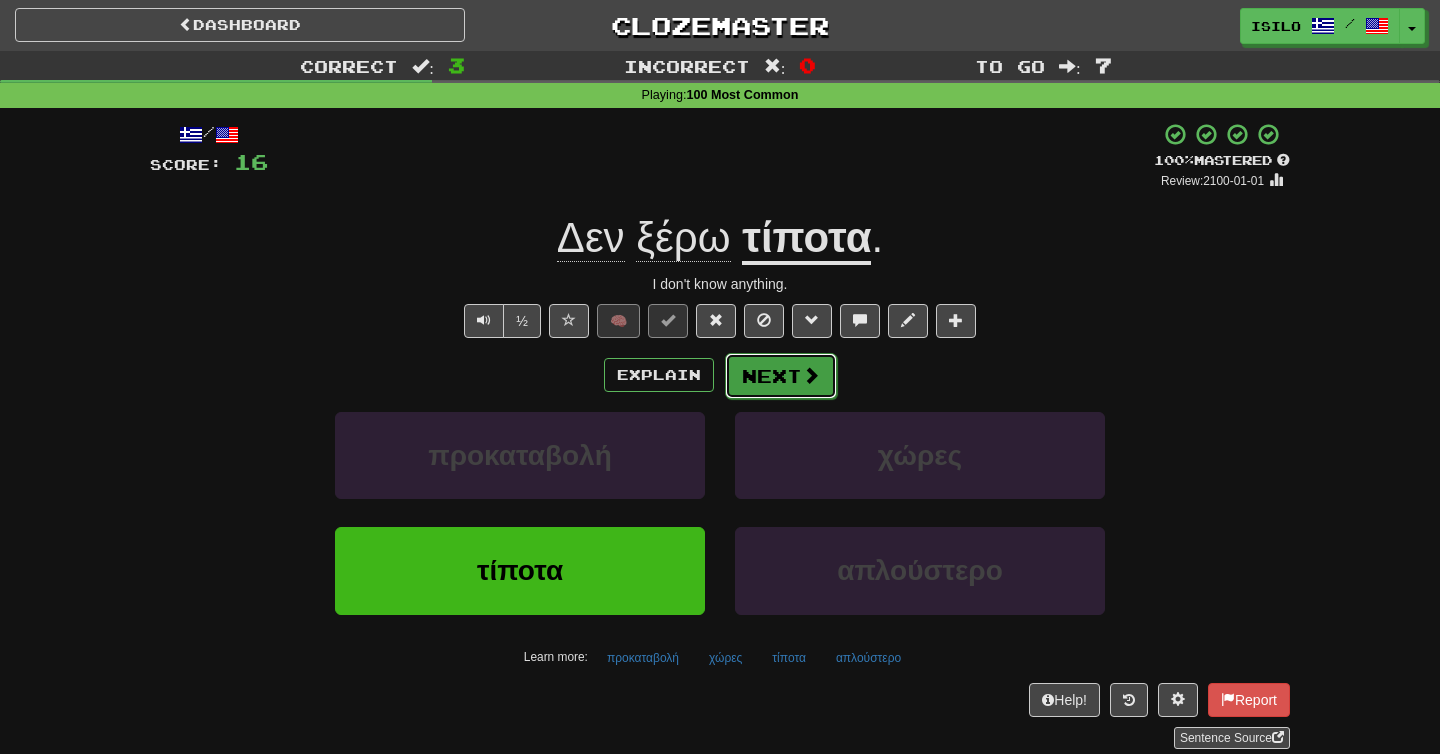click on "Next" at bounding box center [781, 376] 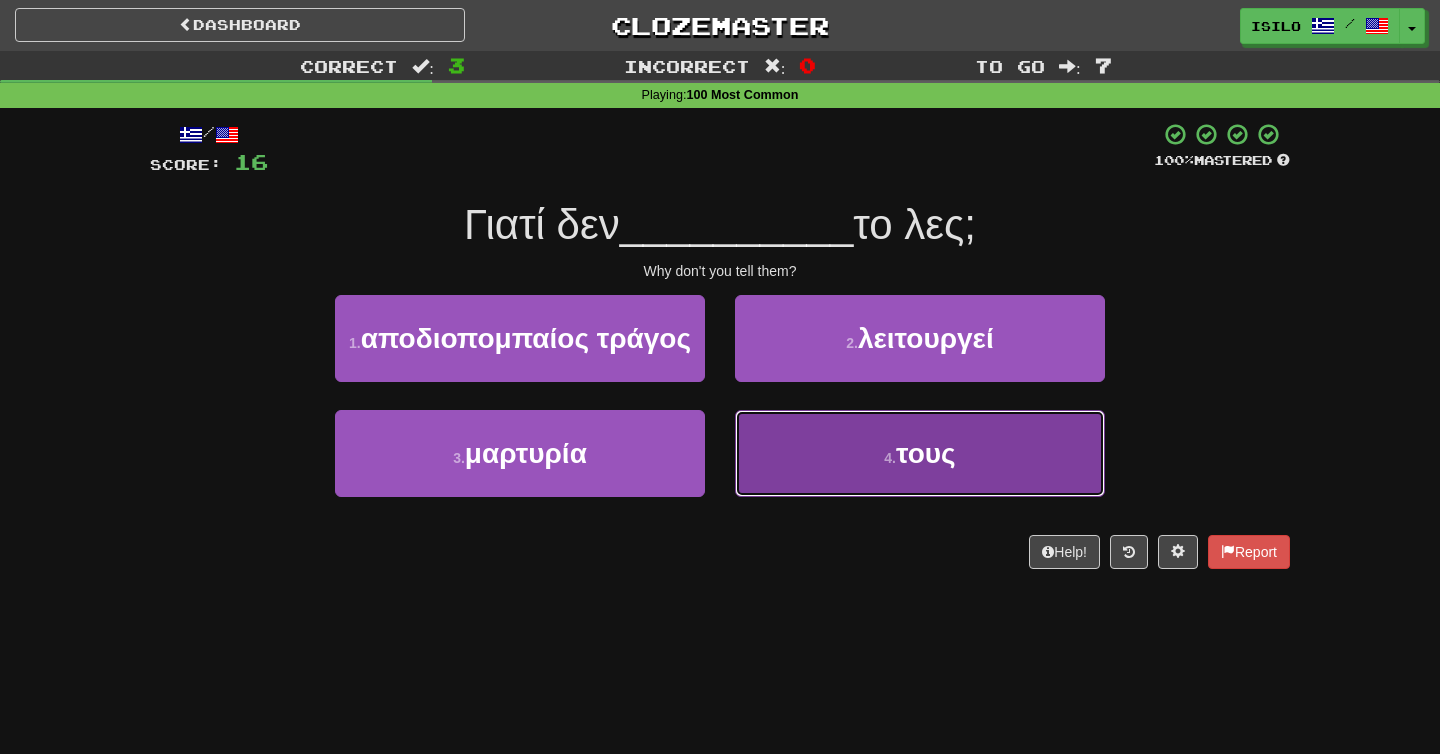 click on "τους" at bounding box center (926, 453) 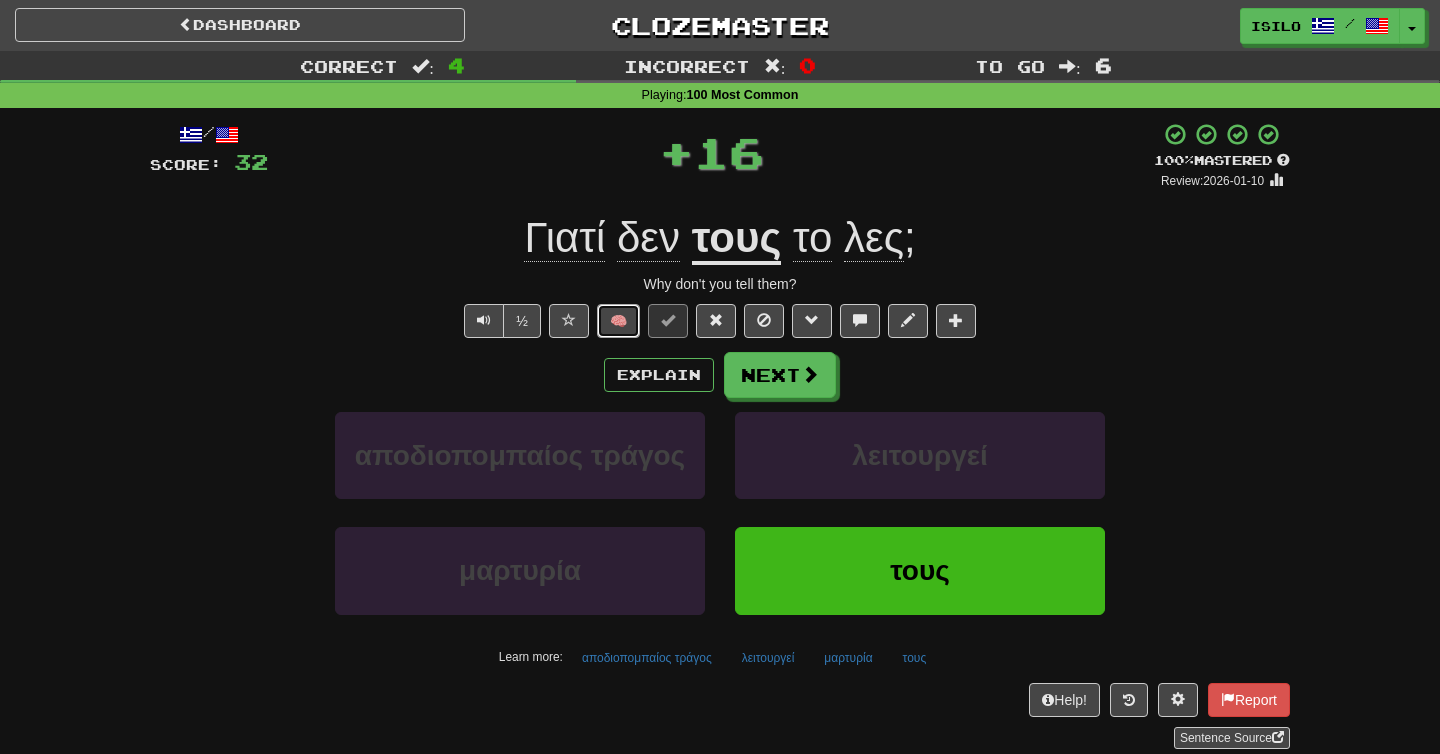 click on "🧠" at bounding box center [618, 321] 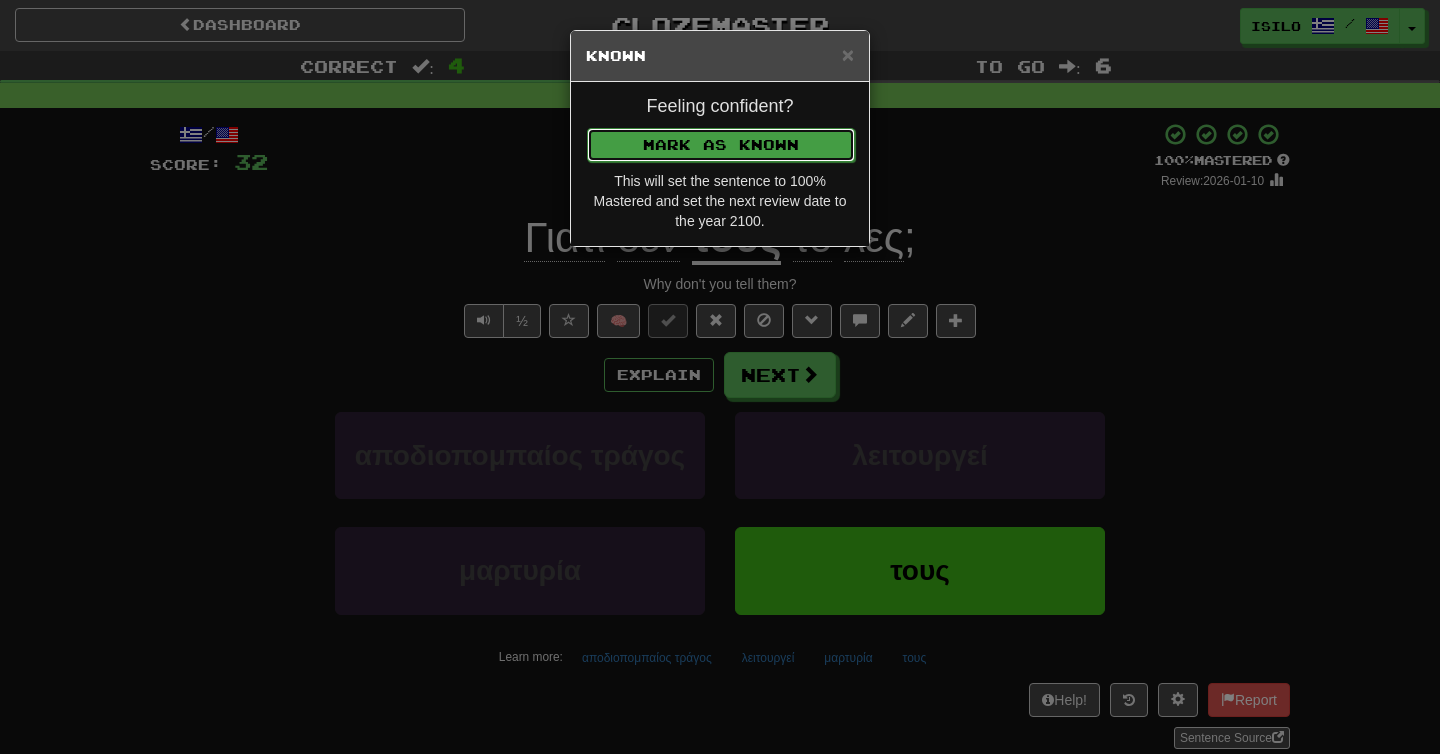 click on "Mark as Known" at bounding box center (721, 145) 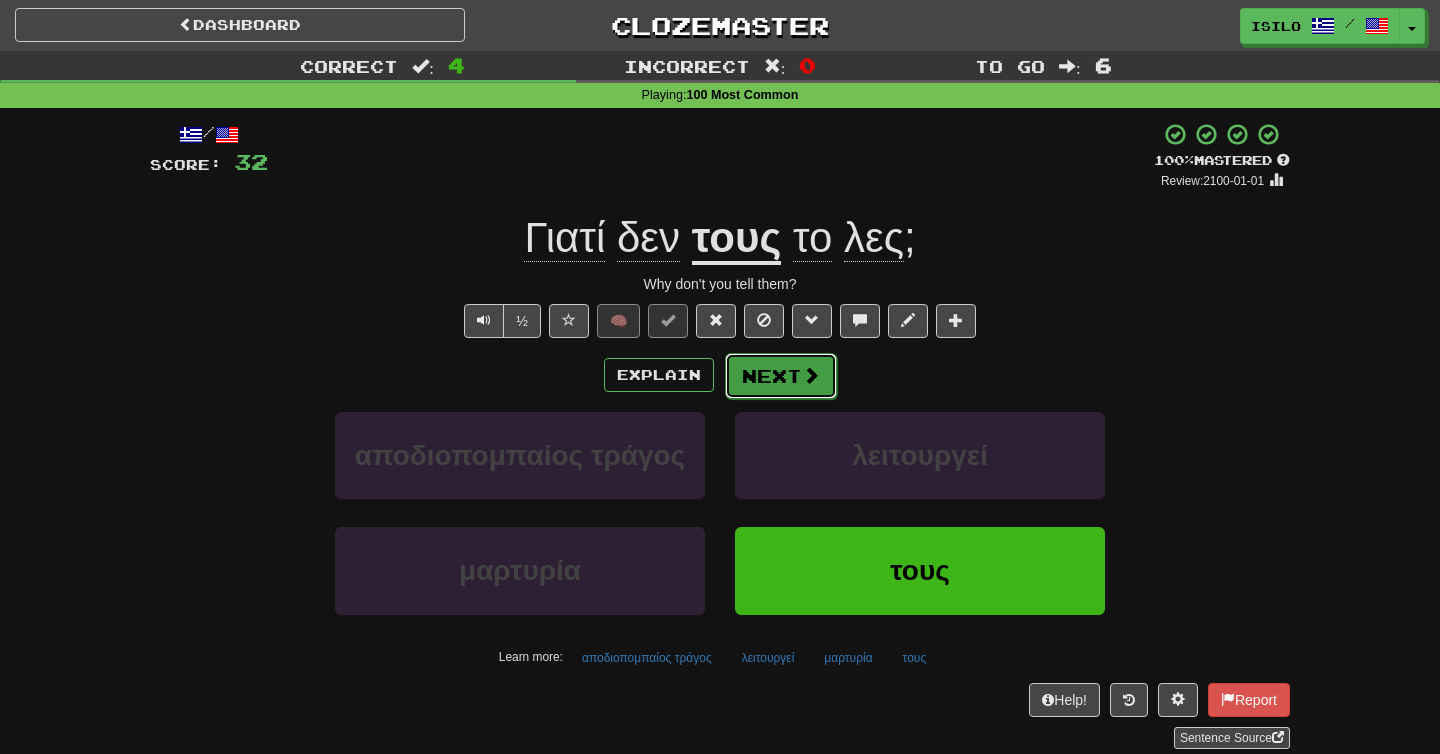 click at bounding box center [811, 375] 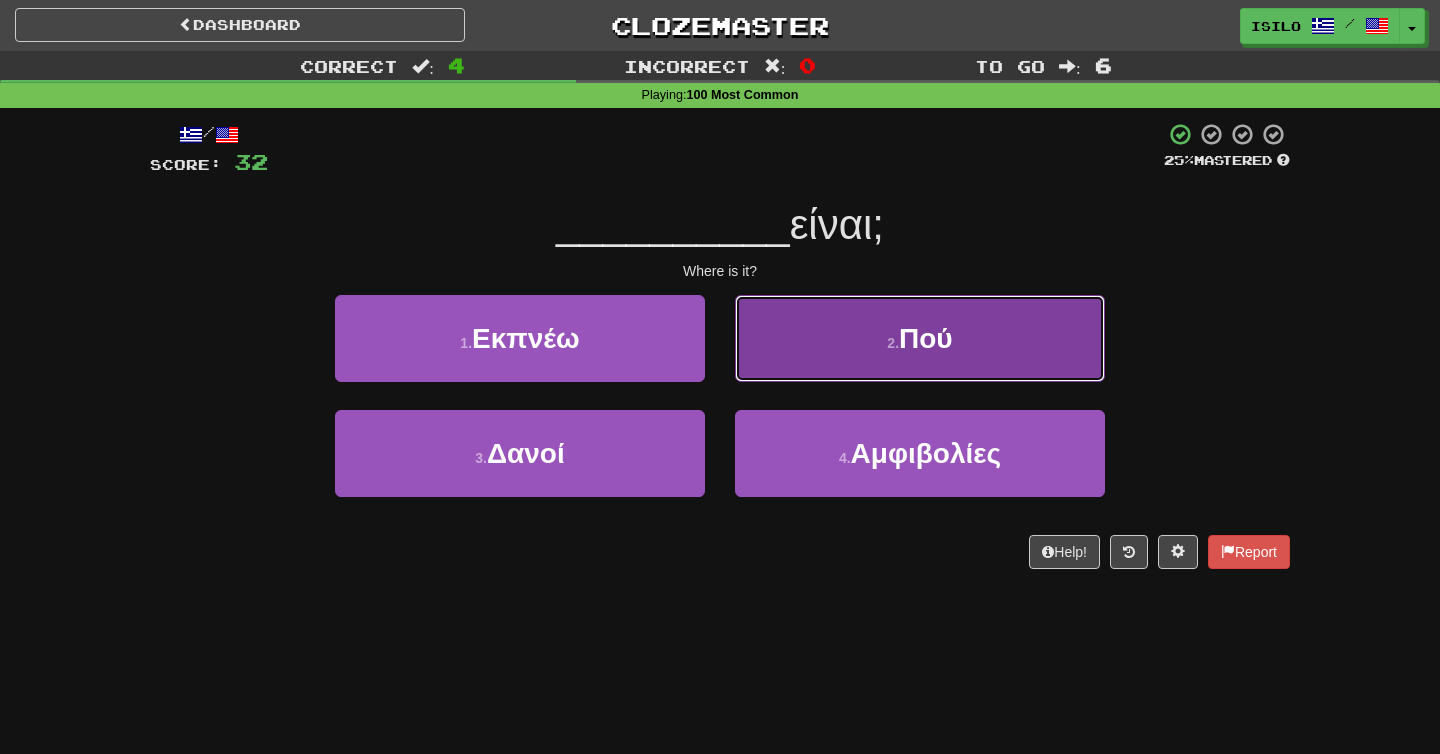 click on "2 .  Πού" at bounding box center (920, 338) 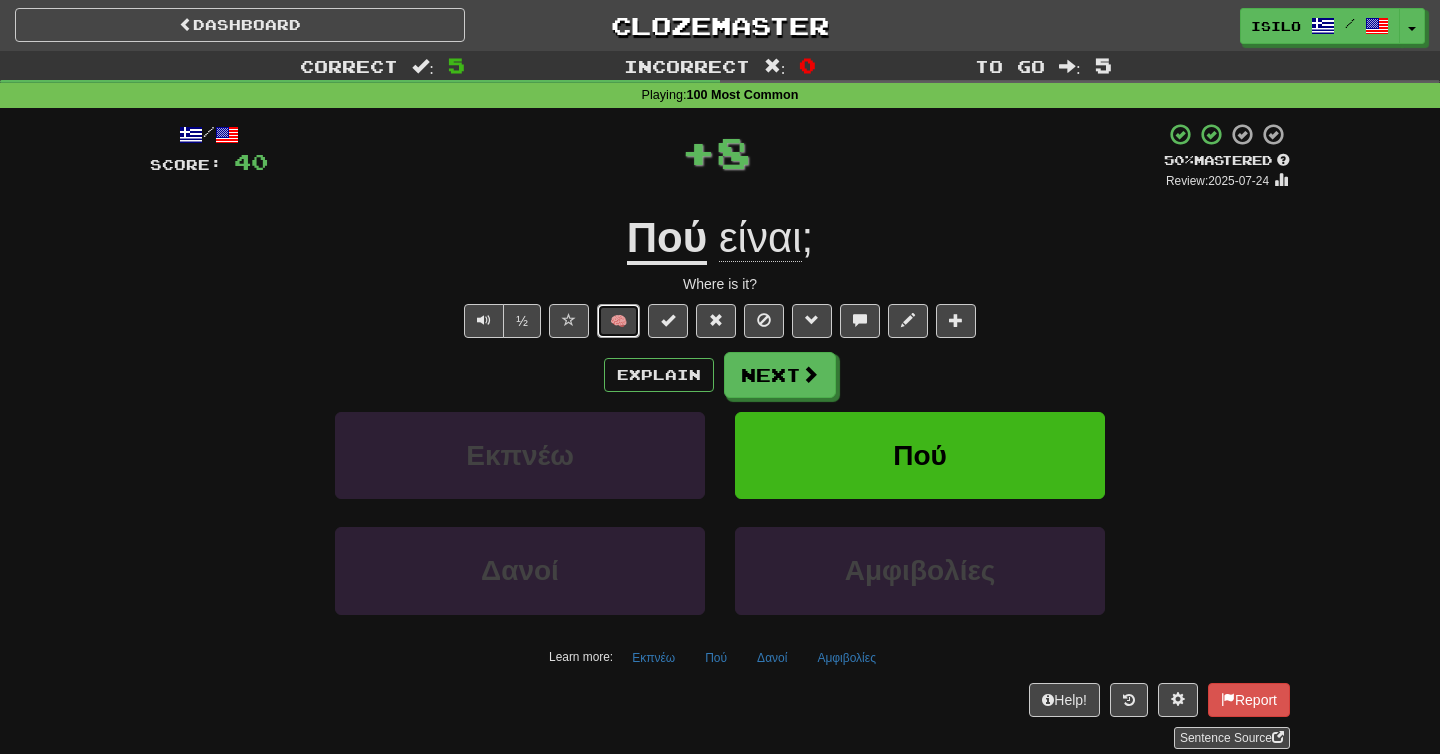 click on "🧠" at bounding box center [618, 321] 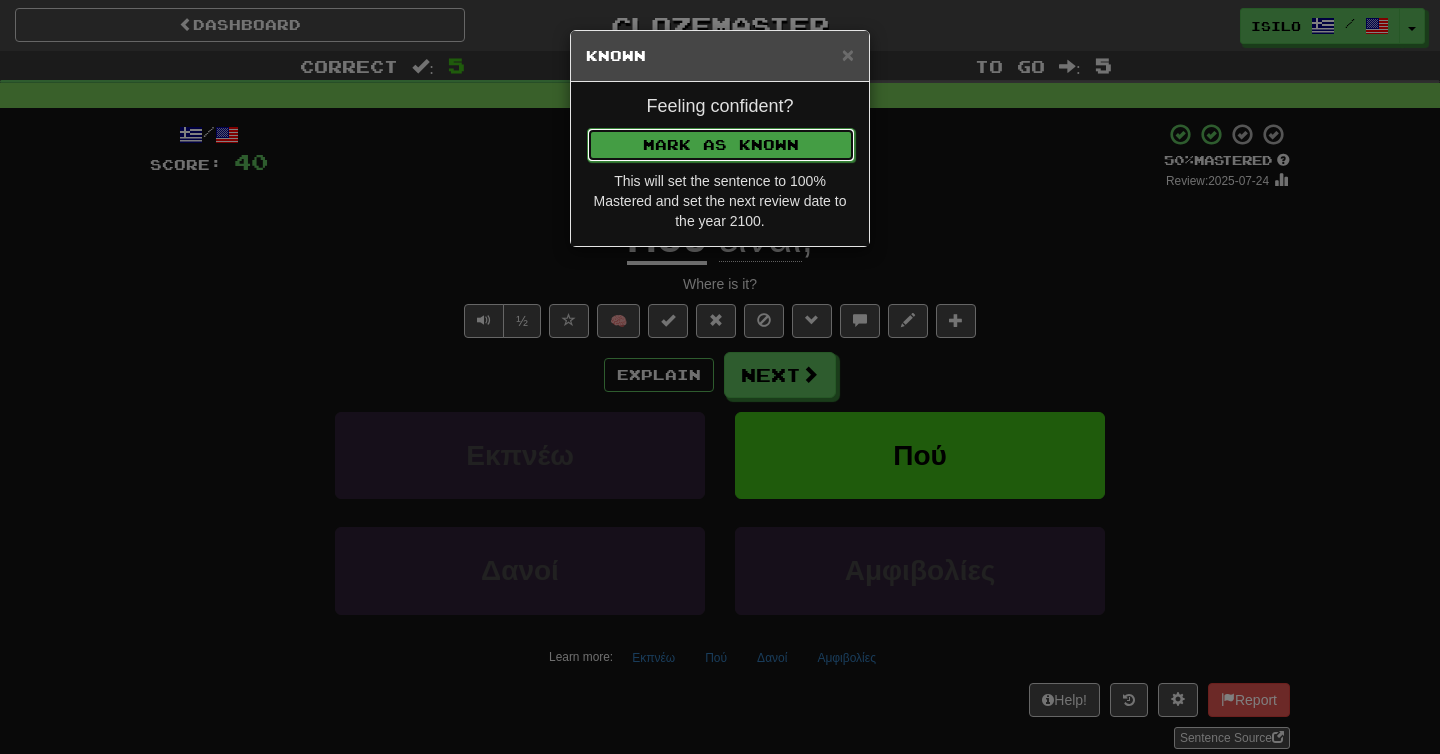 click on "Mark as Known" at bounding box center (721, 145) 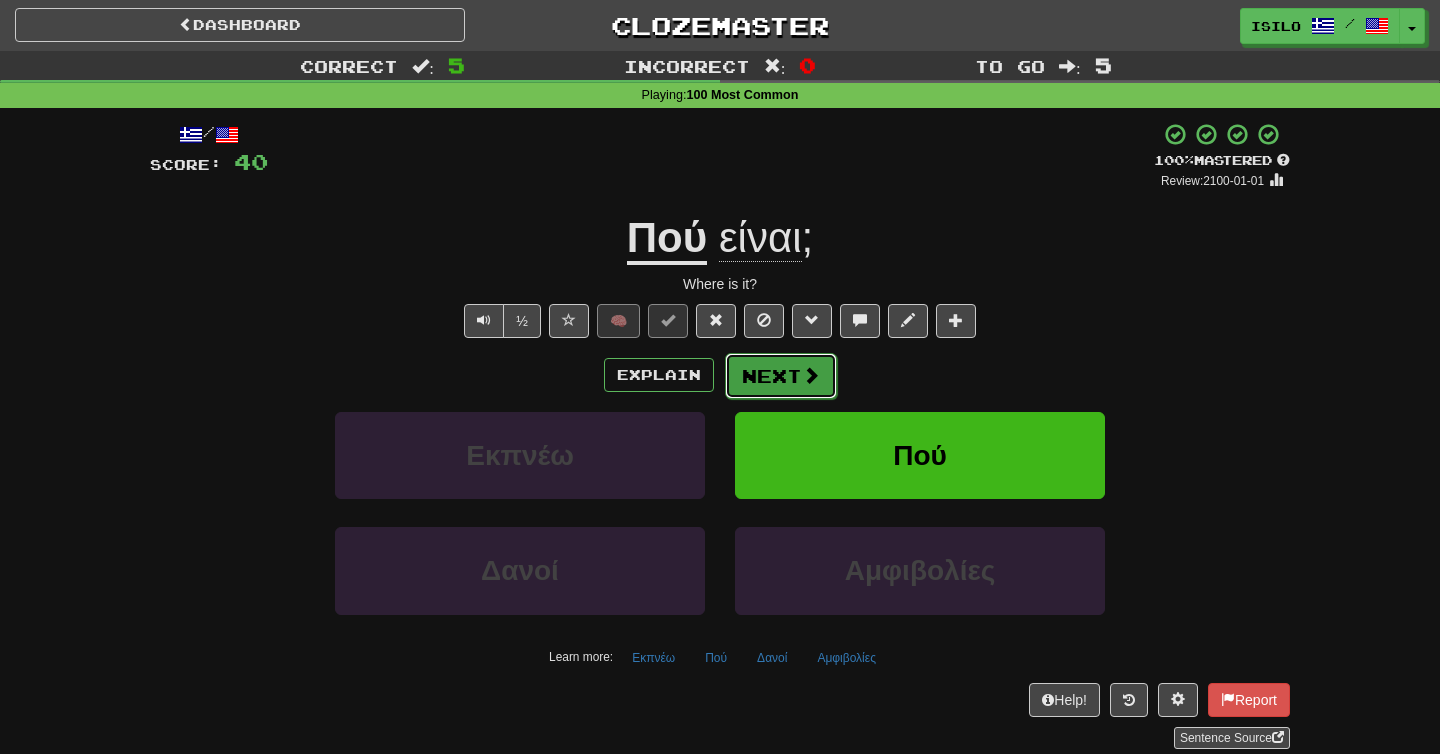 click on "Next" at bounding box center (781, 376) 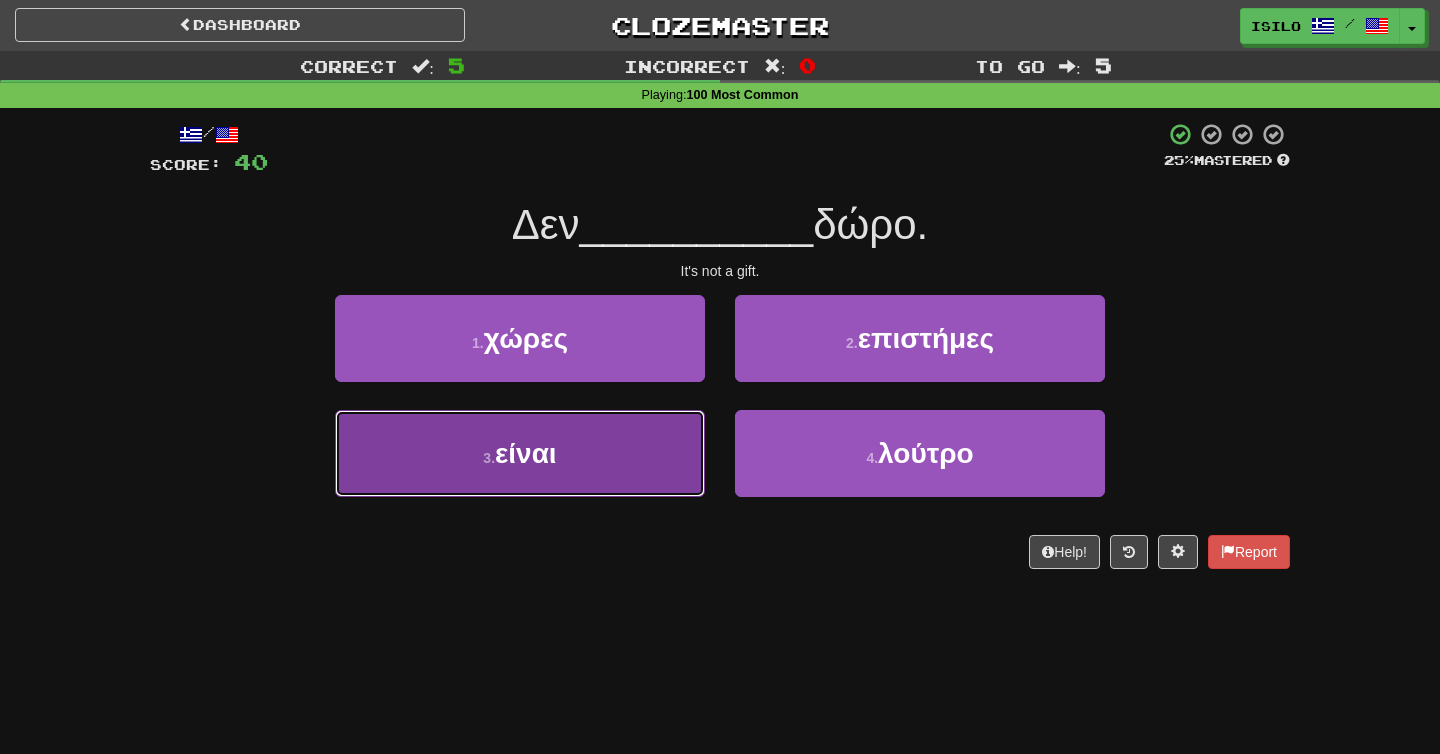 click on "3 . είναι" at bounding box center (520, 453) 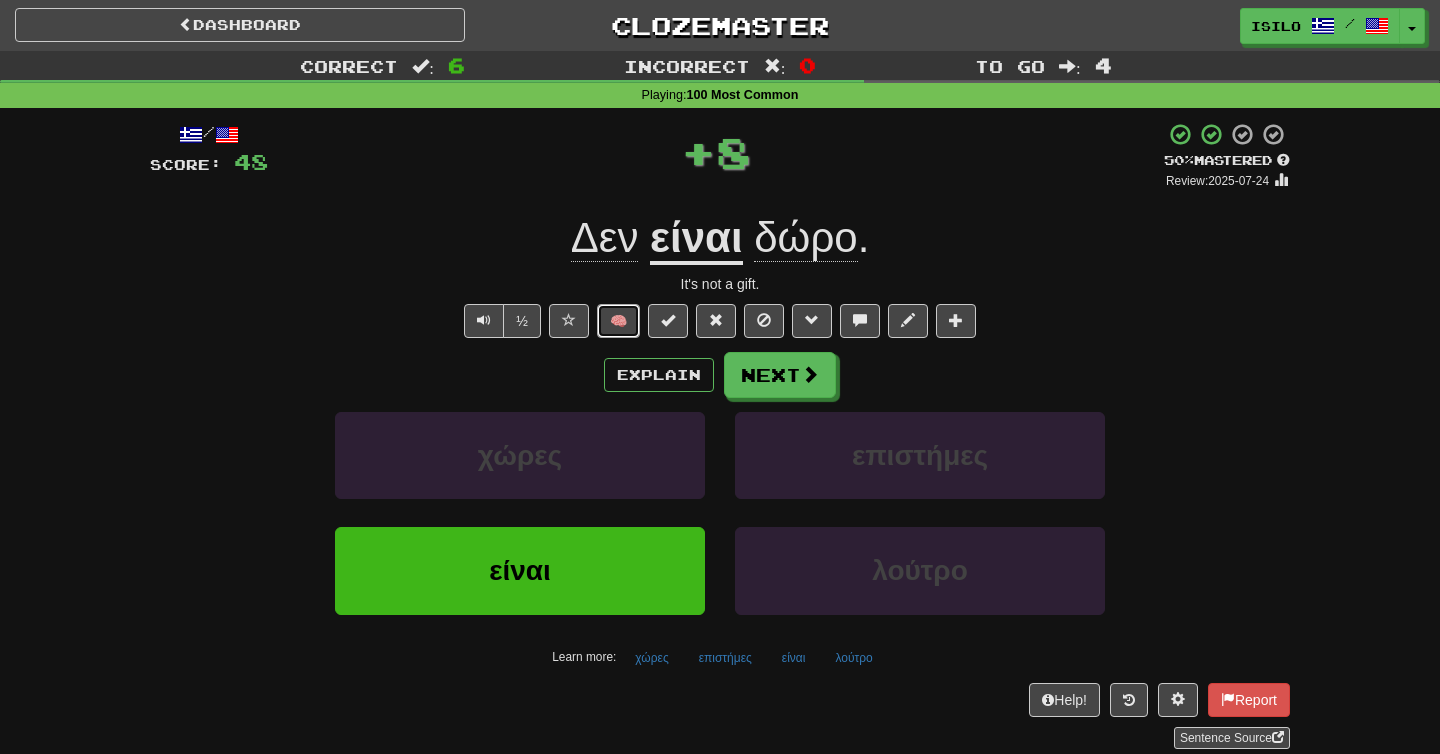 click on "🧠" at bounding box center (618, 321) 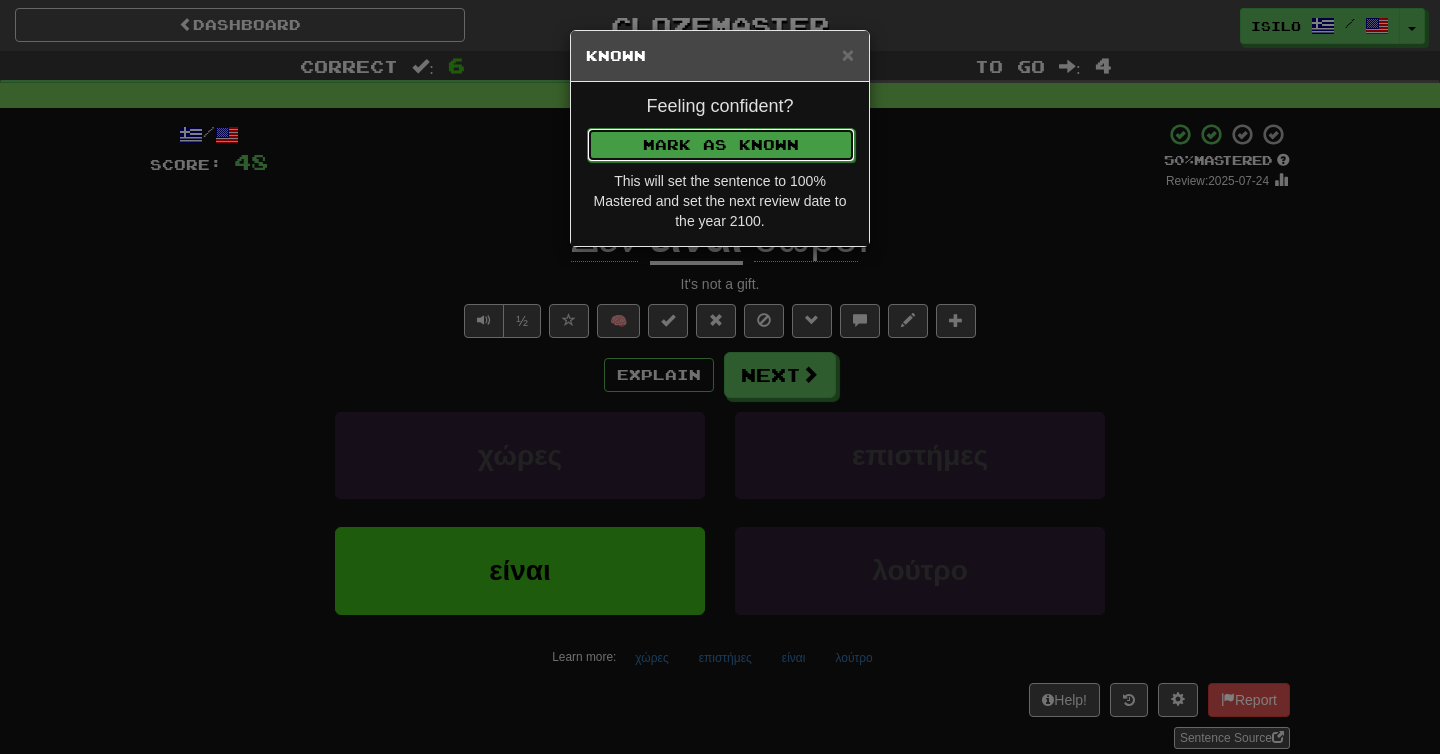 click on "Mark as Known" at bounding box center (721, 145) 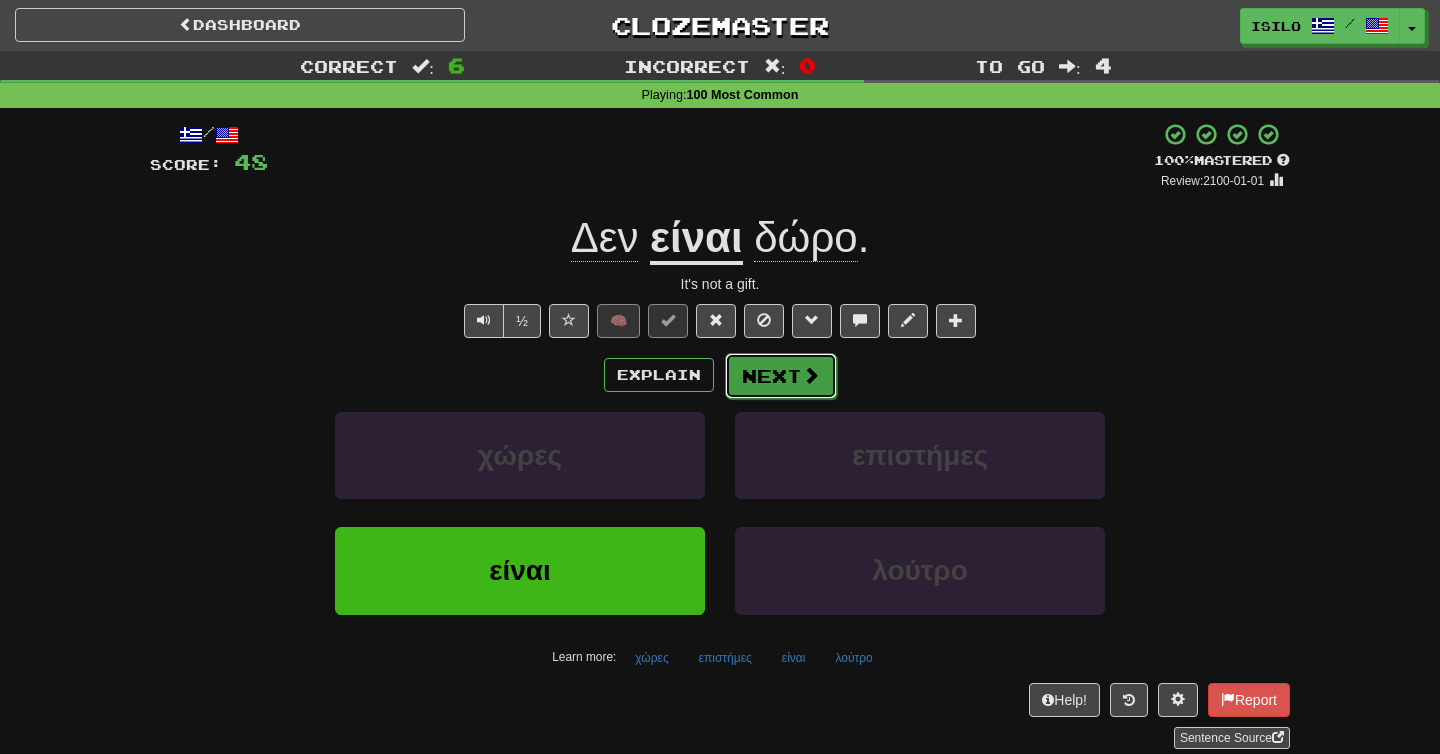 click on "Next" at bounding box center [781, 376] 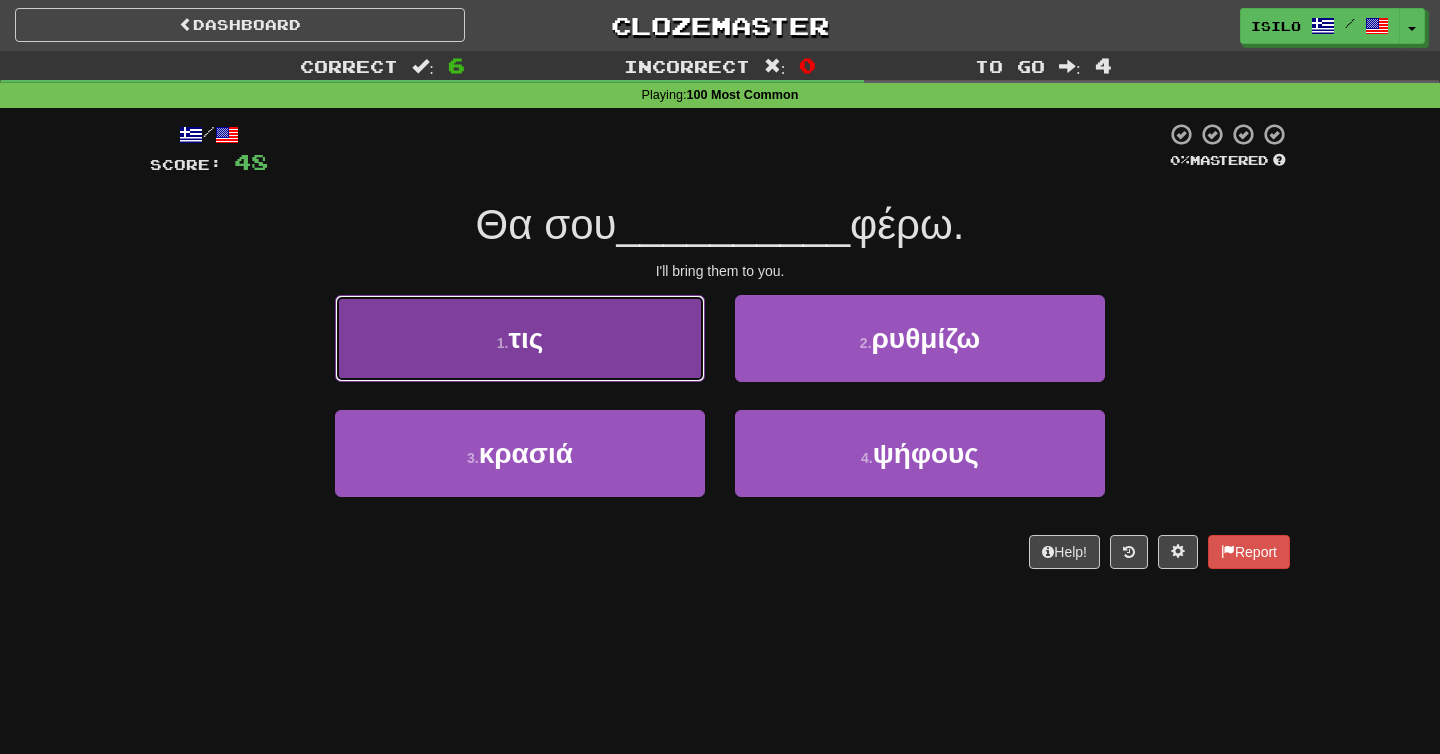 click on "1 .  τις" at bounding box center (520, 338) 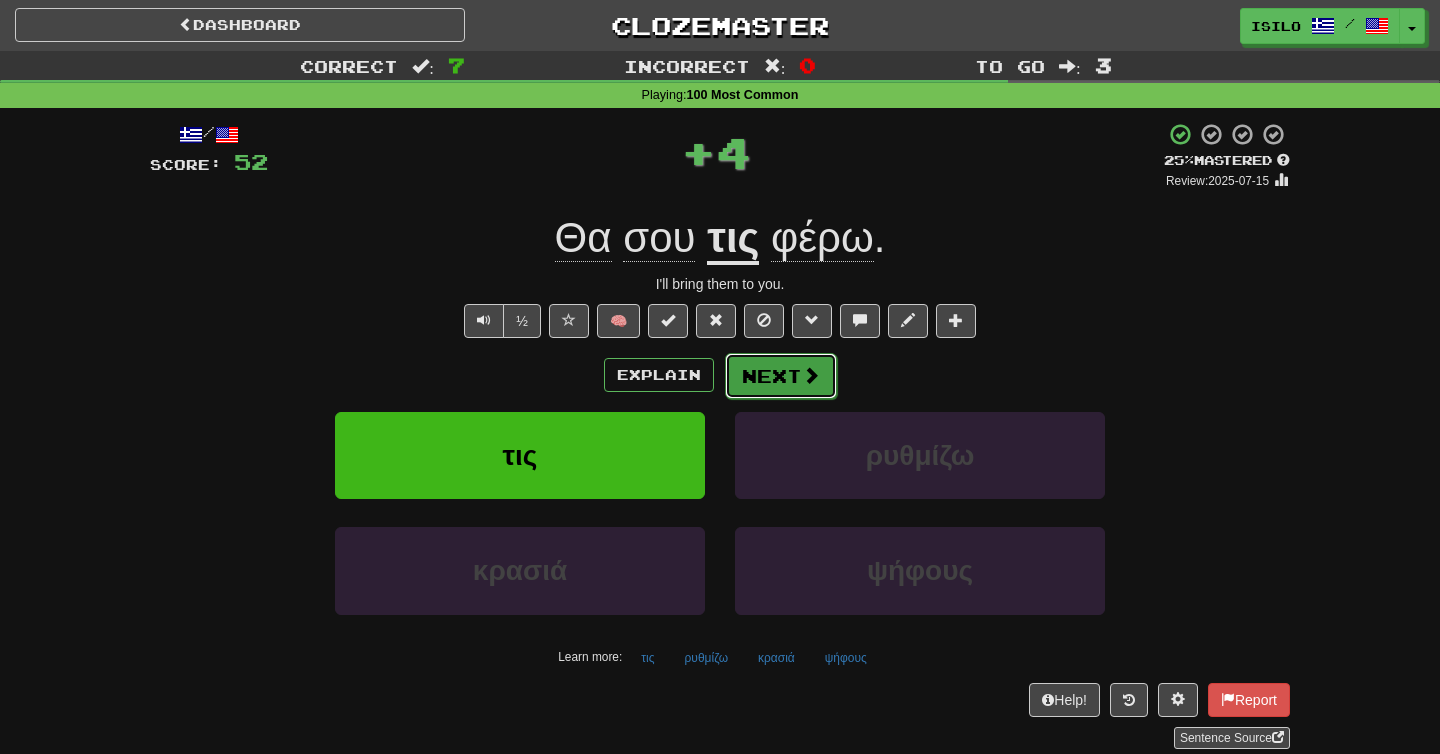 click on "Next" at bounding box center [781, 376] 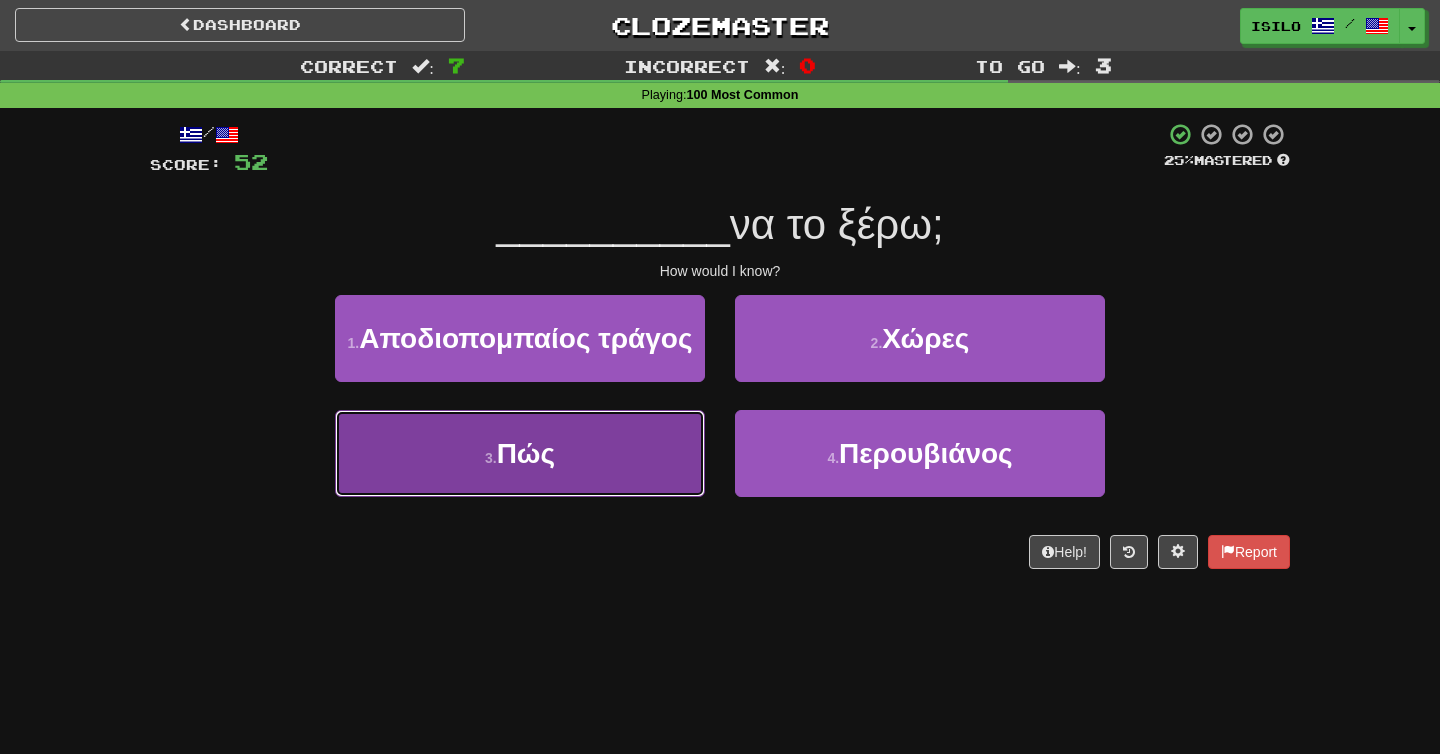 click on "3 .  Πώς" at bounding box center (520, 453) 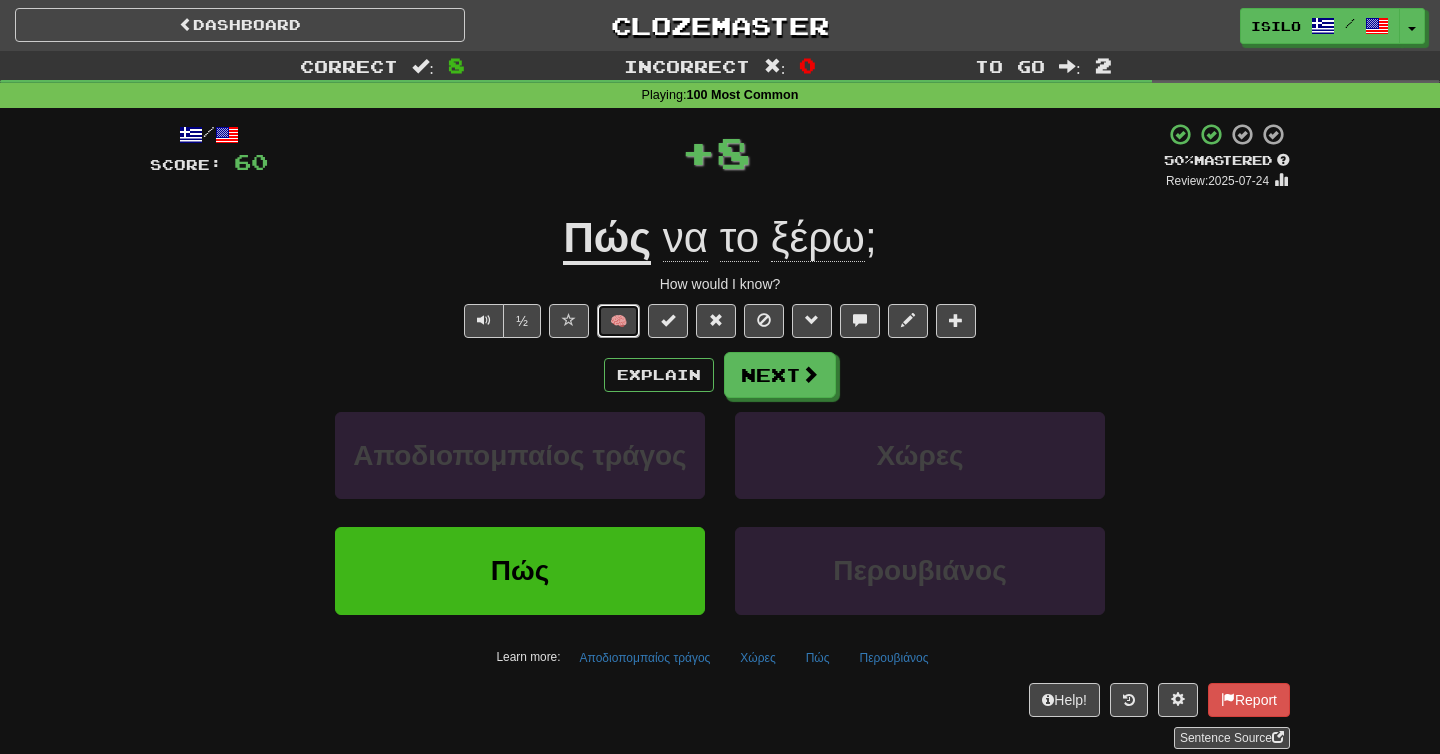 click on "🧠" at bounding box center (618, 321) 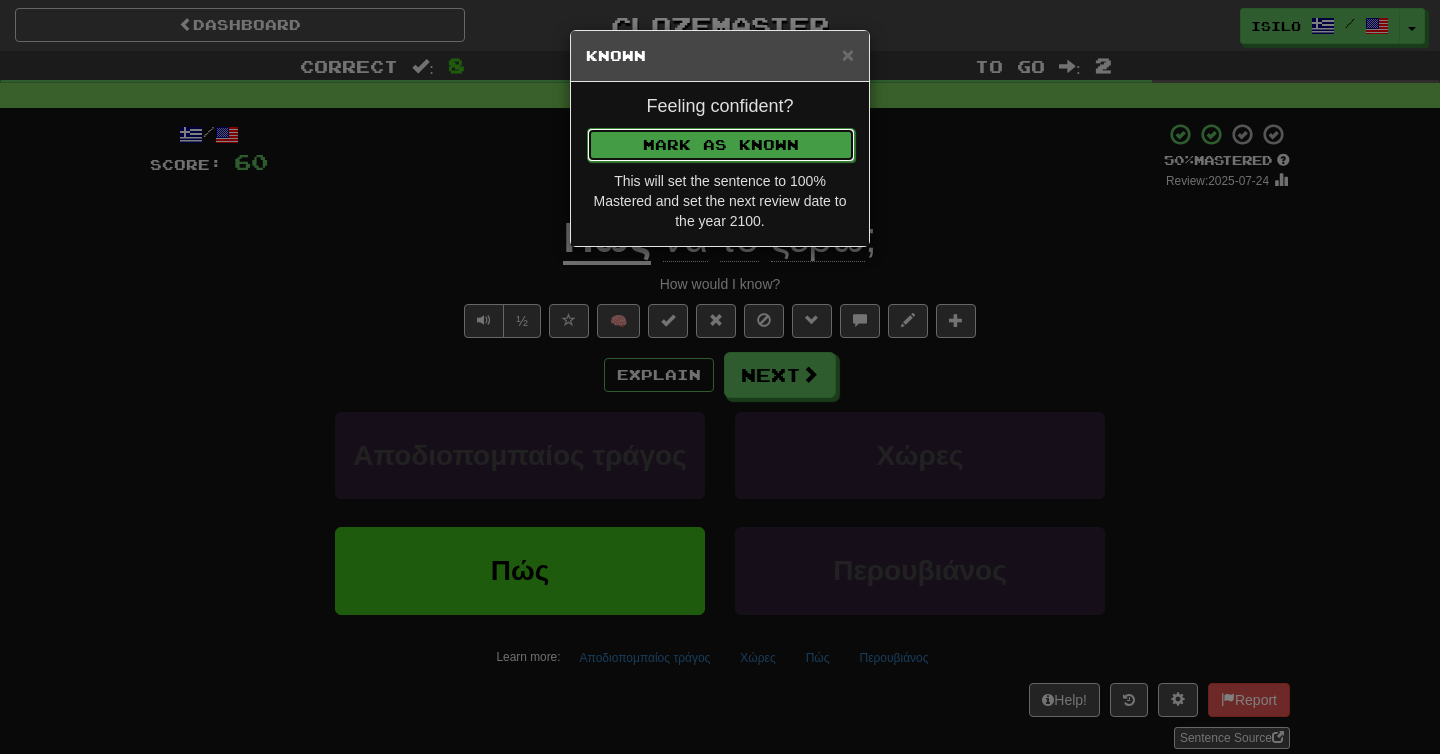 click on "Mark as Known" at bounding box center (721, 145) 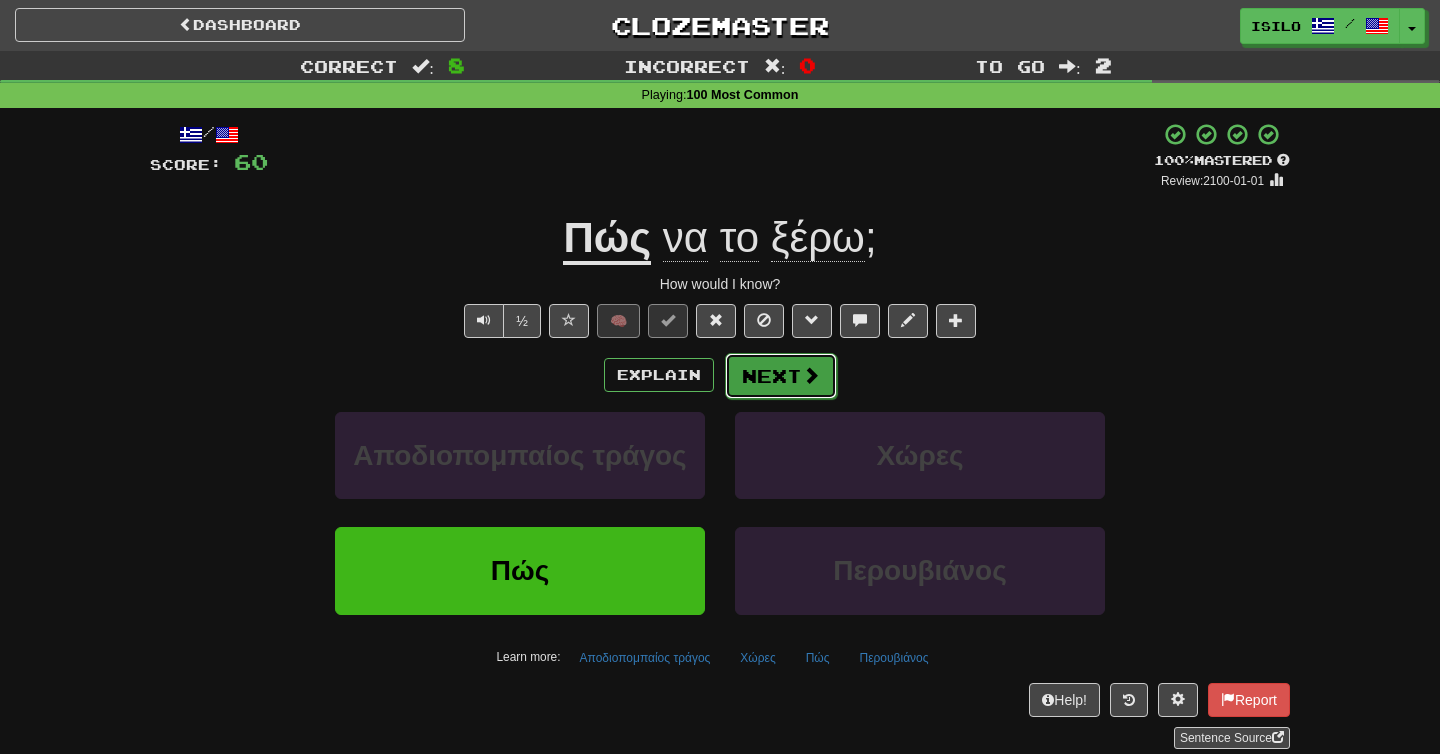 click on "Next" at bounding box center [781, 376] 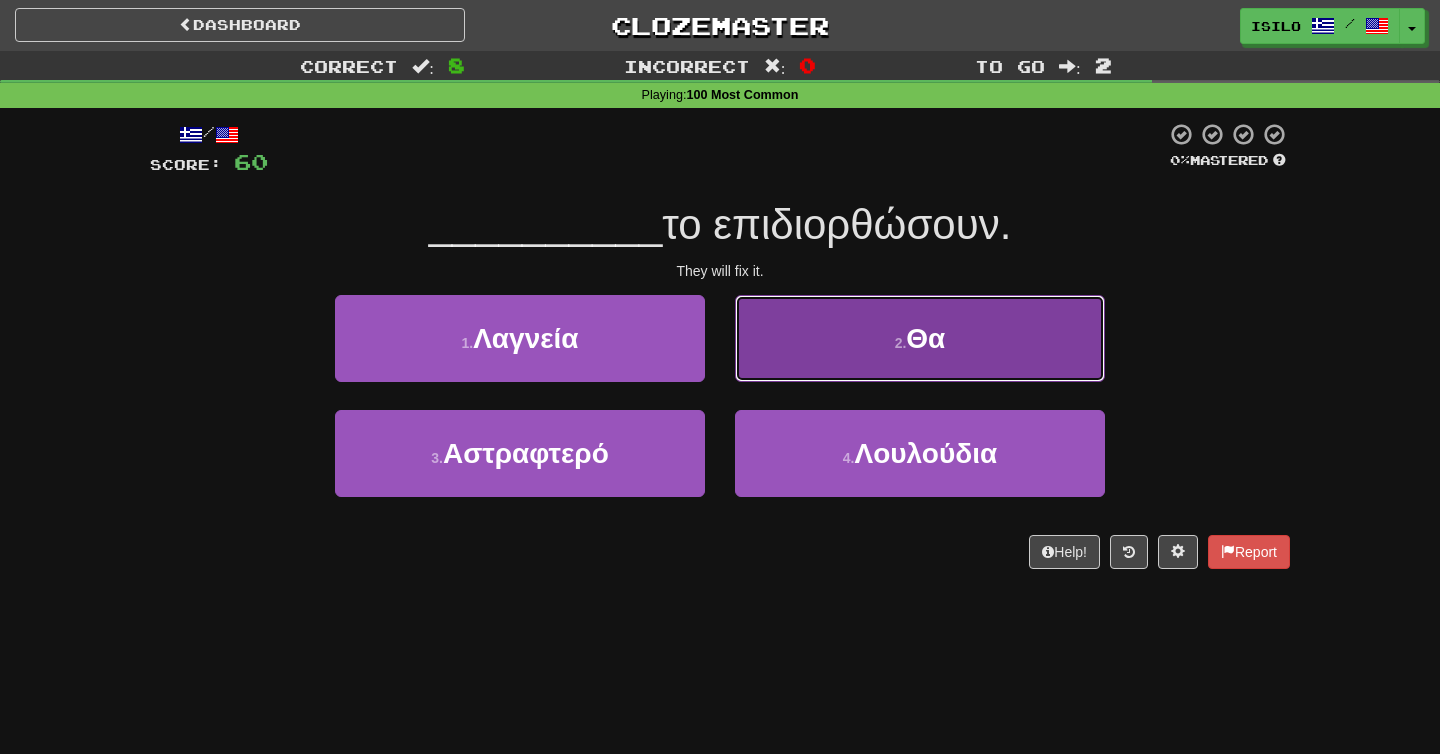 click on "2 . Θα" at bounding box center [920, 338] 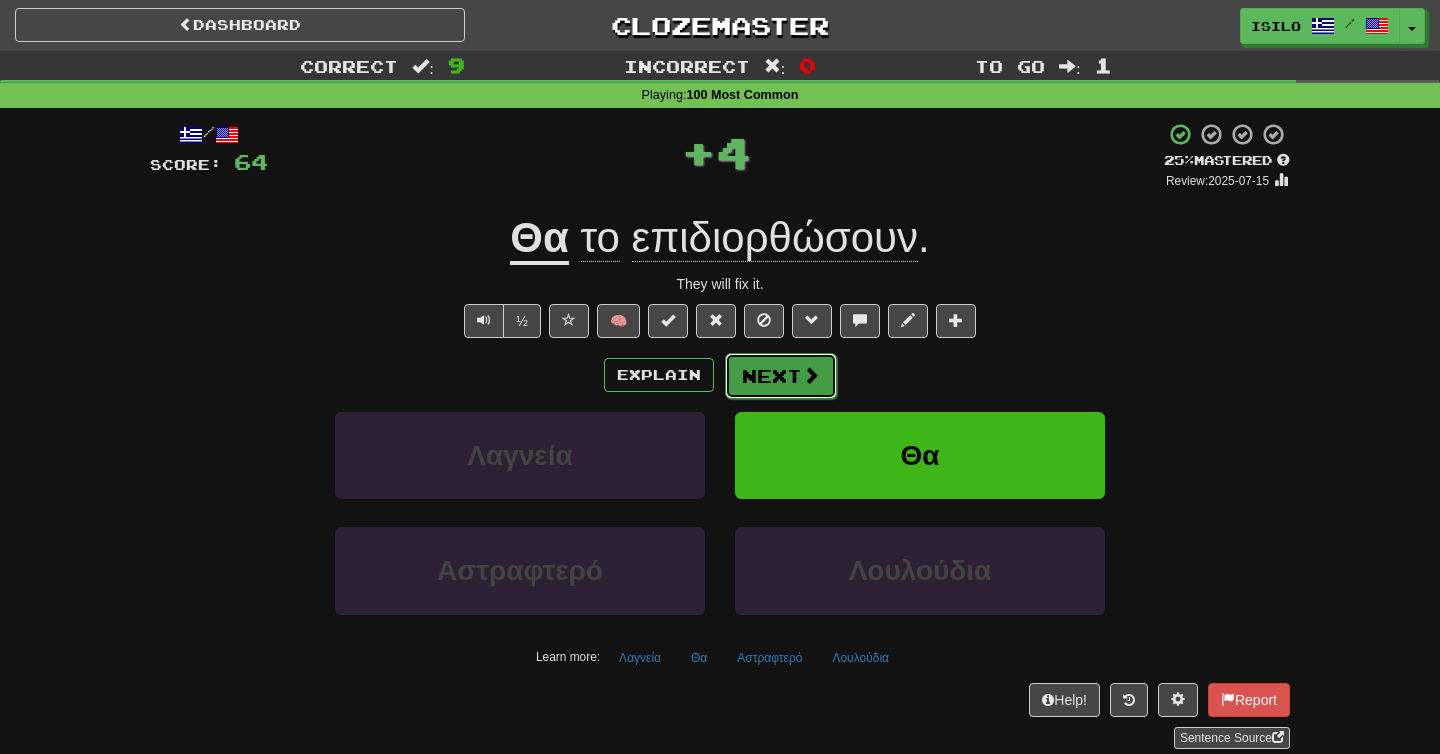 click on "Next" at bounding box center (781, 376) 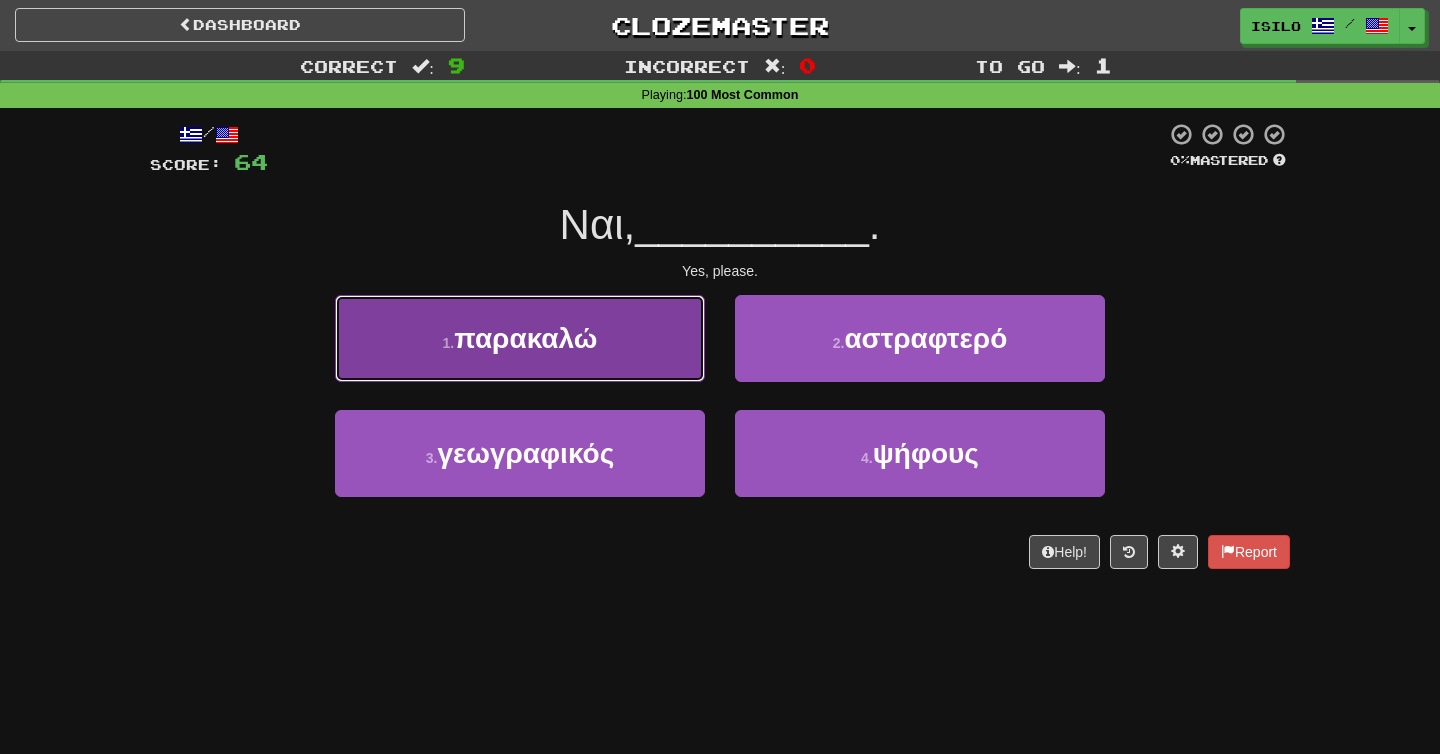 click on "1 .  παρακαλώ" at bounding box center (520, 338) 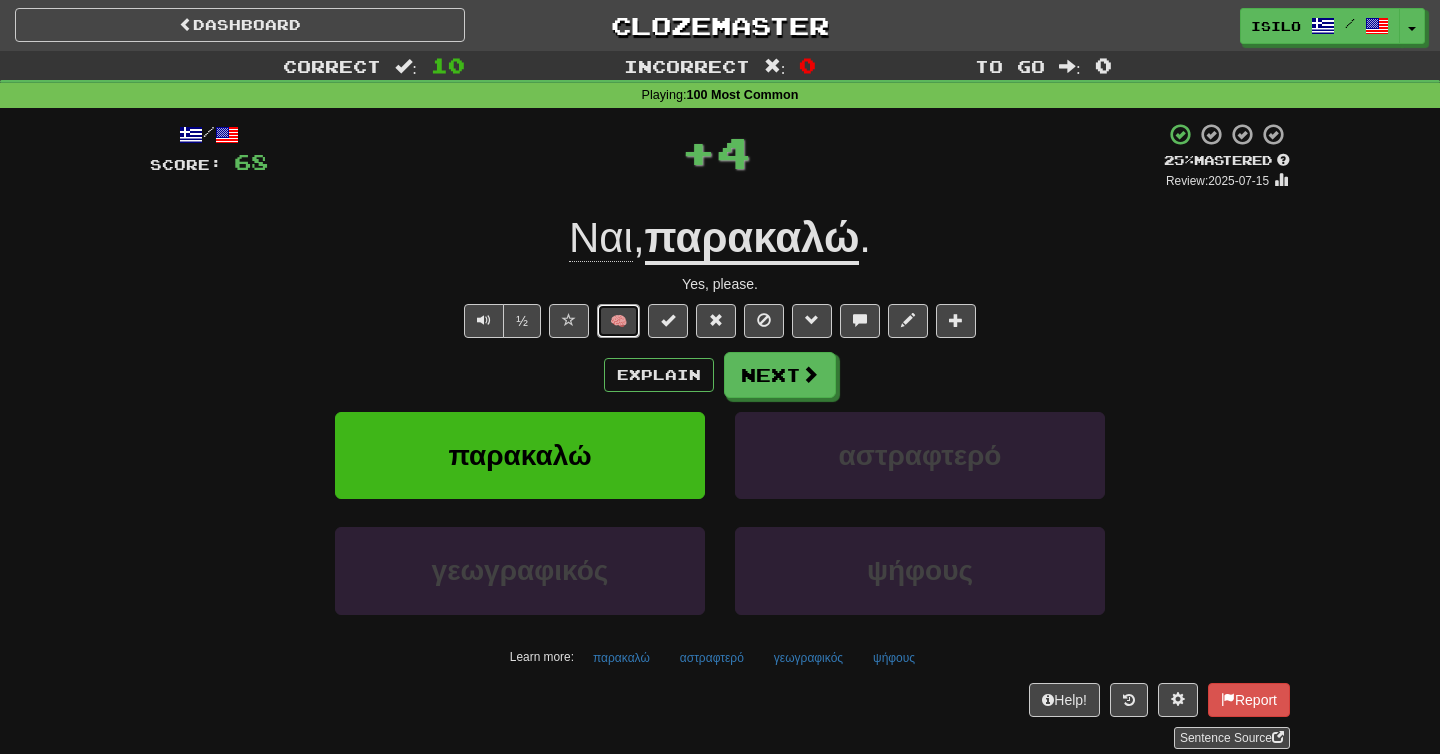 click on "🧠" at bounding box center [618, 321] 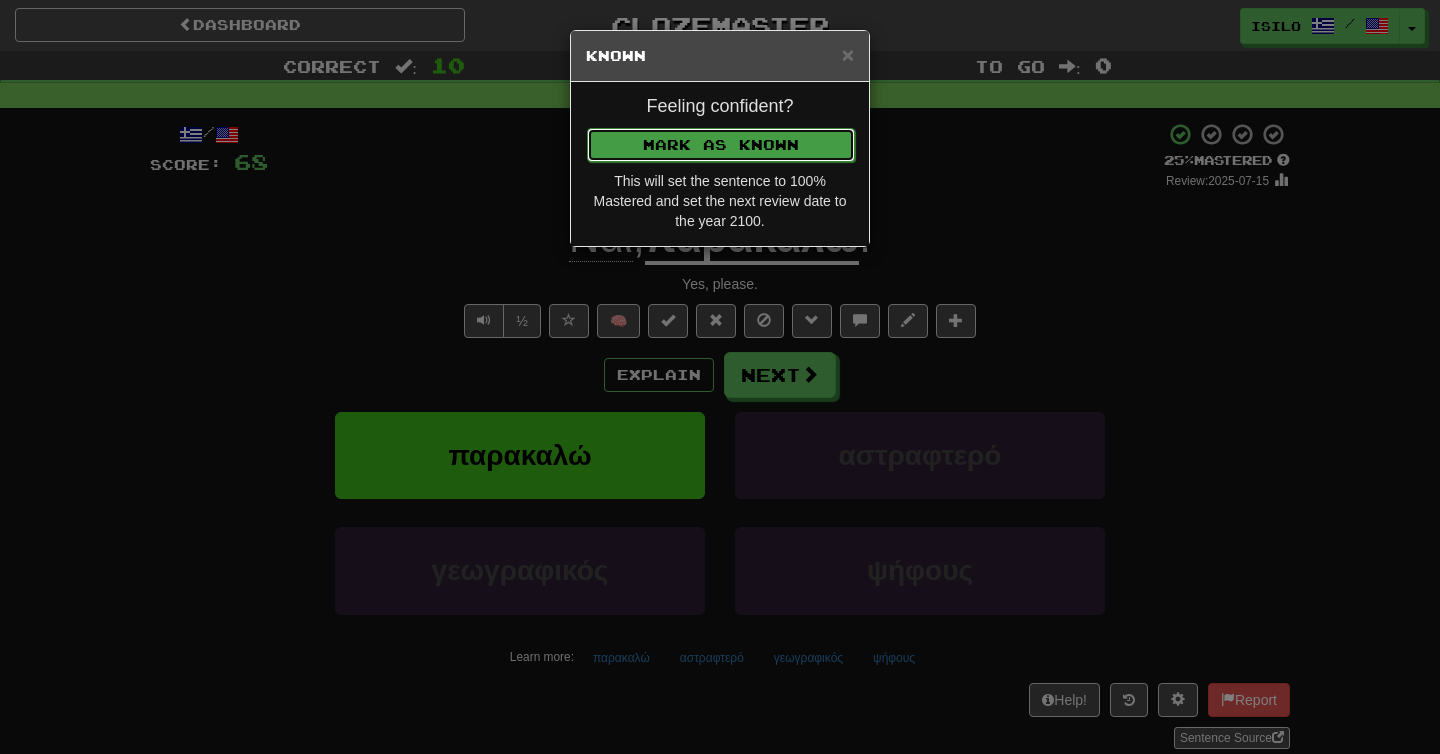 click on "Mark as Known" at bounding box center [721, 145] 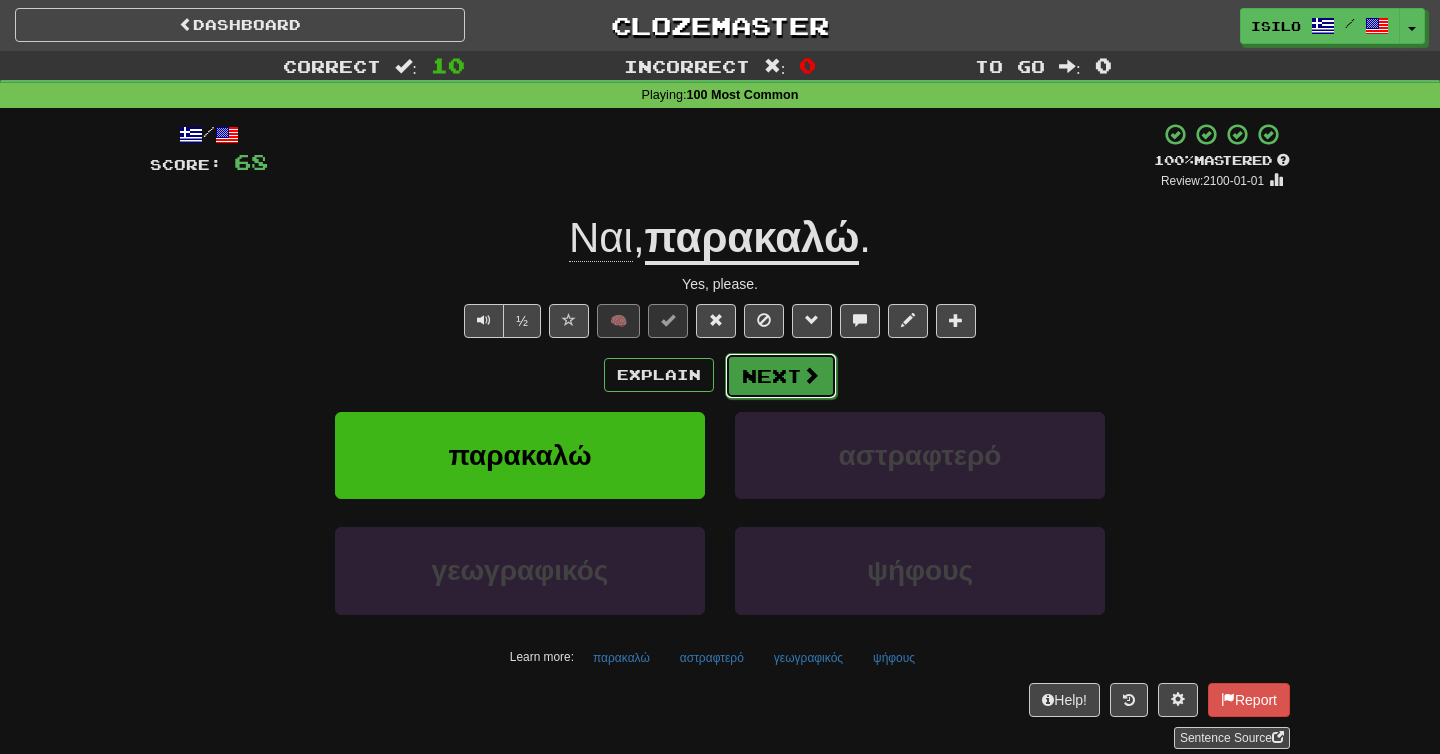 click on "Next" at bounding box center (781, 376) 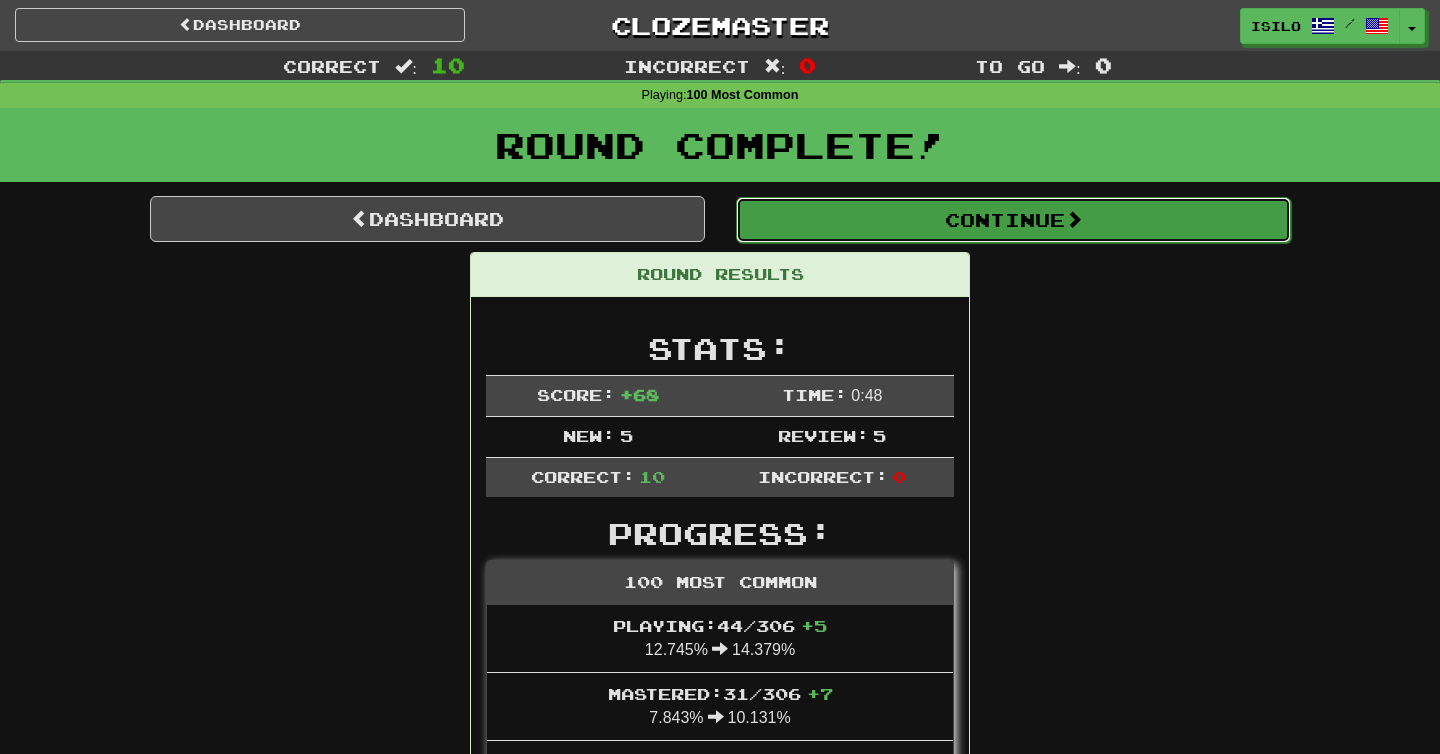 click on "Continue" at bounding box center [1013, 220] 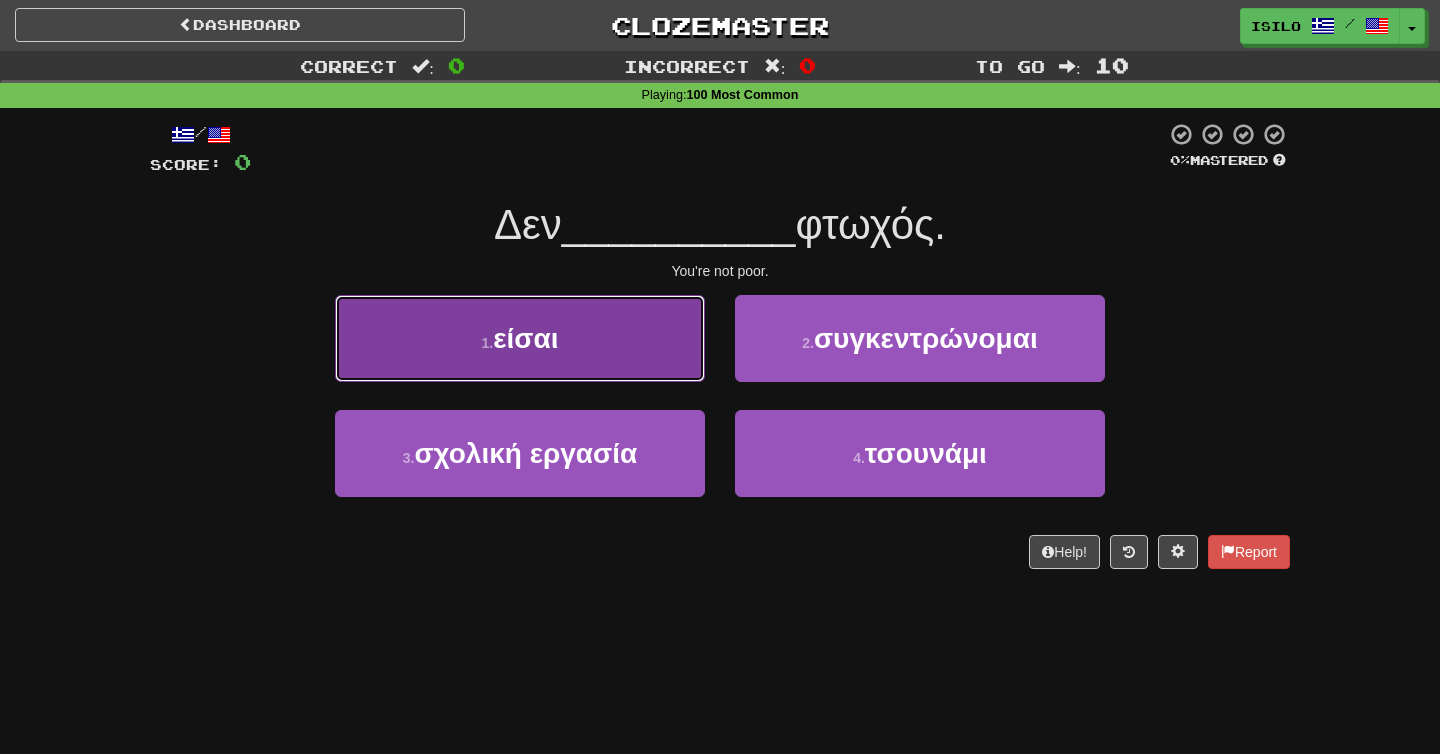click on "1 . είσαι" at bounding box center (520, 338) 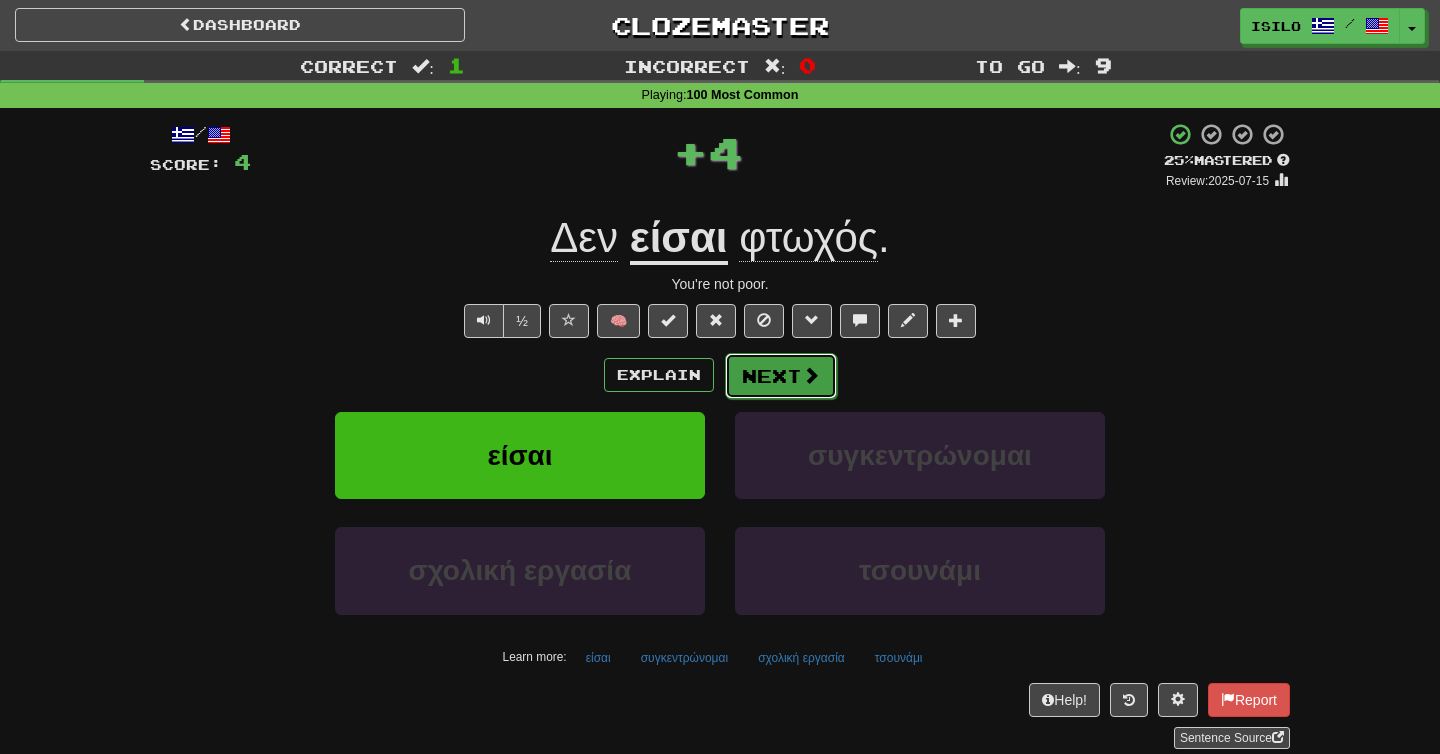 click on "Next" at bounding box center [781, 376] 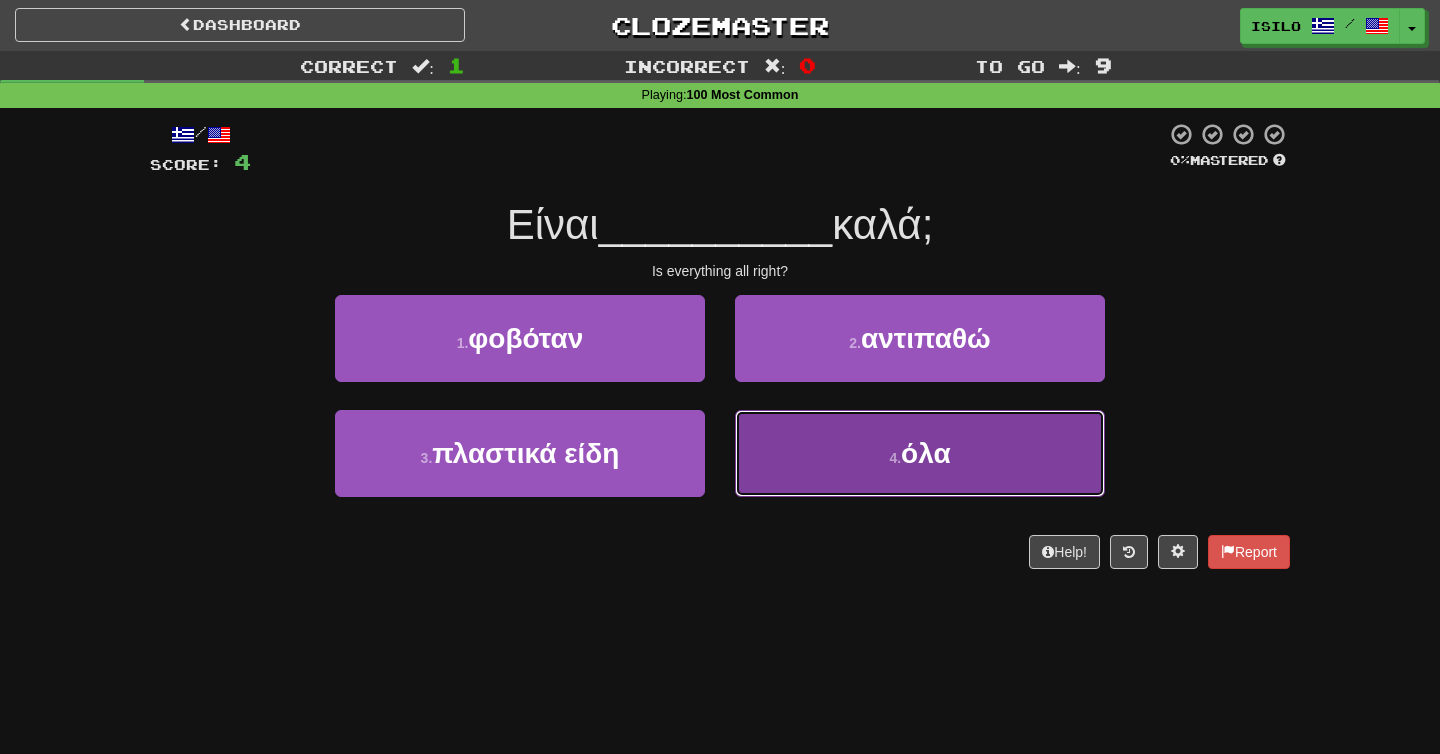 click on "4 . όλα" at bounding box center (920, 453) 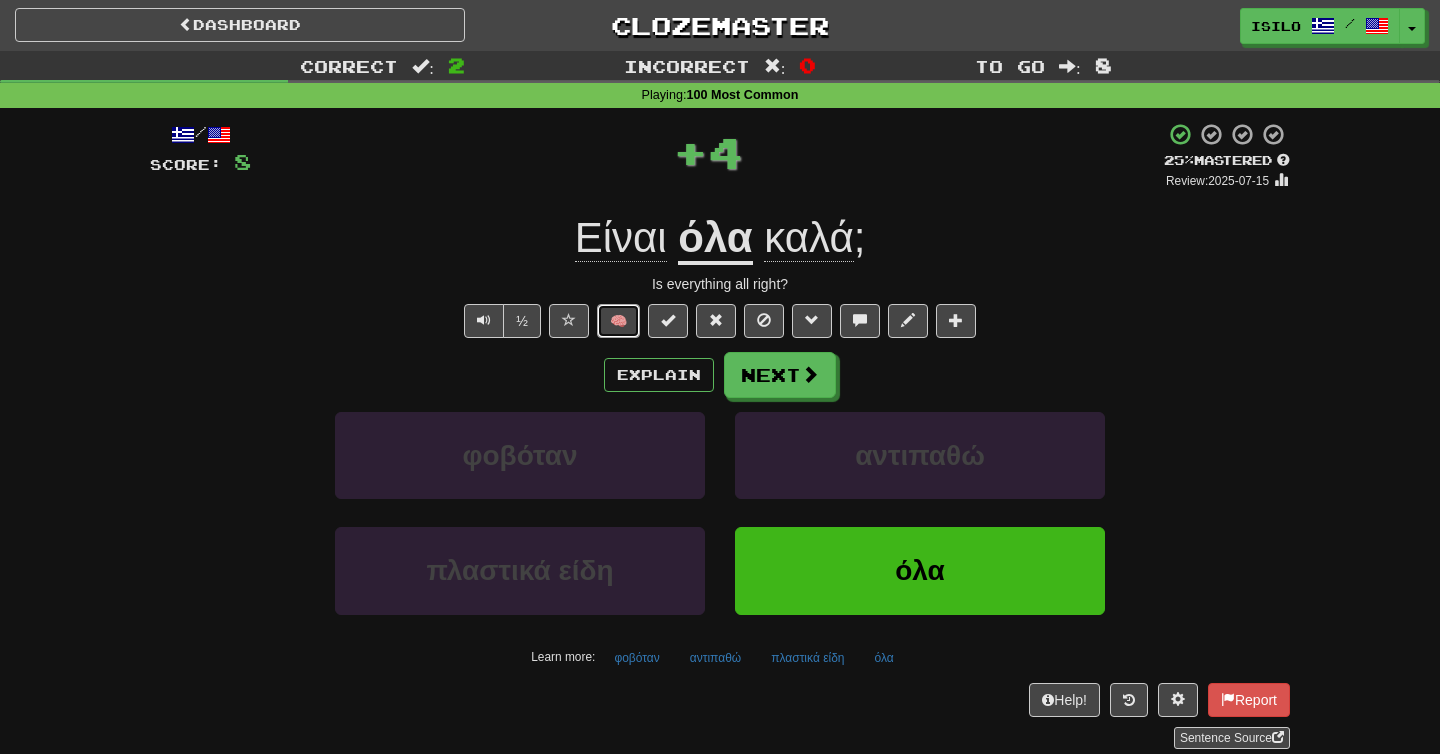 click on "🧠" at bounding box center (618, 321) 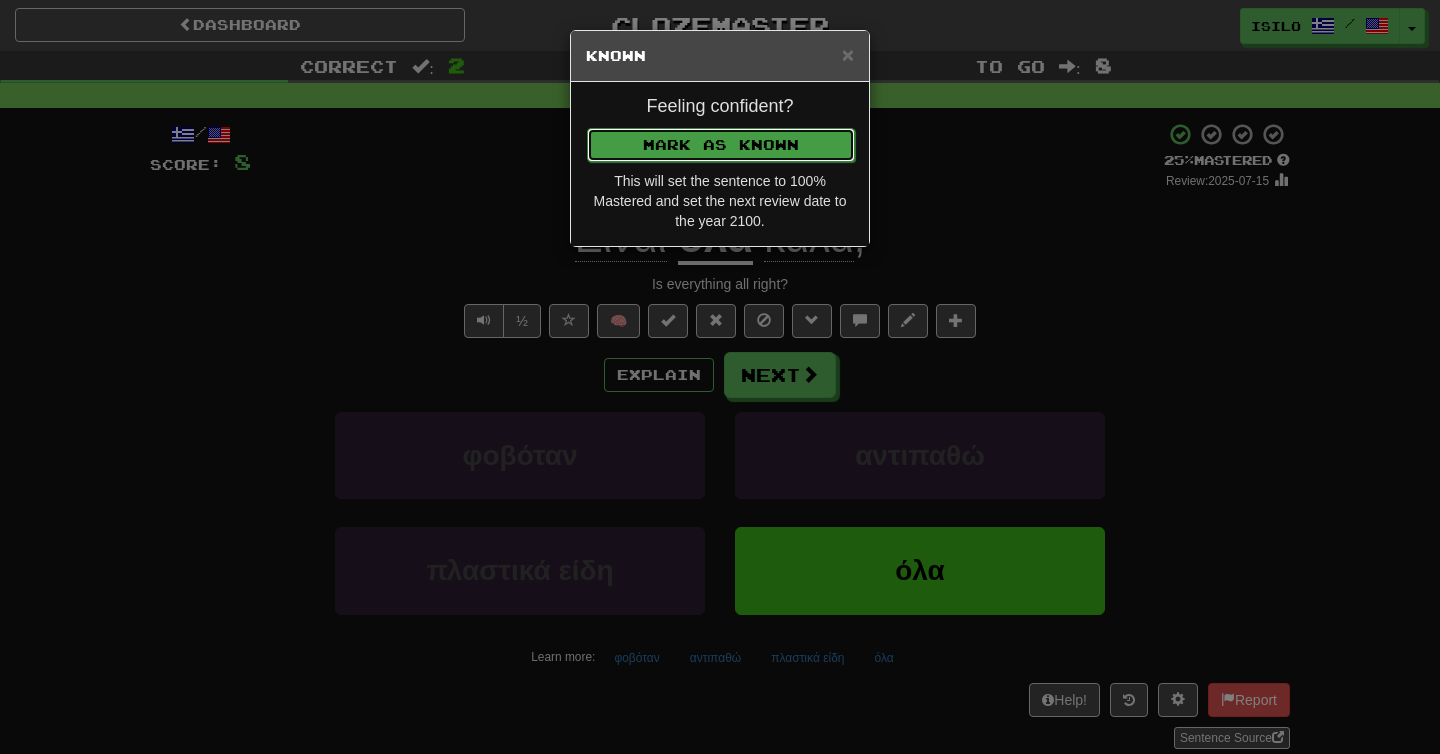 click on "Mark as Known" at bounding box center [721, 145] 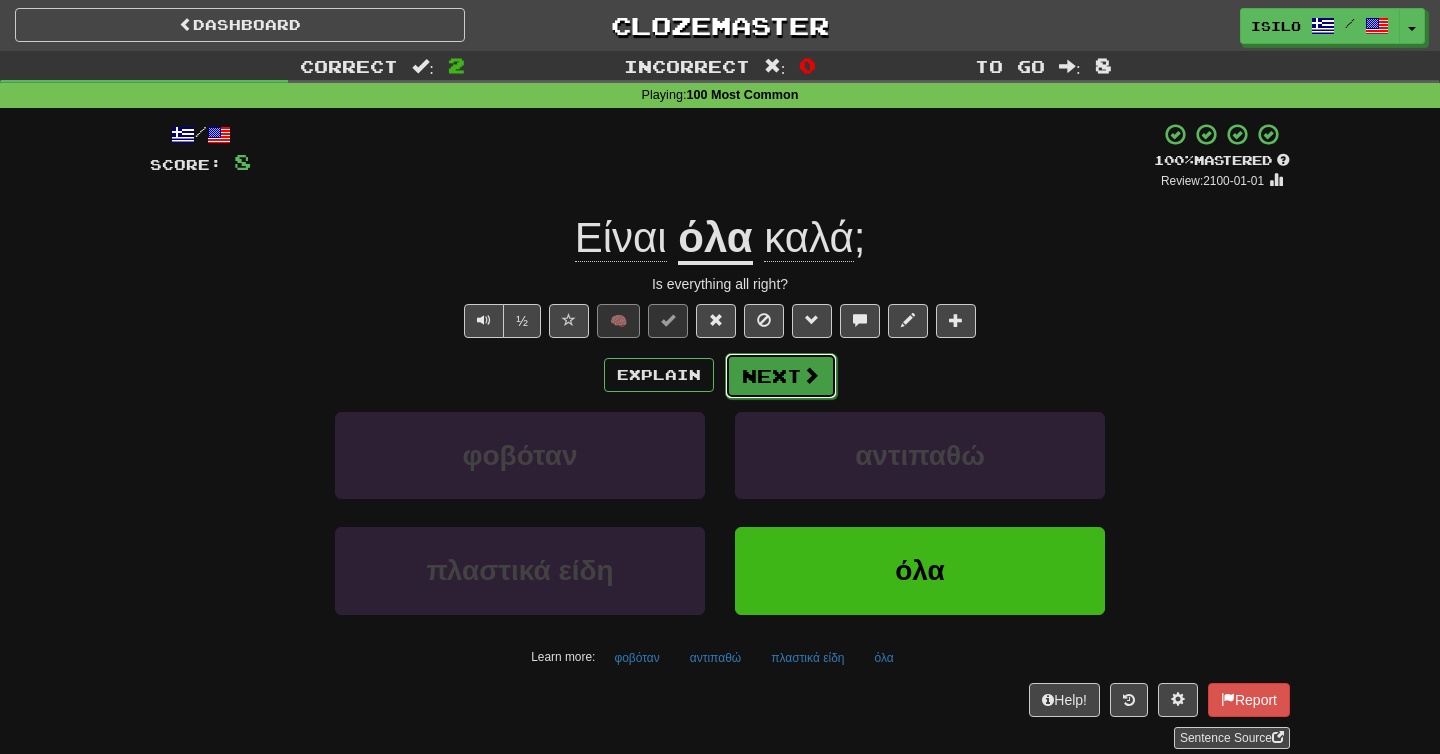 click at bounding box center (811, 375) 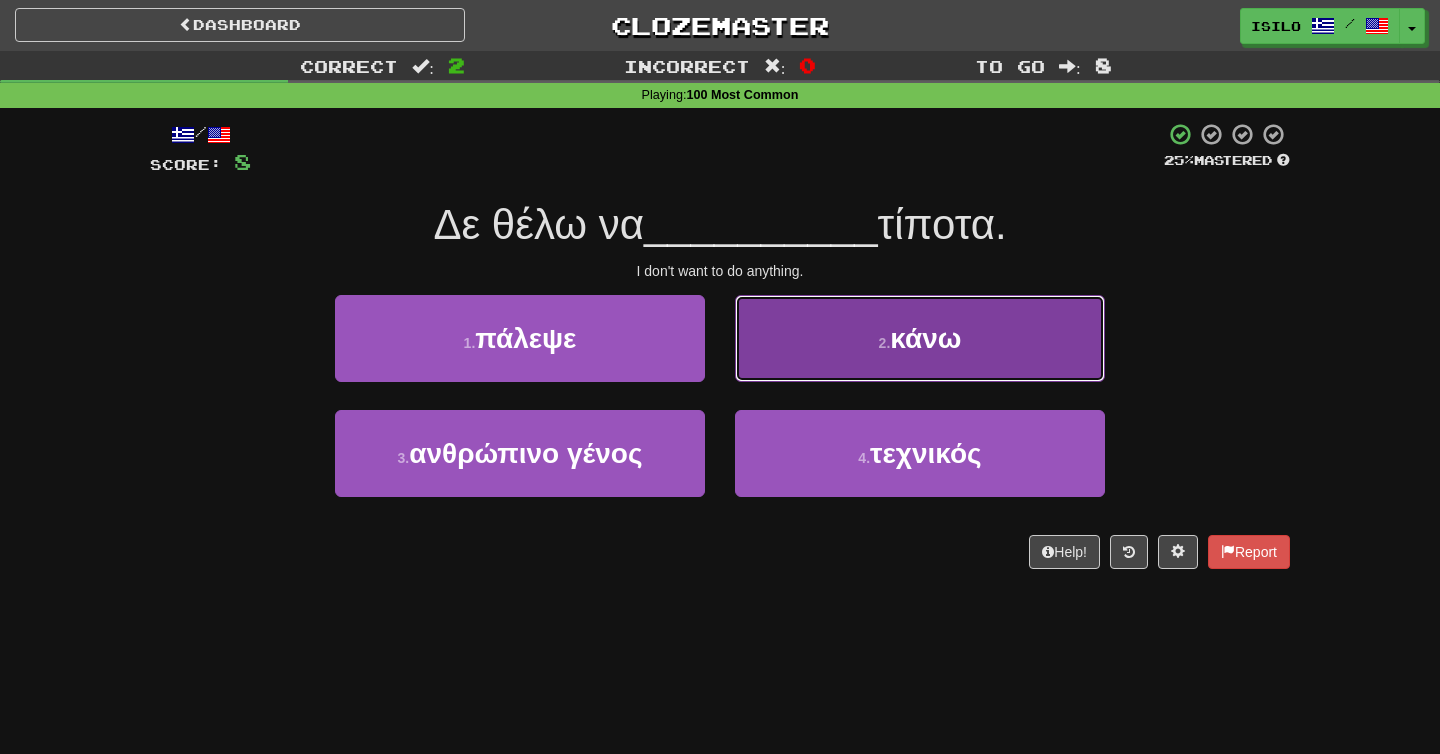 click on "2 .  κάνω" at bounding box center [920, 338] 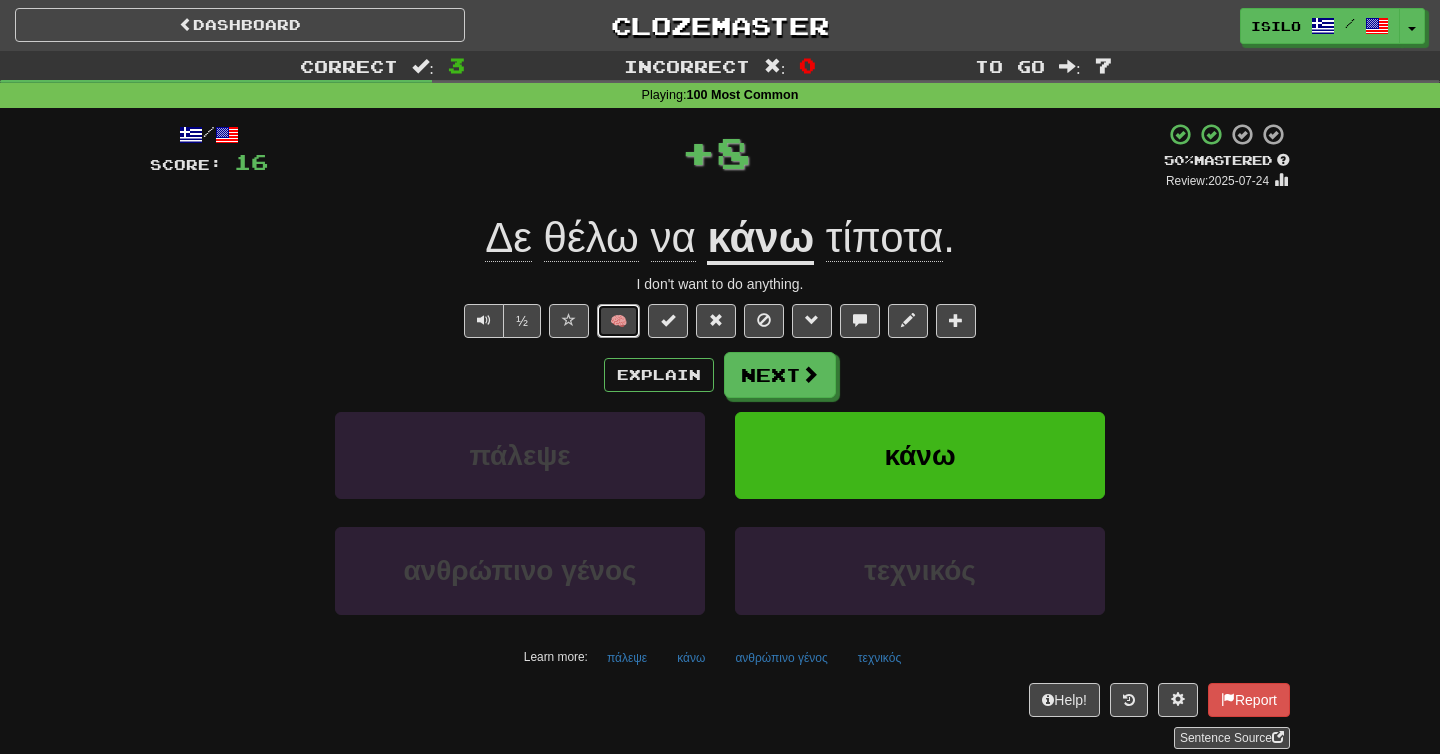click on "🧠" at bounding box center [618, 321] 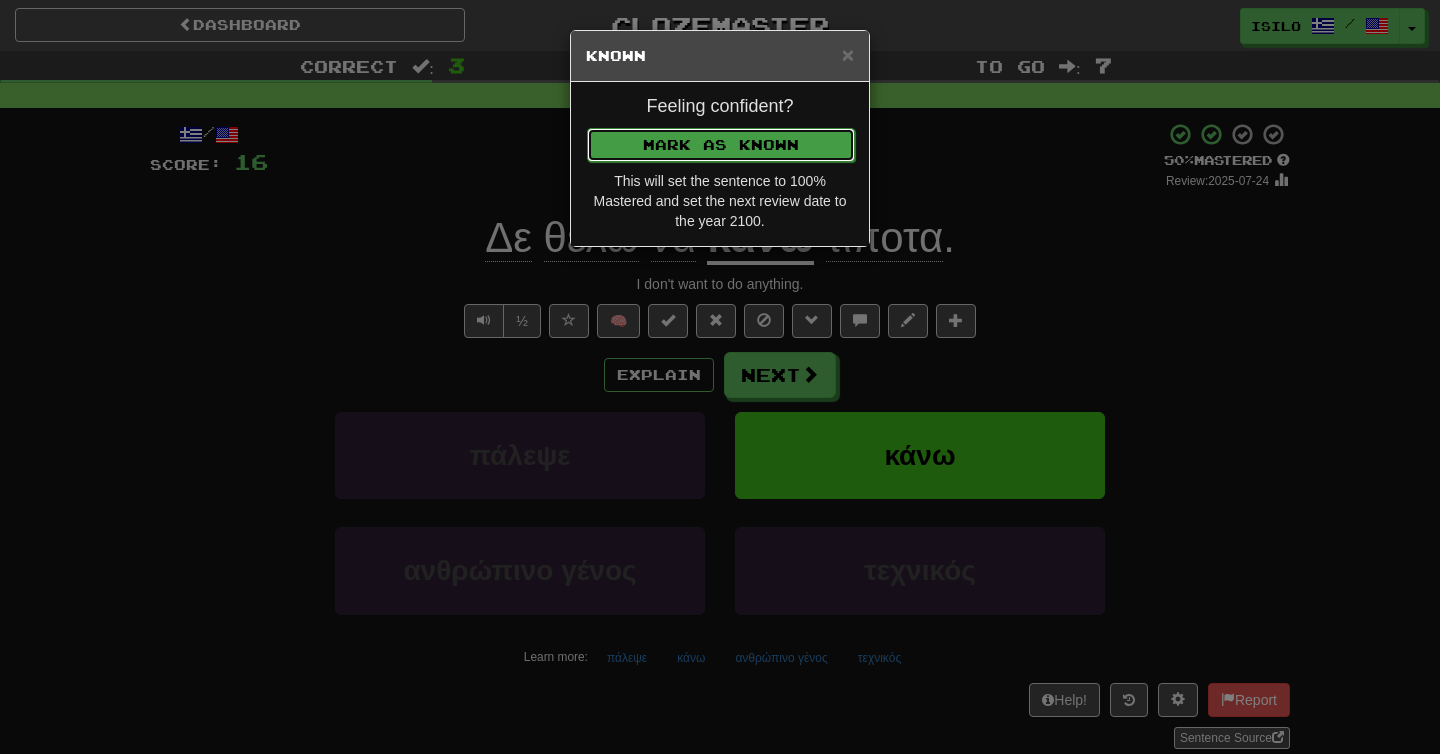 click on "Mark as Known" at bounding box center (721, 145) 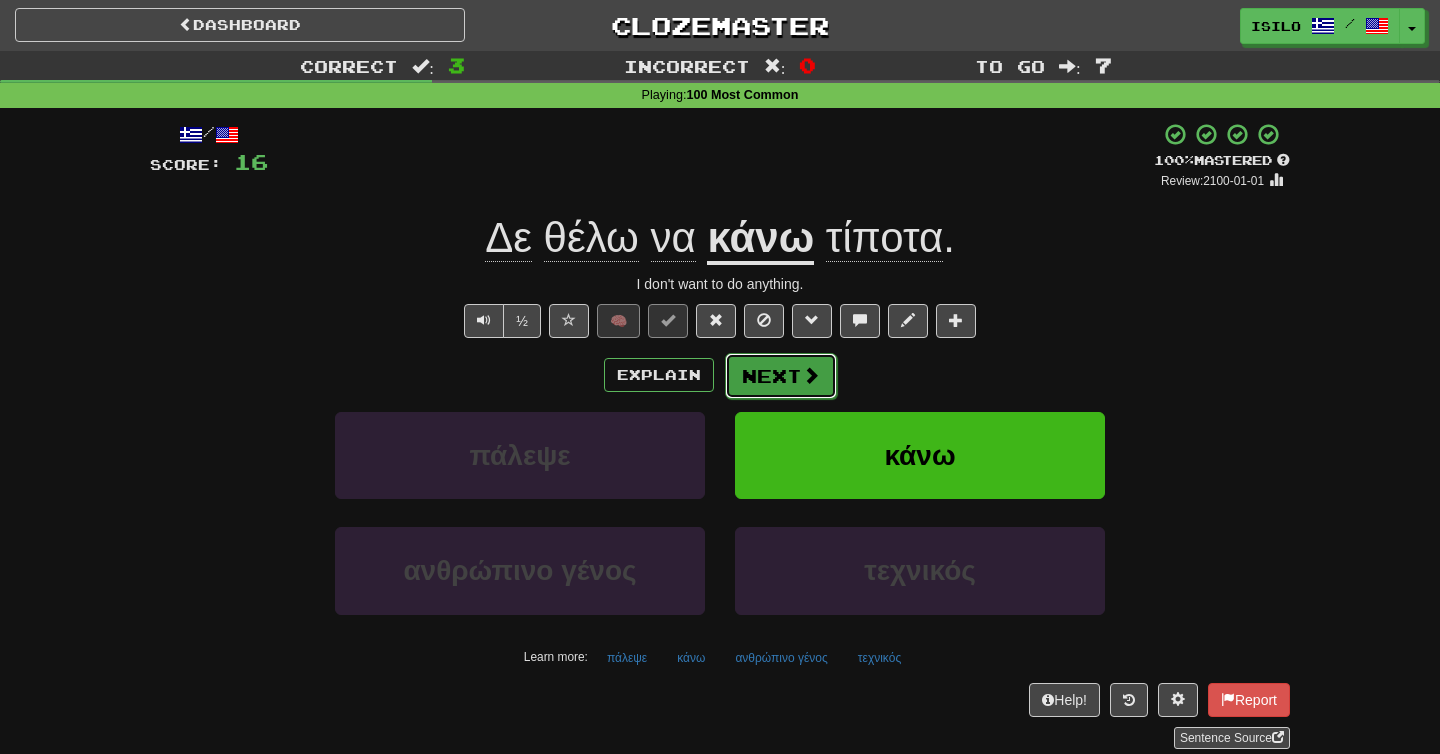 click on "Next" at bounding box center [781, 376] 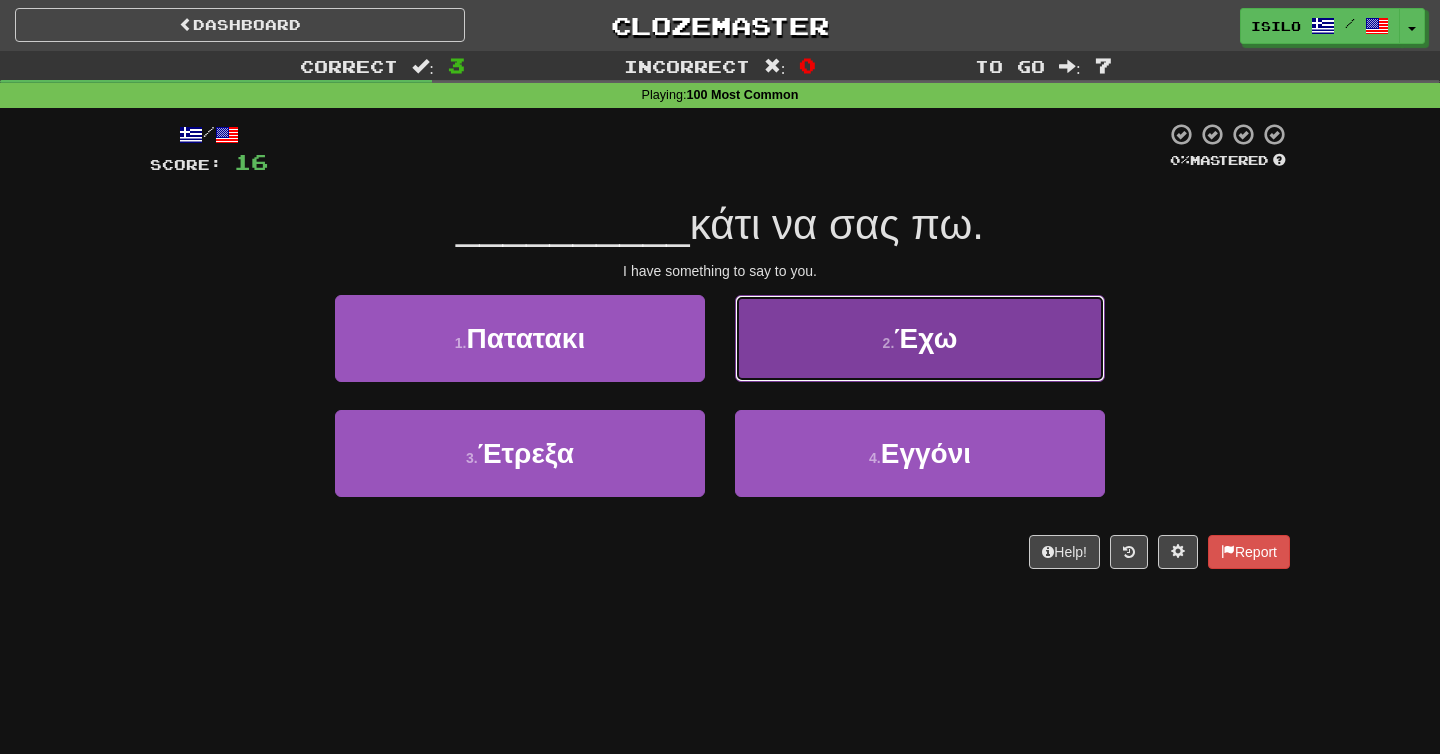 click on "Έχω" at bounding box center (925, 338) 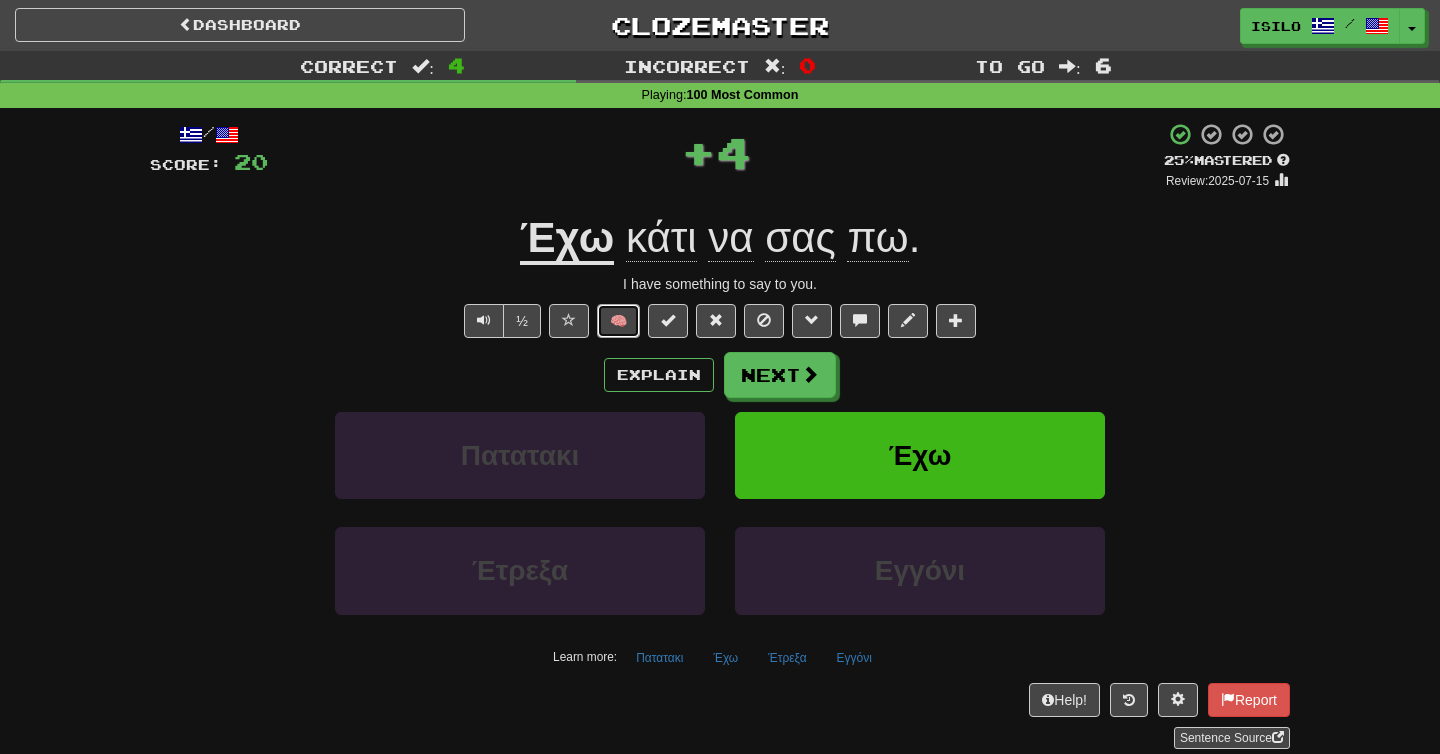 click on "🧠" at bounding box center [618, 321] 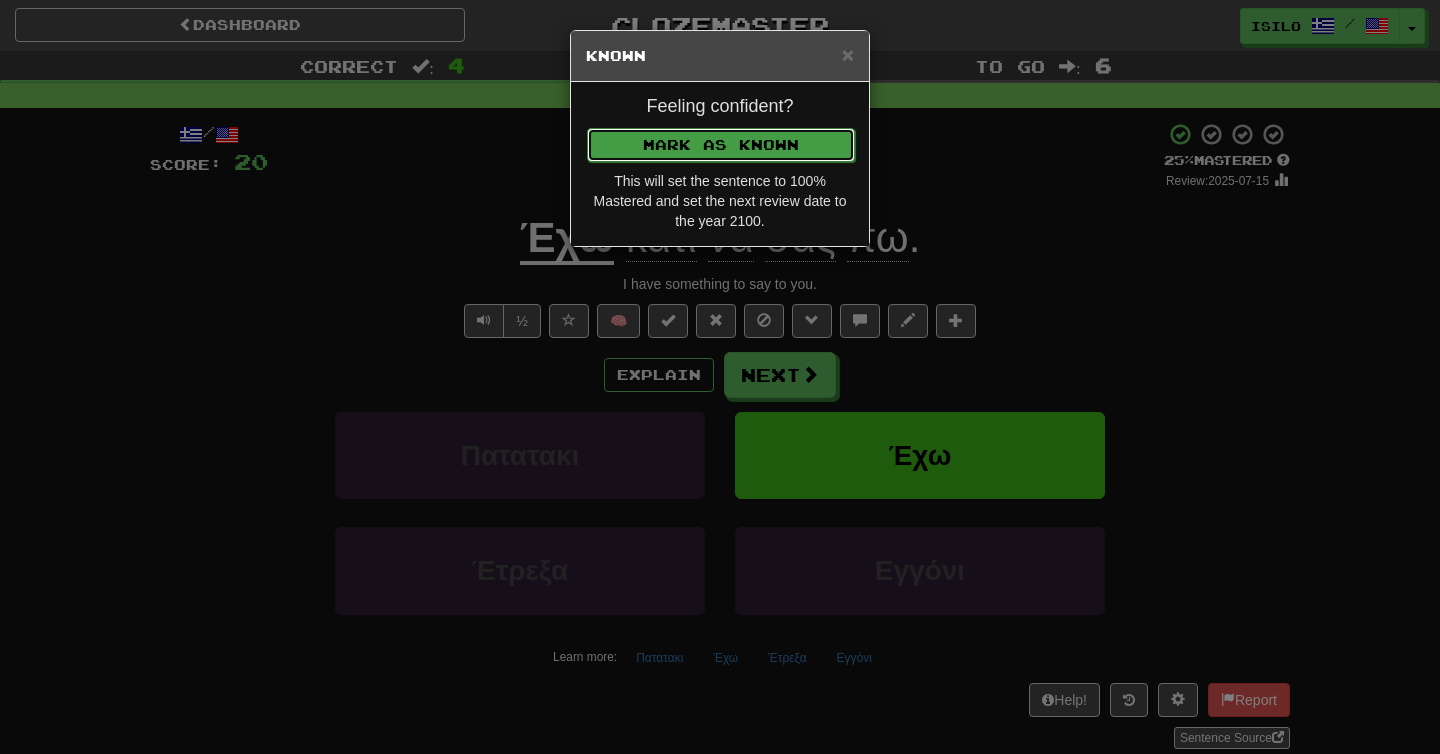 click on "Mark as Known" at bounding box center (721, 145) 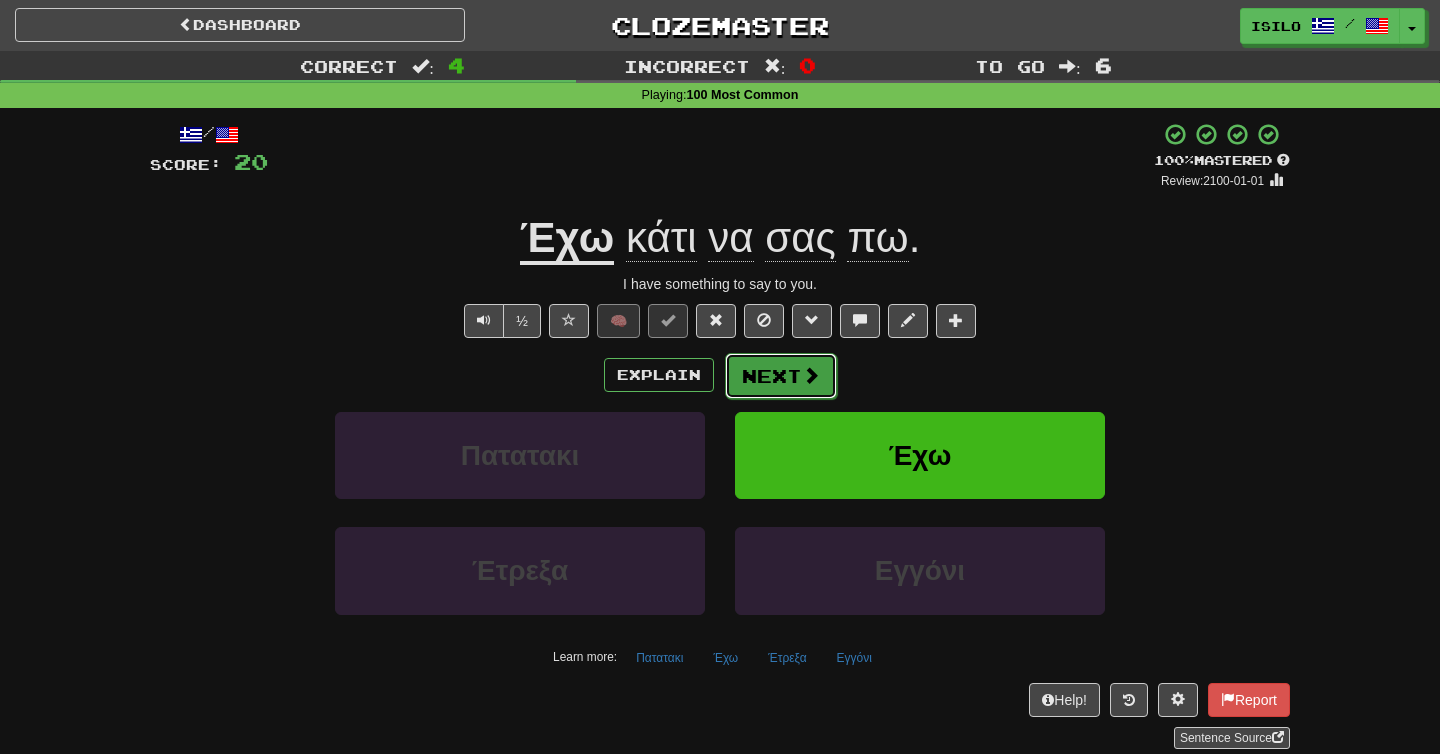 click at bounding box center [811, 375] 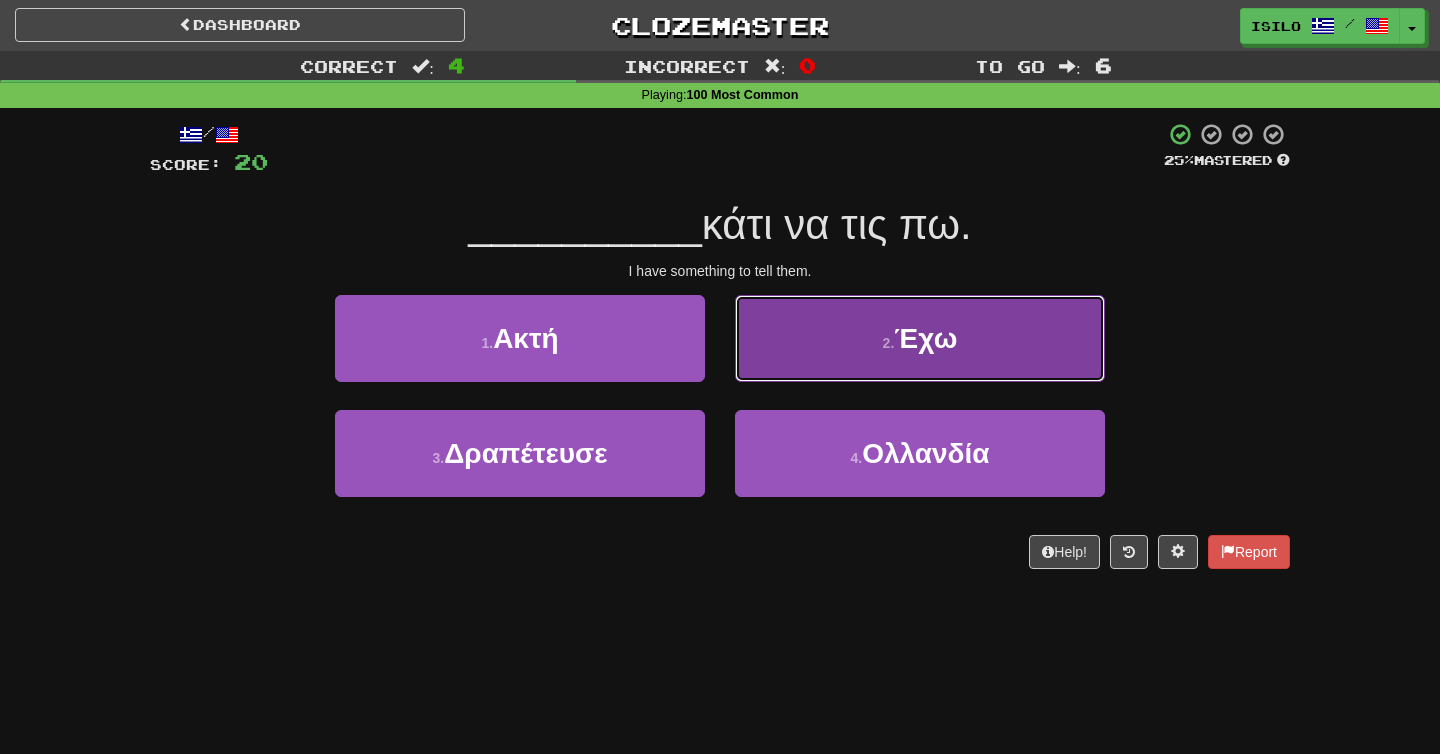 click on "Έχω" at bounding box center [925, 338] 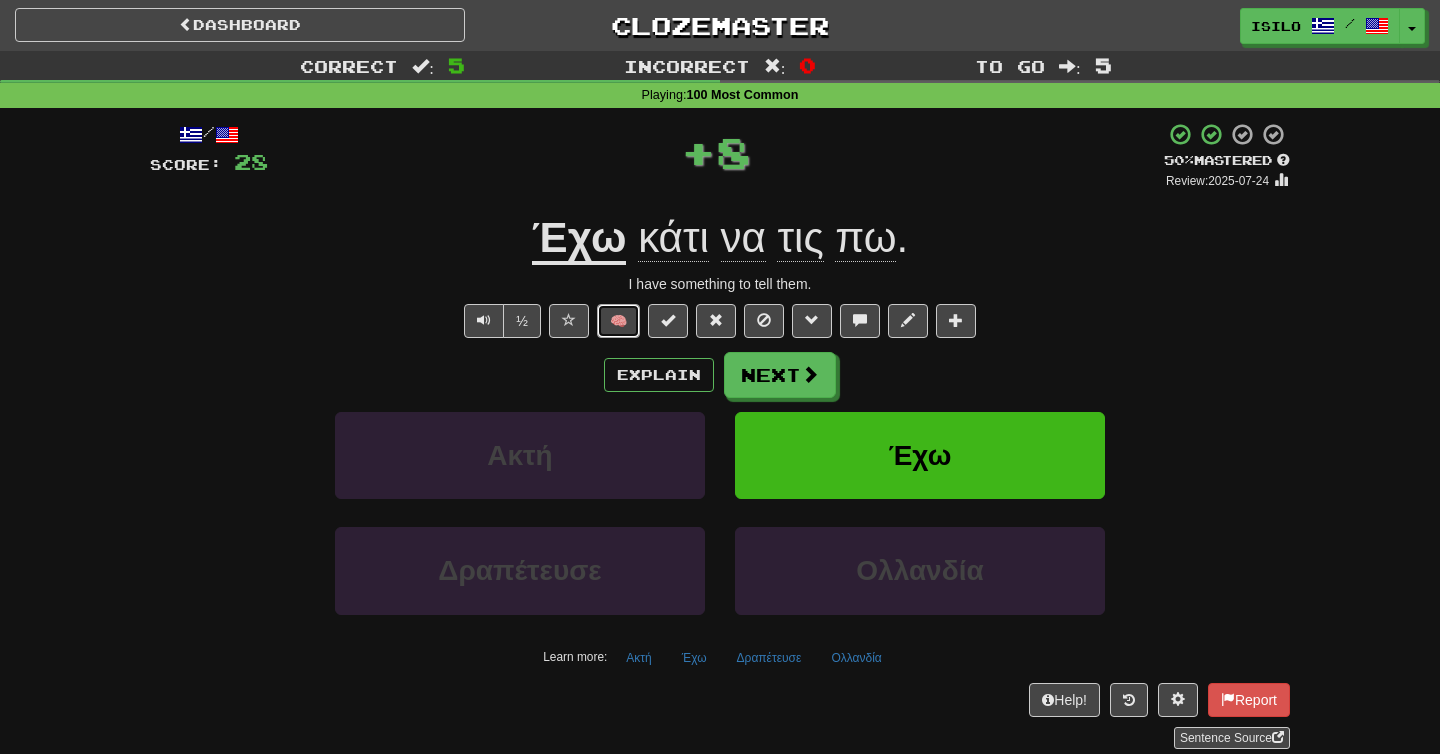 click on "🧠" at bounding box center (618, 321) 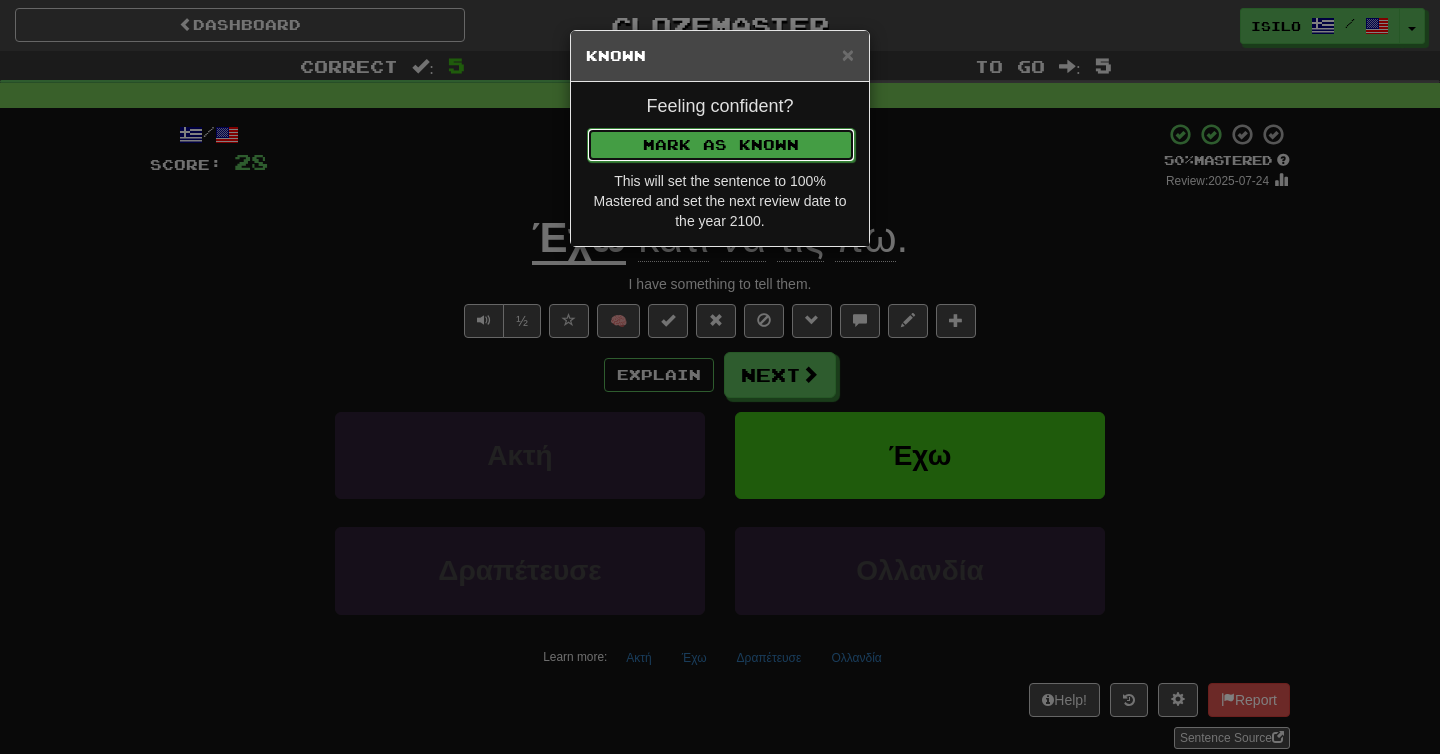 click on "Mark as Known" at bounding box center (721, 145) 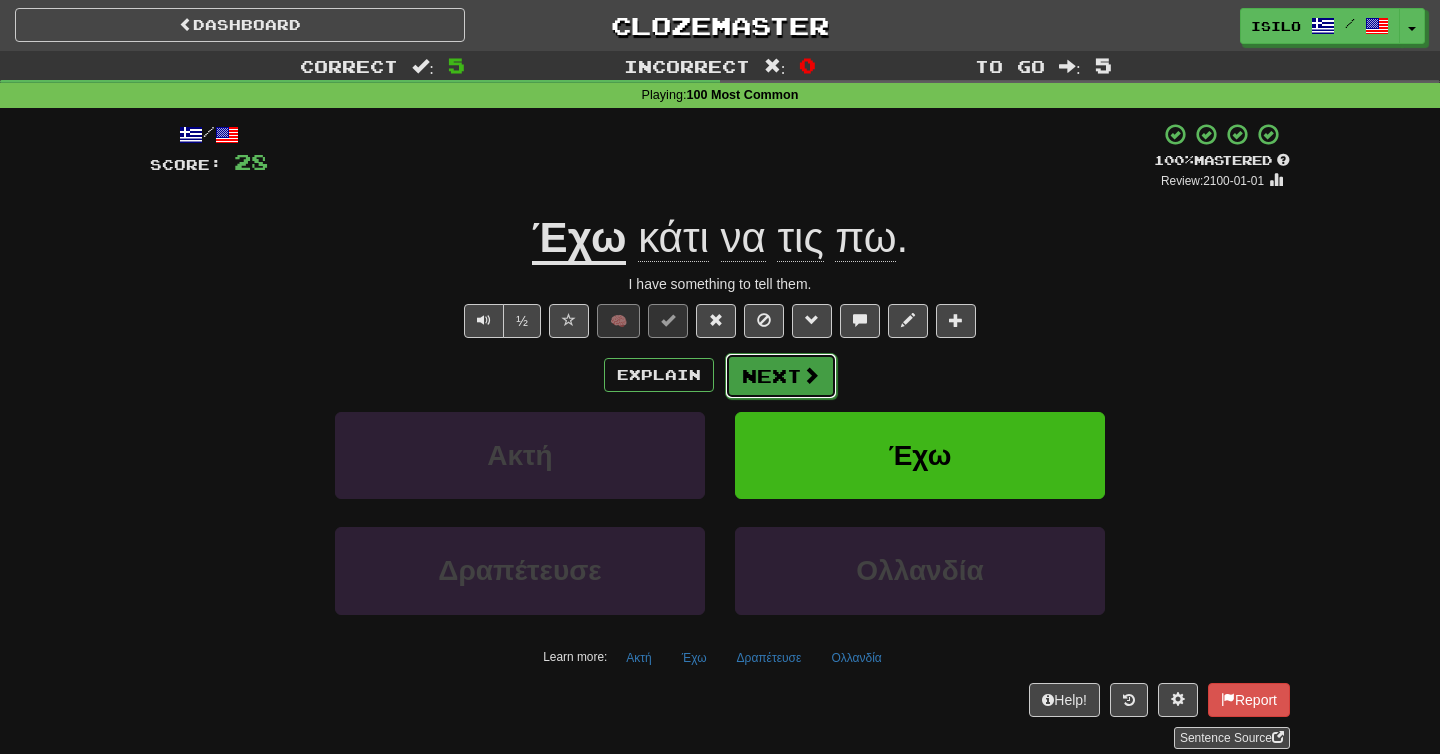 click on "Next" at bounding box center [781, 376] 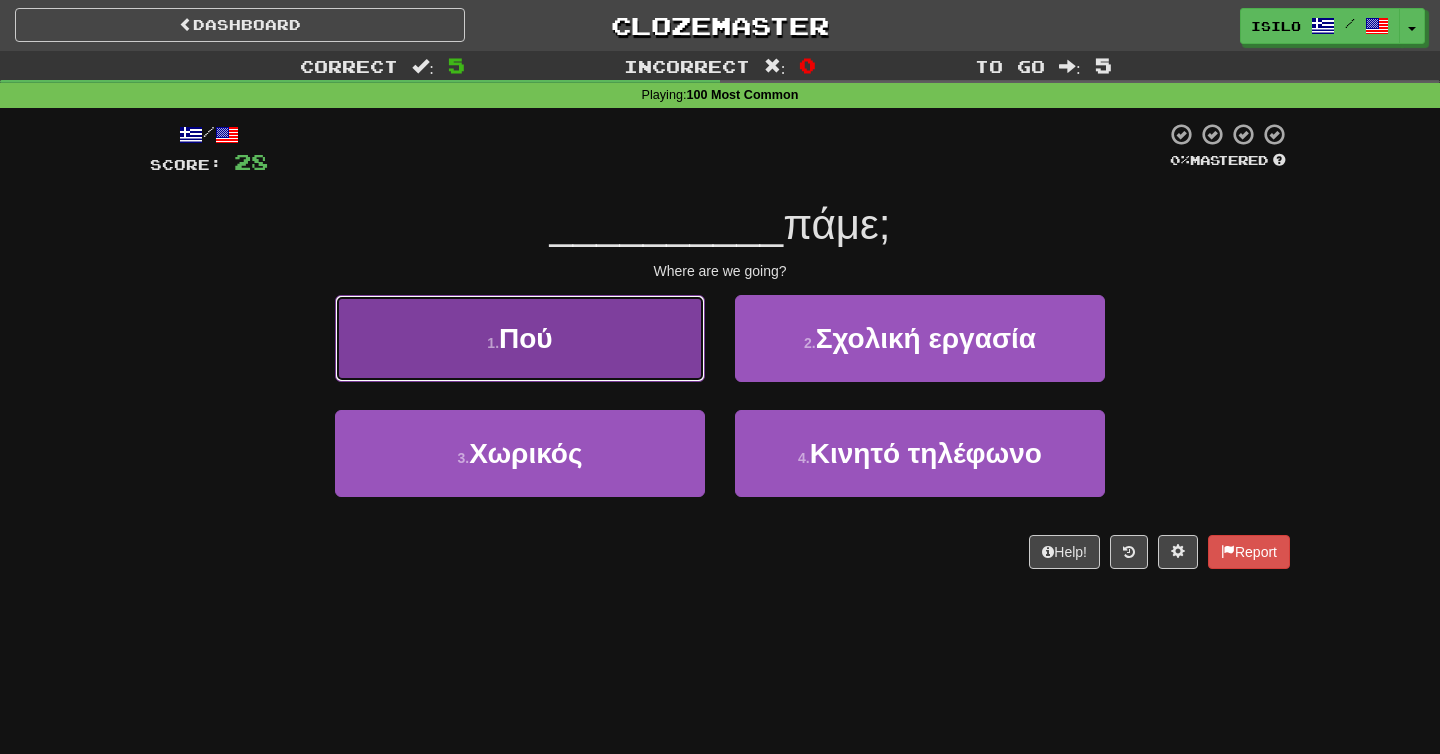 click on "1 .  Πού" at bounding box center [520, 338] 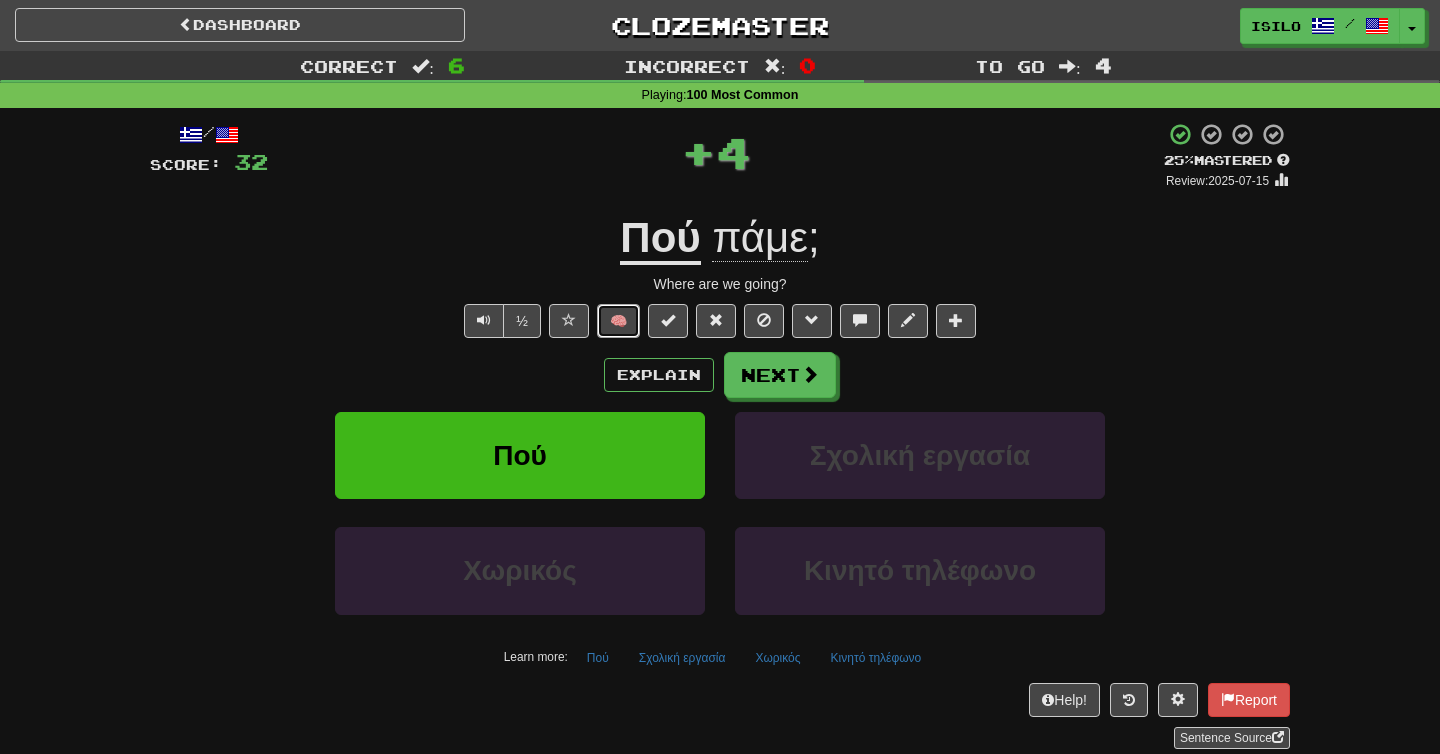 click on "🧠" at bounding box center [618, 321] 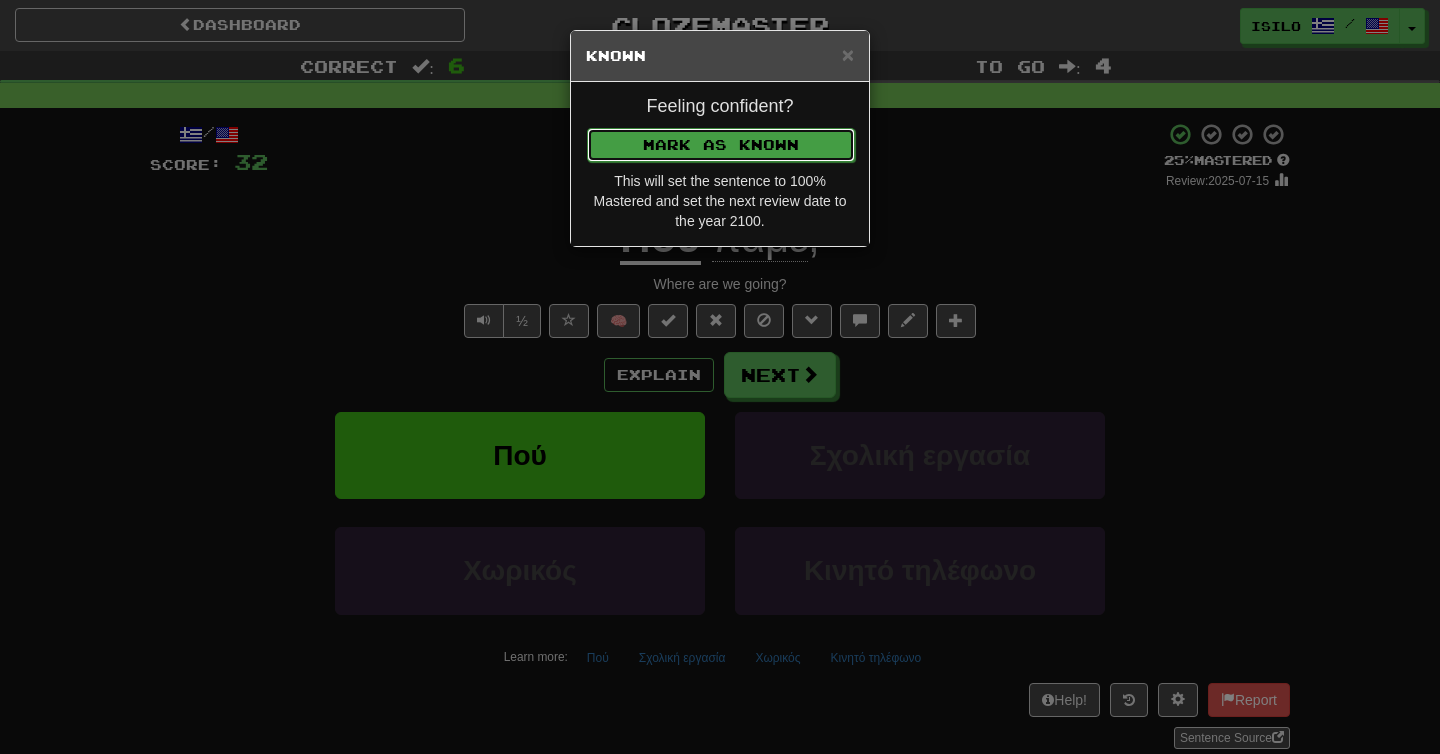 click on "Mark as Known" at bounding box center [721, 145] 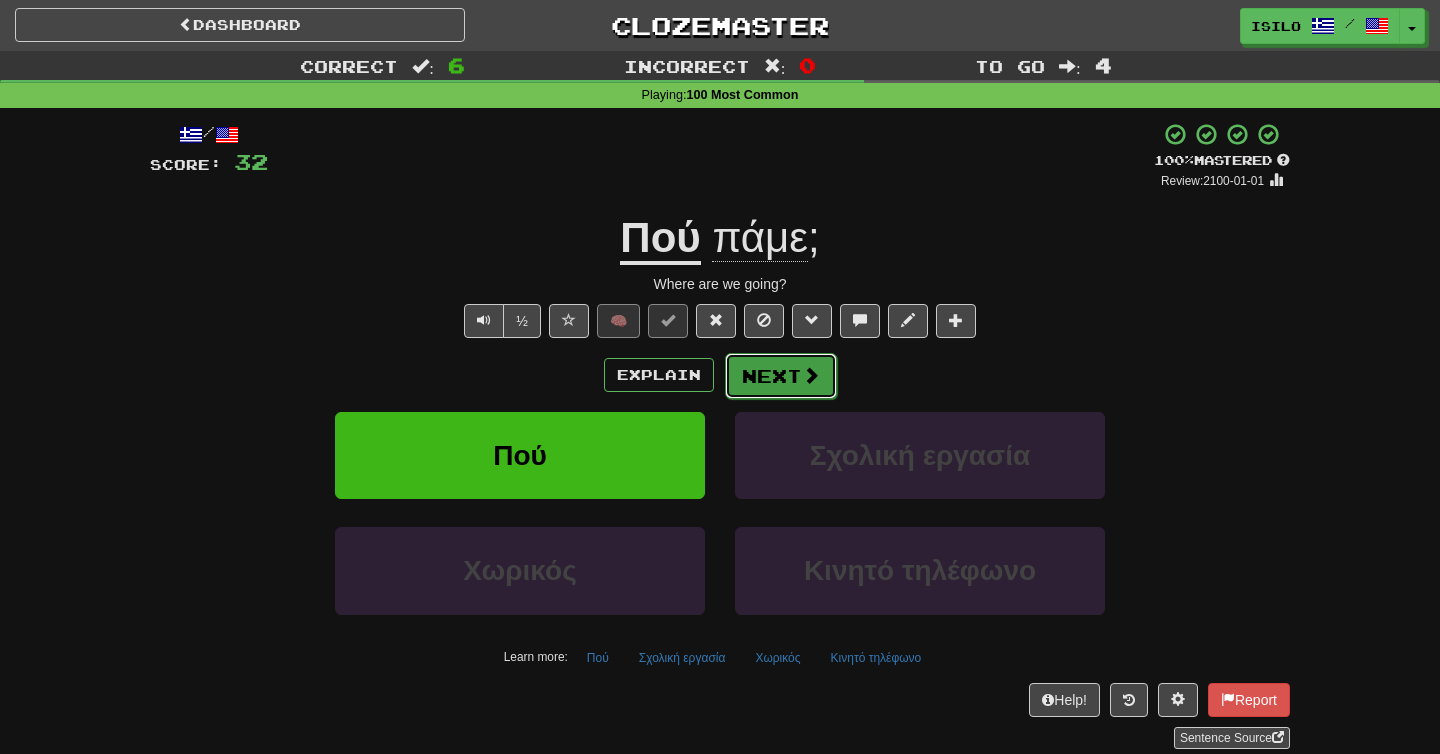 click on "Next" at bounding box center [781, 376] 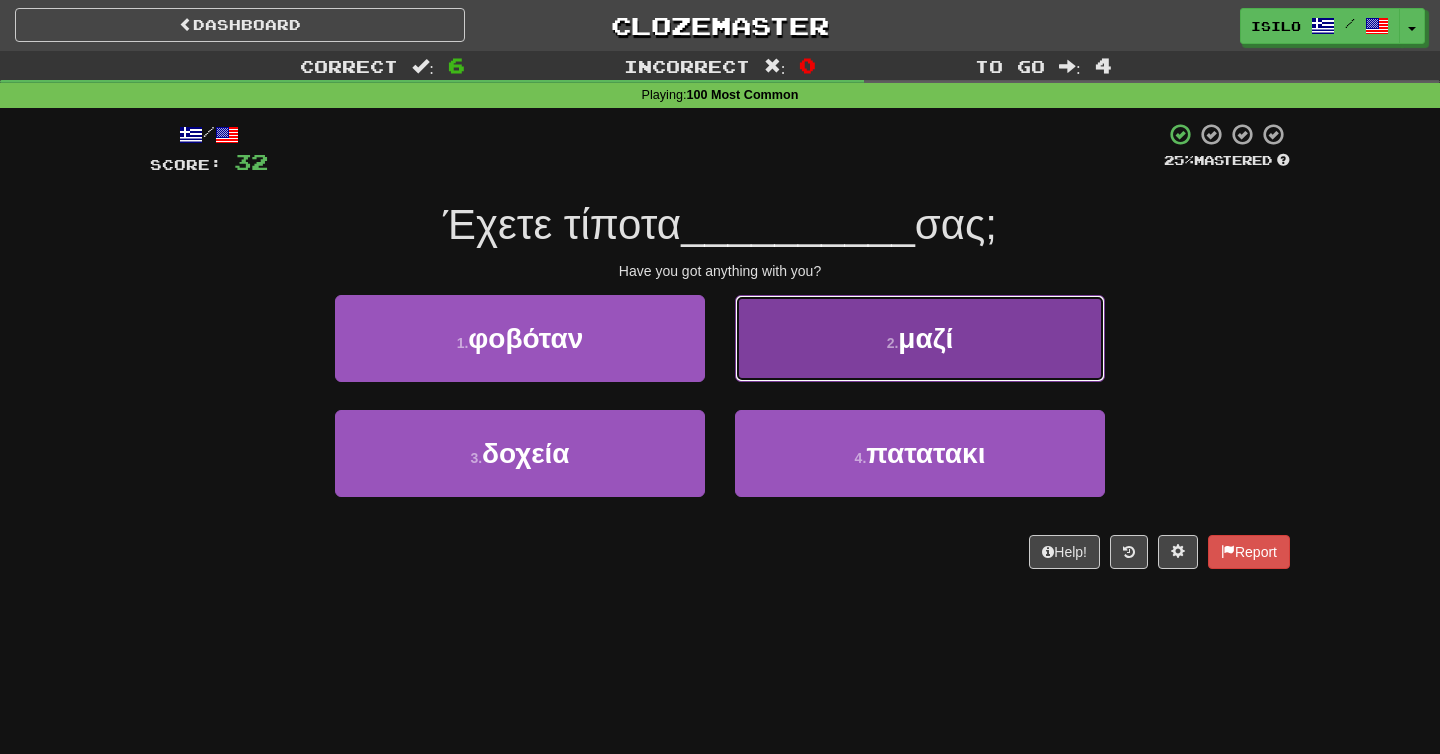 click on "μαζί" at bounding box center [925, 338] 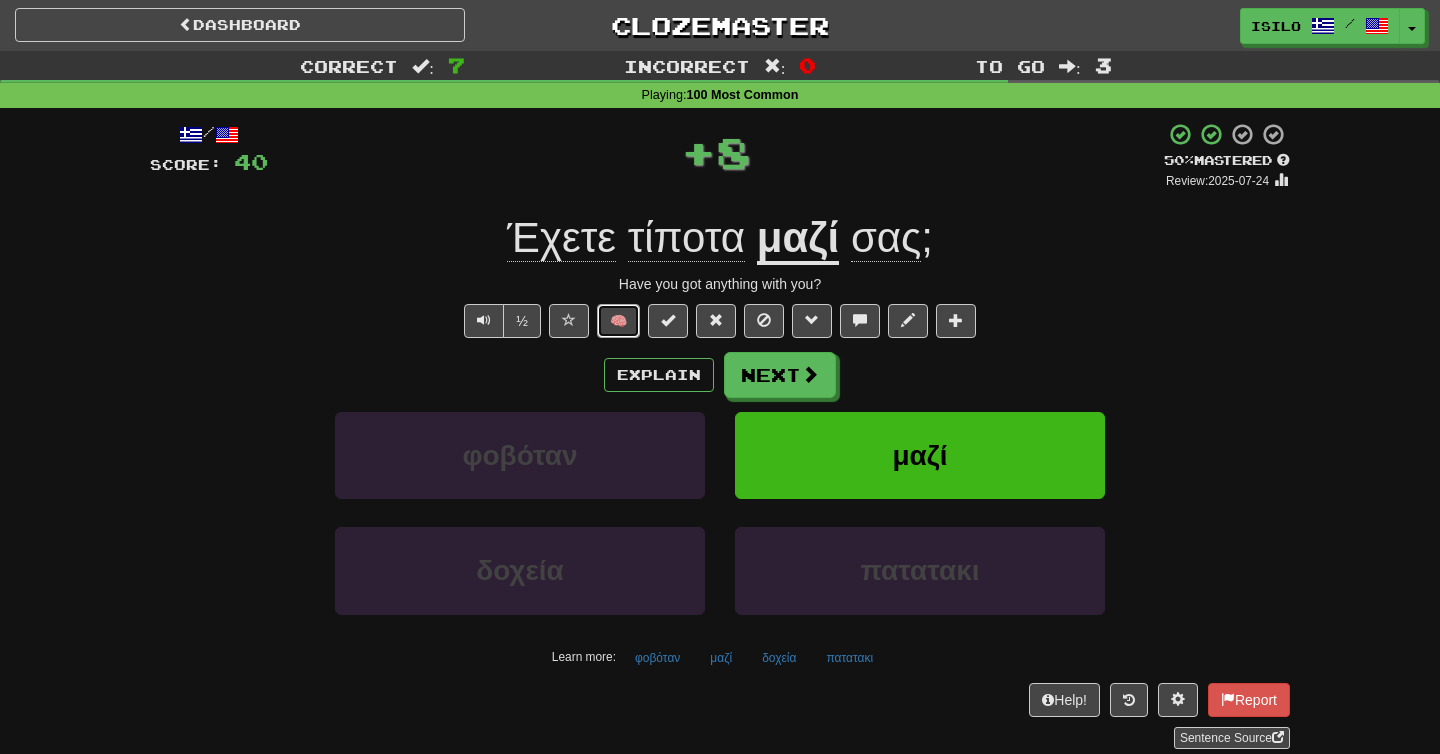 click on "🧠" at bounding box center (618, 321) 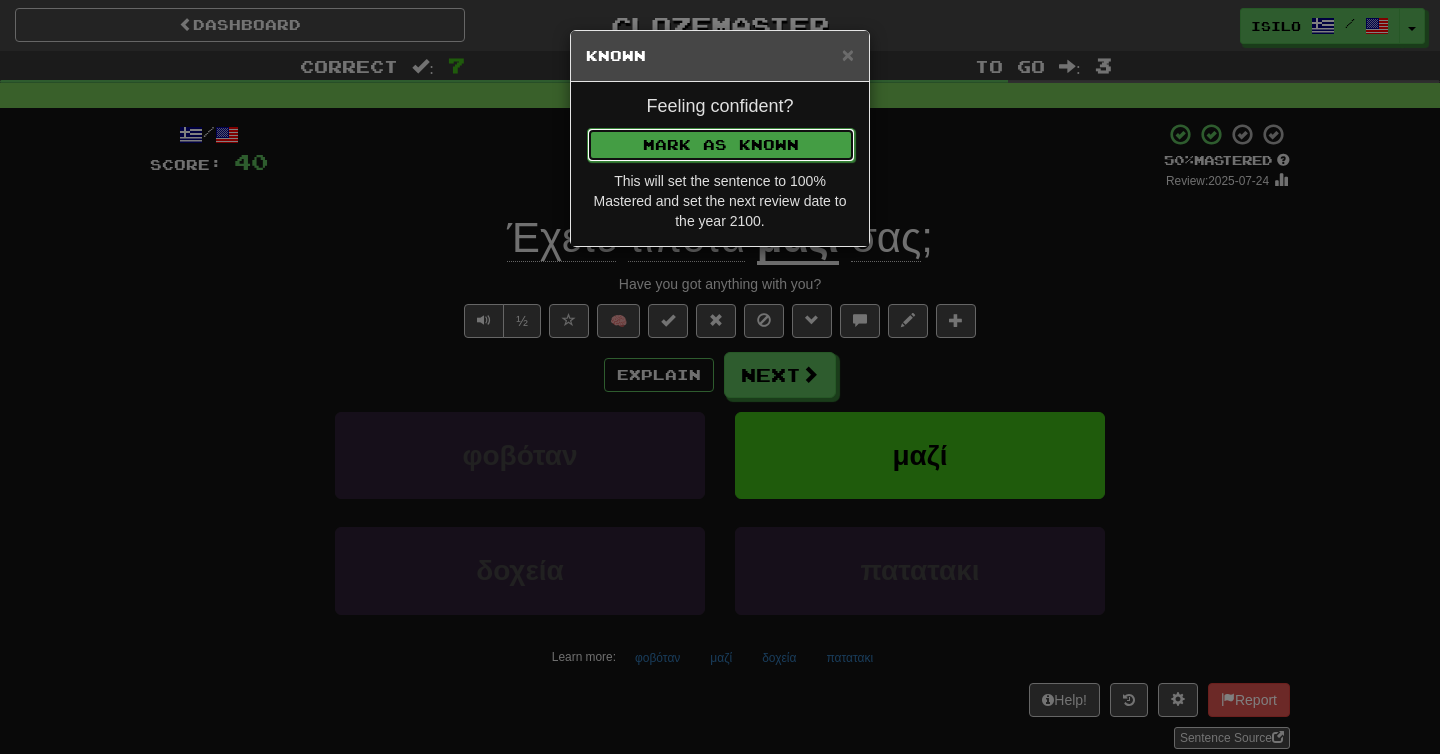 click on "Mark as Known" at bounding box center (721, 145) 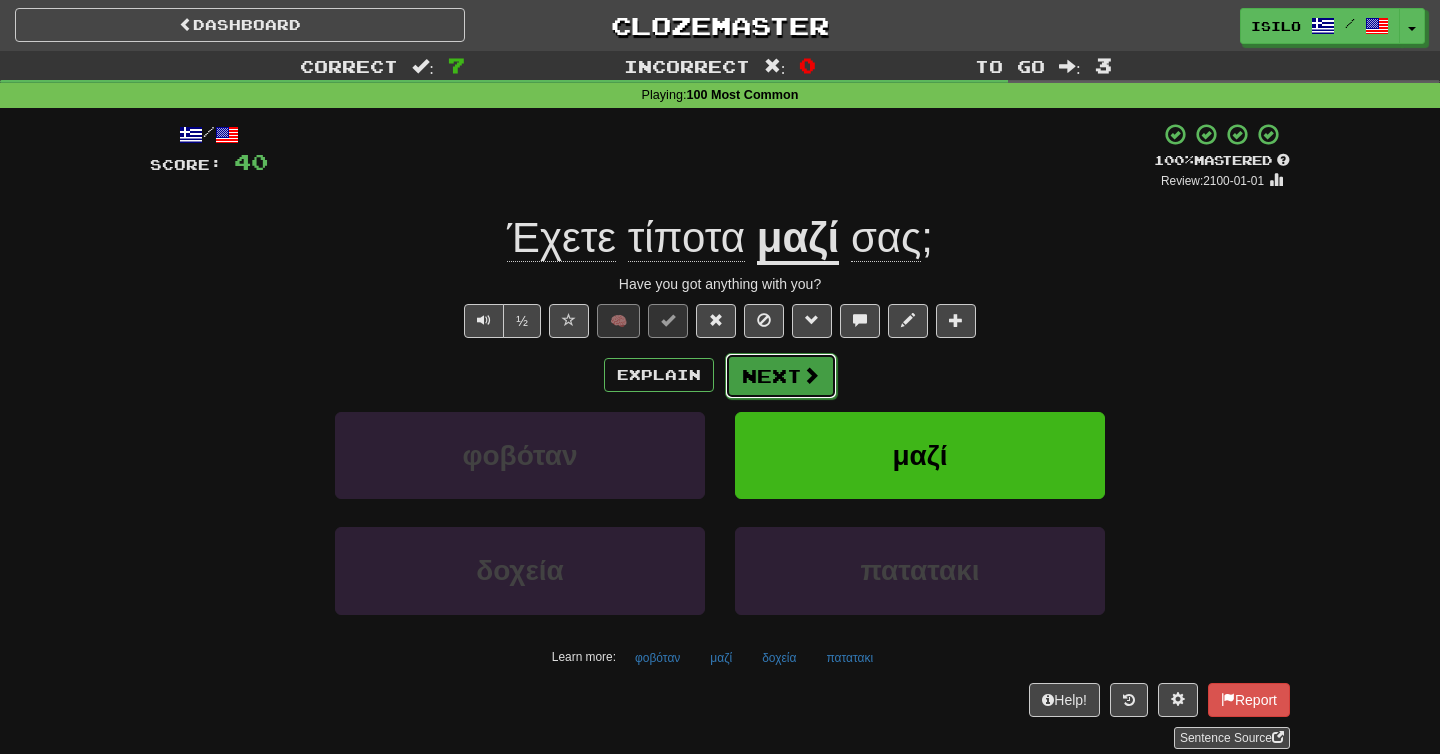click at bounding box center [811, 375] 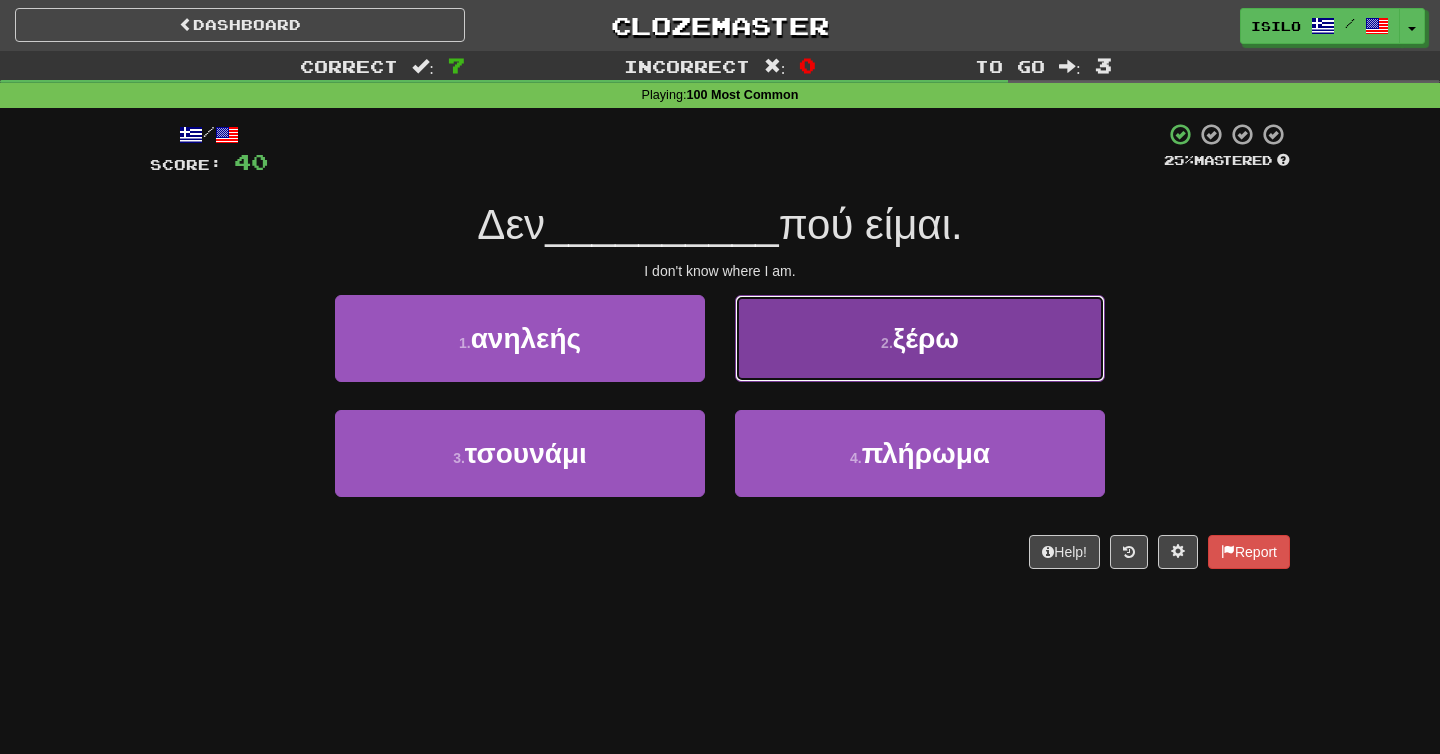 click on "2 .  ξέρω" at bounding box center (920, 338) 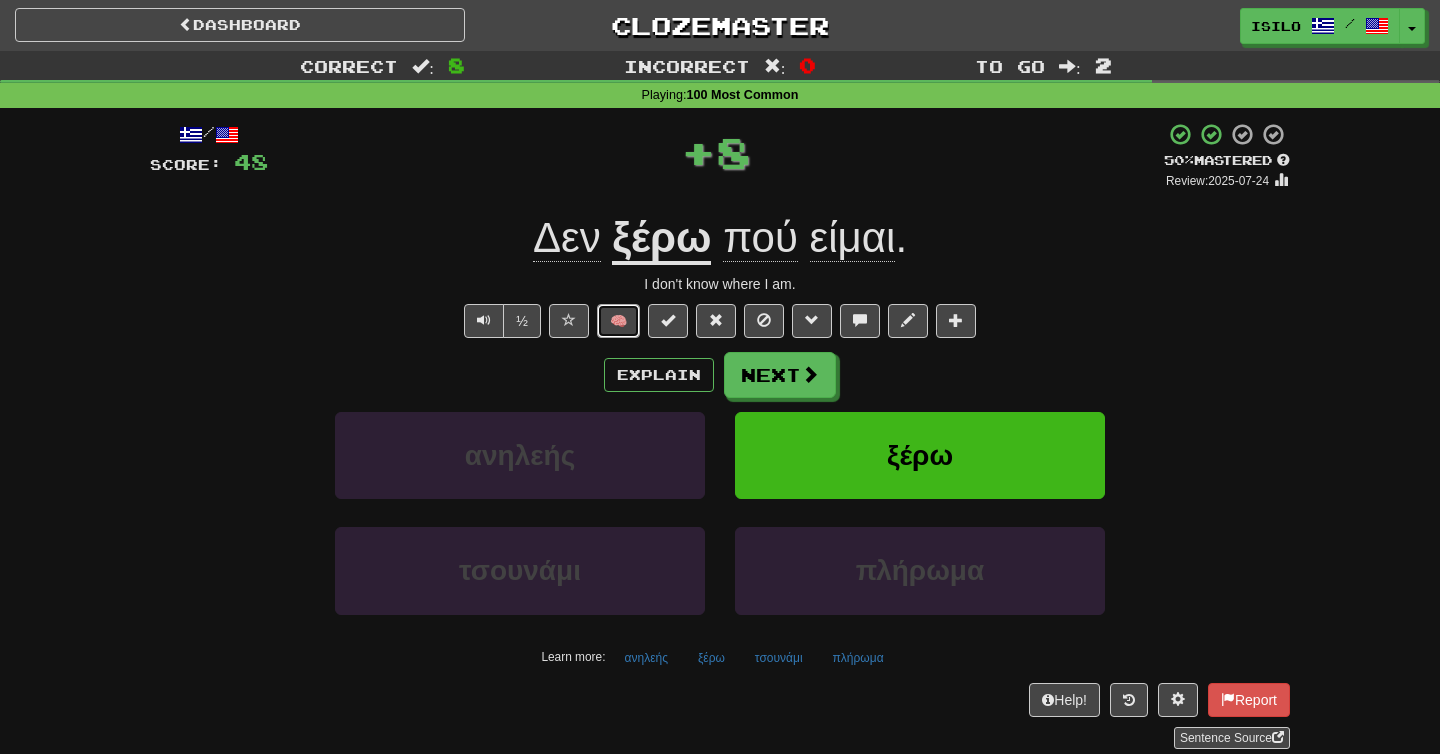 click on "🧠" at bounding box center (618, 321) 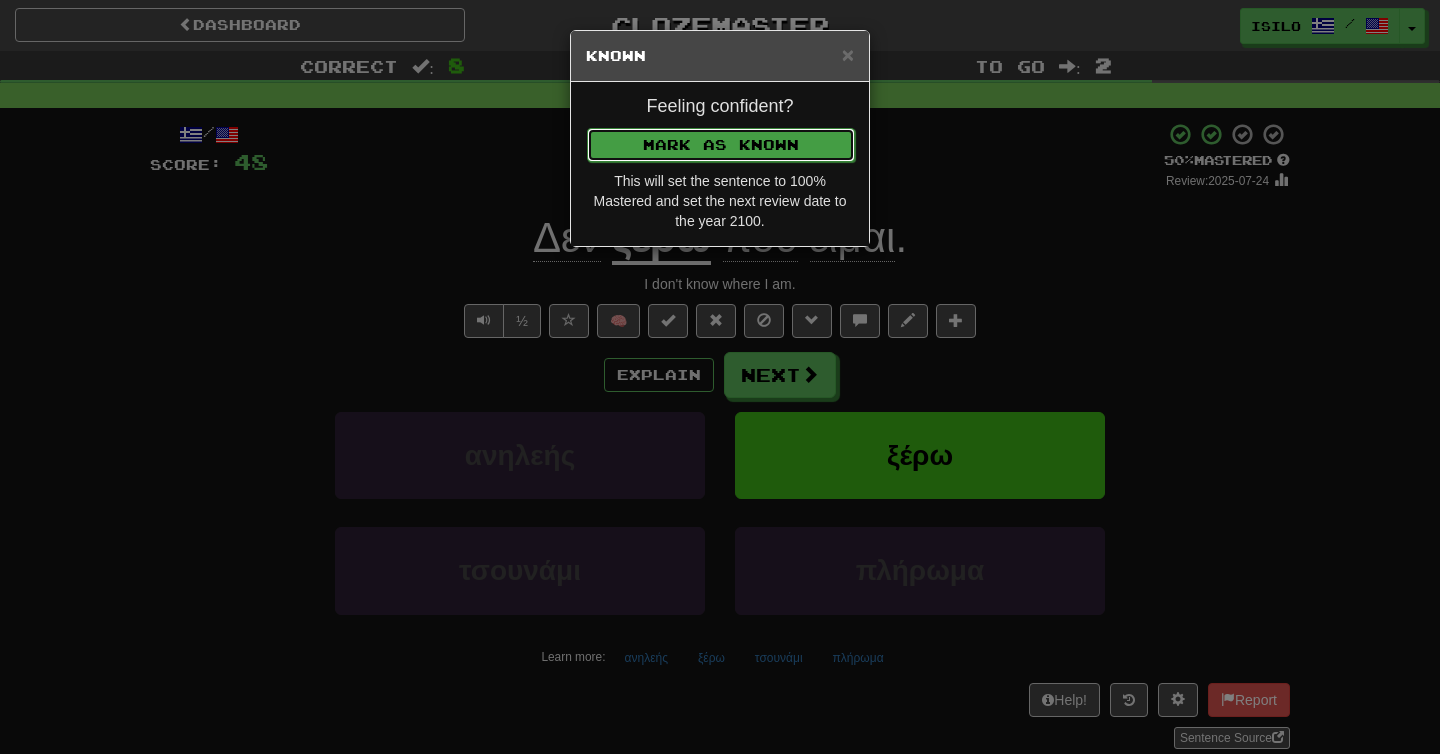 click on "Mark as Known" at bounding box center [721, 145] 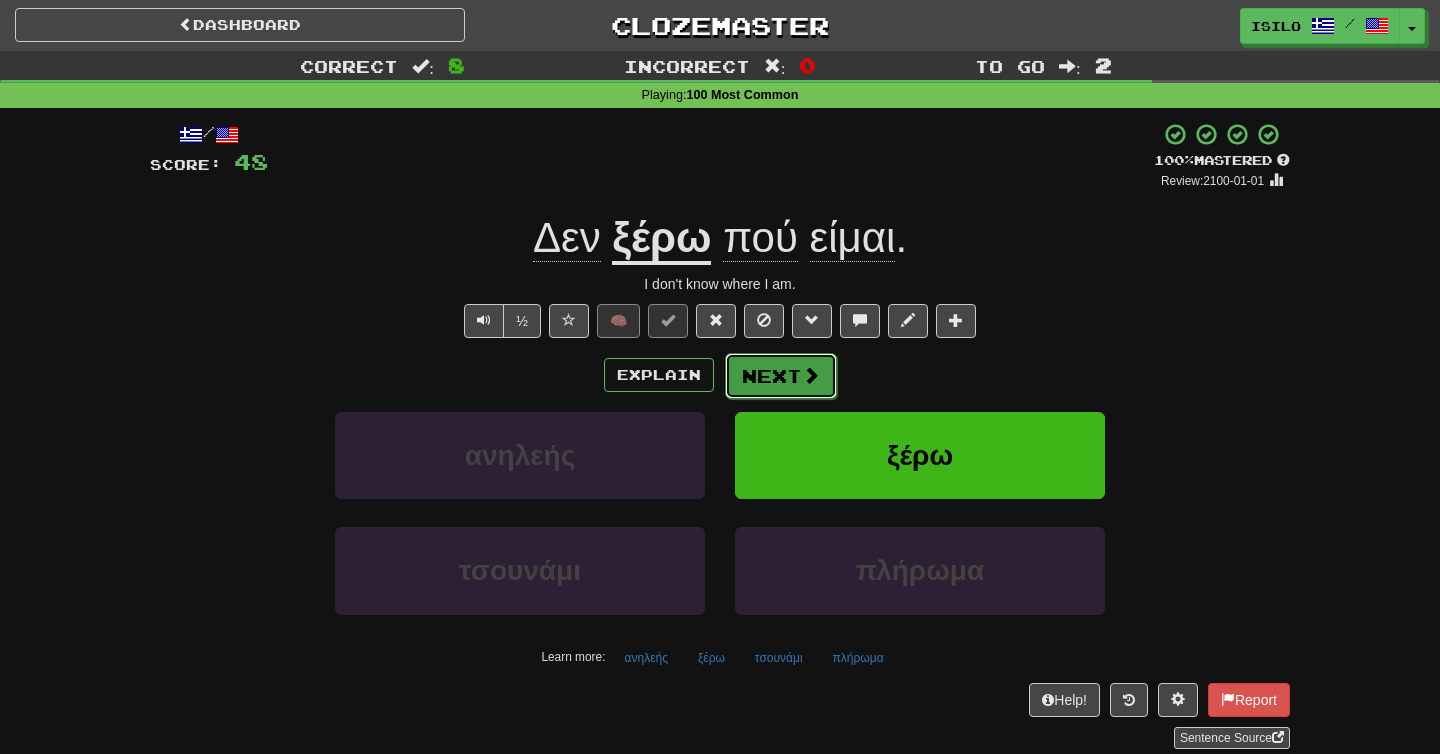 click on "Next" at bounding box center (781, 376) 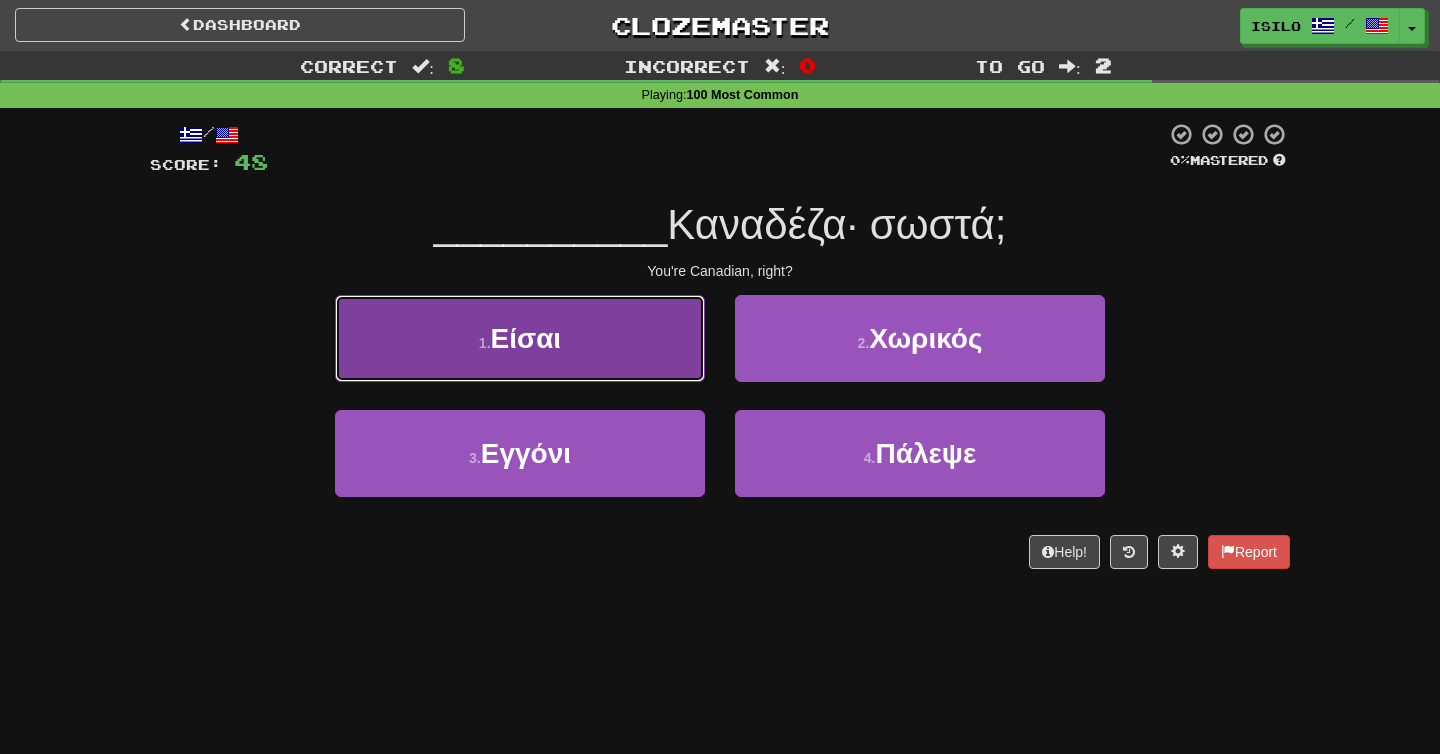 click on "1 . Είσαι" at bounding box center [520, 338] 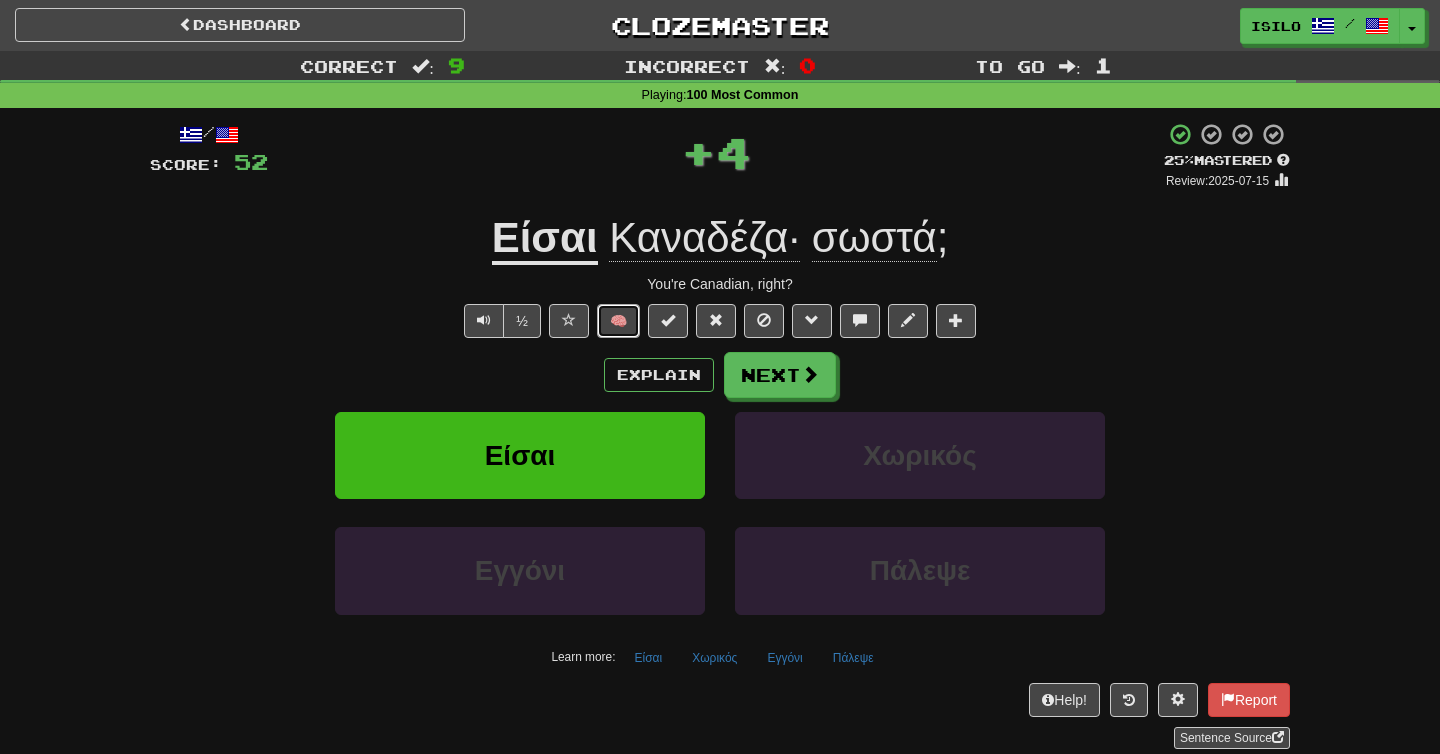 click on "🧠" at bounding box center (618, 321) 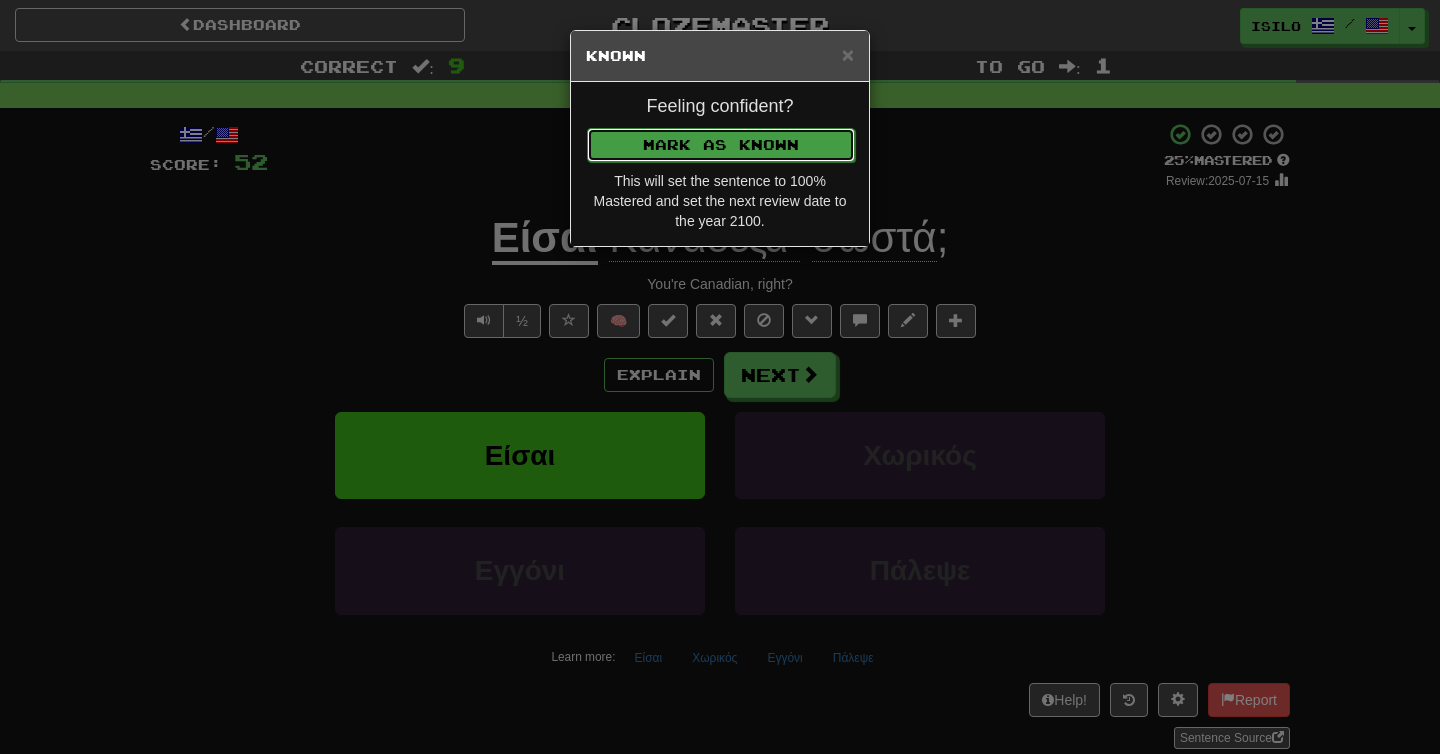click on "Mark as Known" at bounding box center [721, 145] 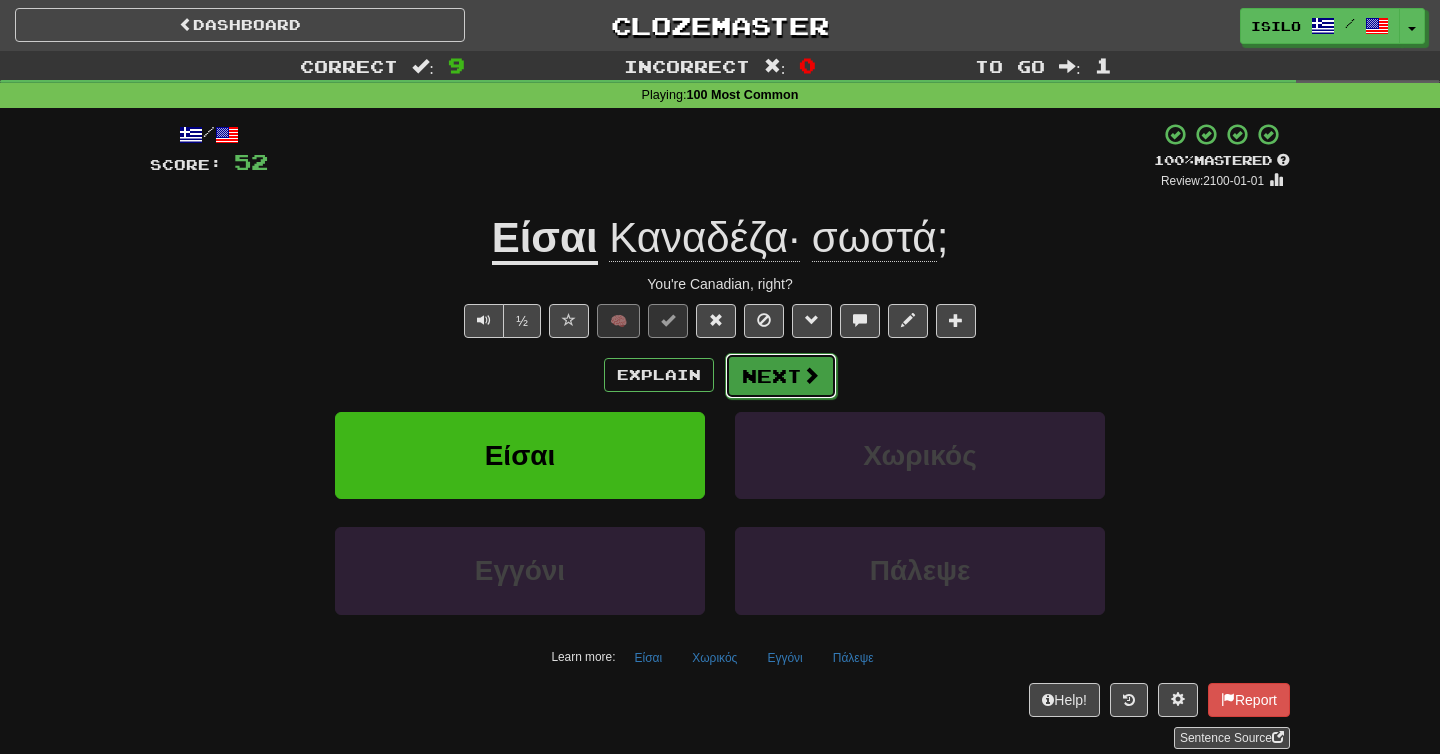 click on "Next" at bounding box center (781, 376) 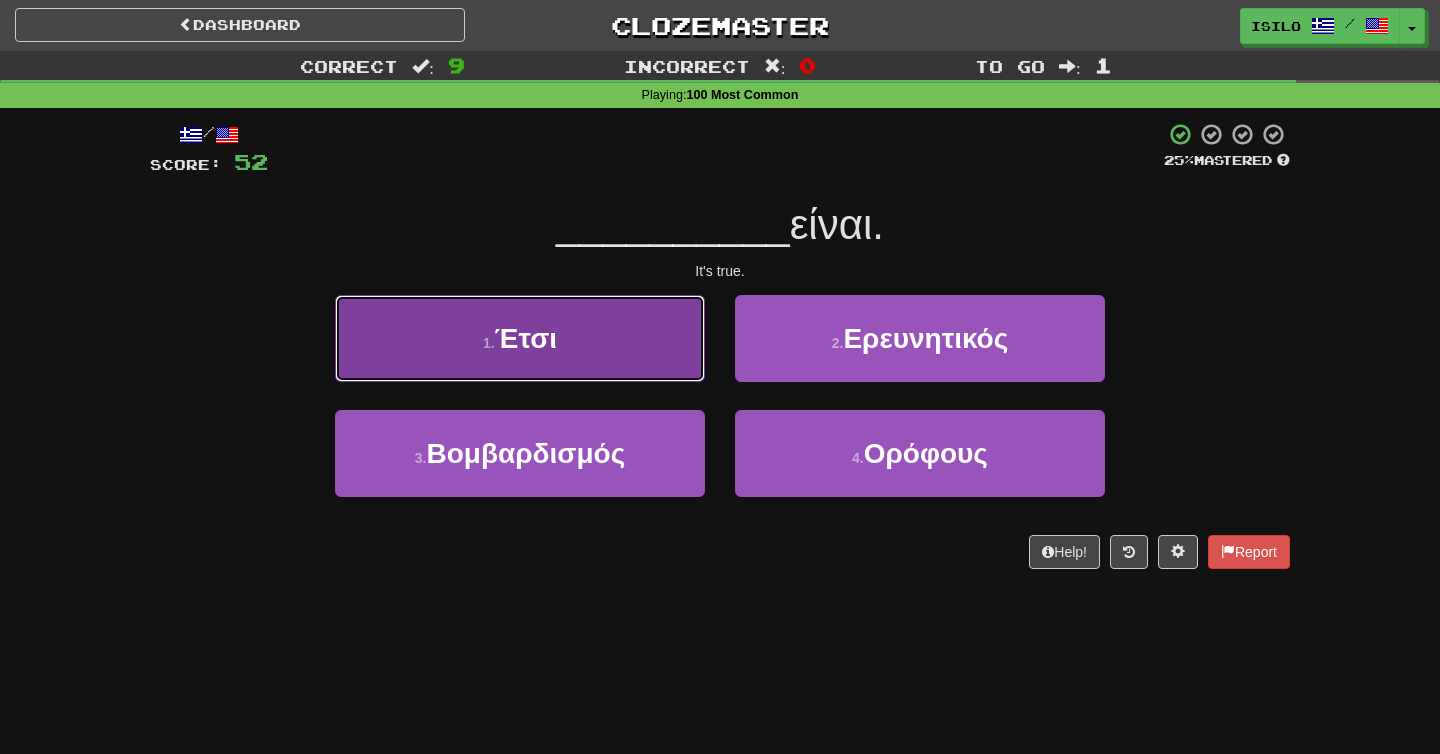 click on "1 . Έτσι" at bounding box center (520, 338) 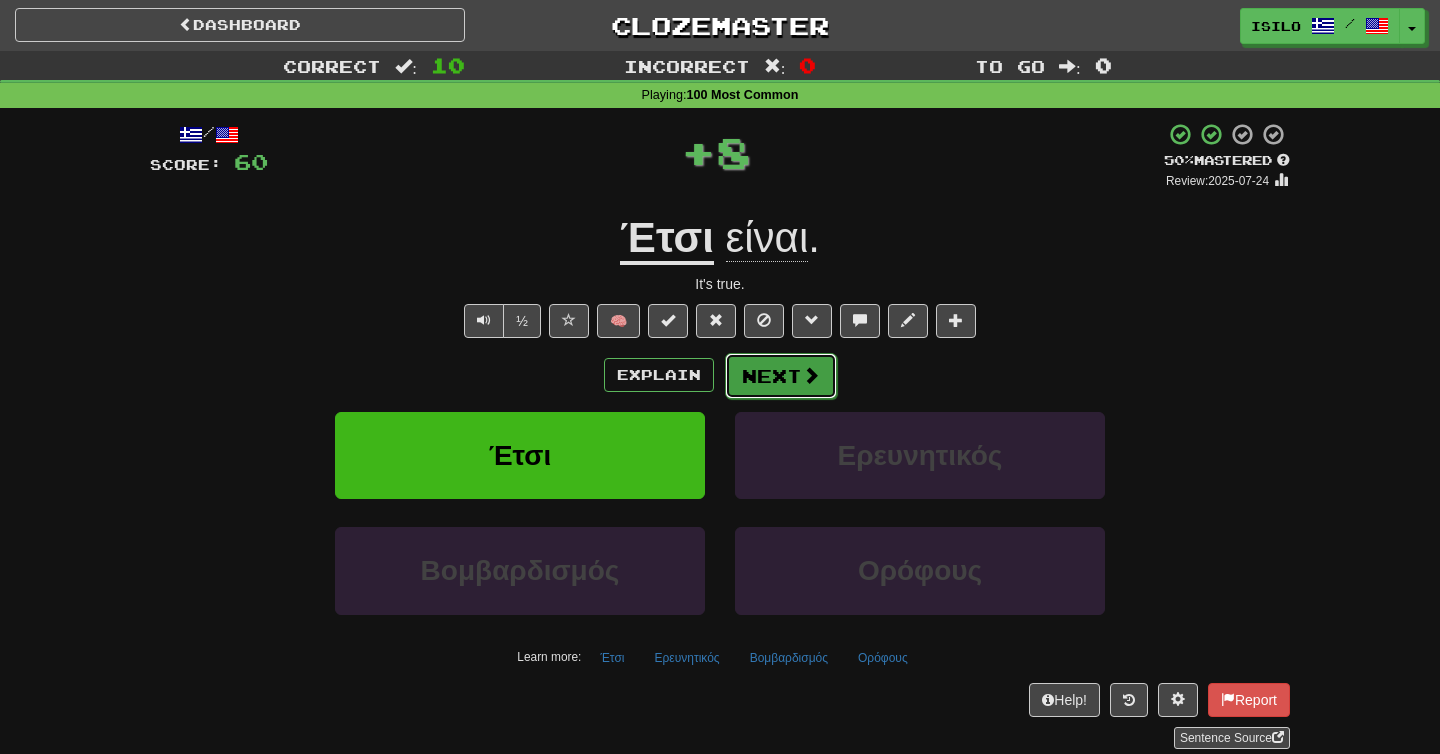 click on "Next" at bounding box center [781, 376] 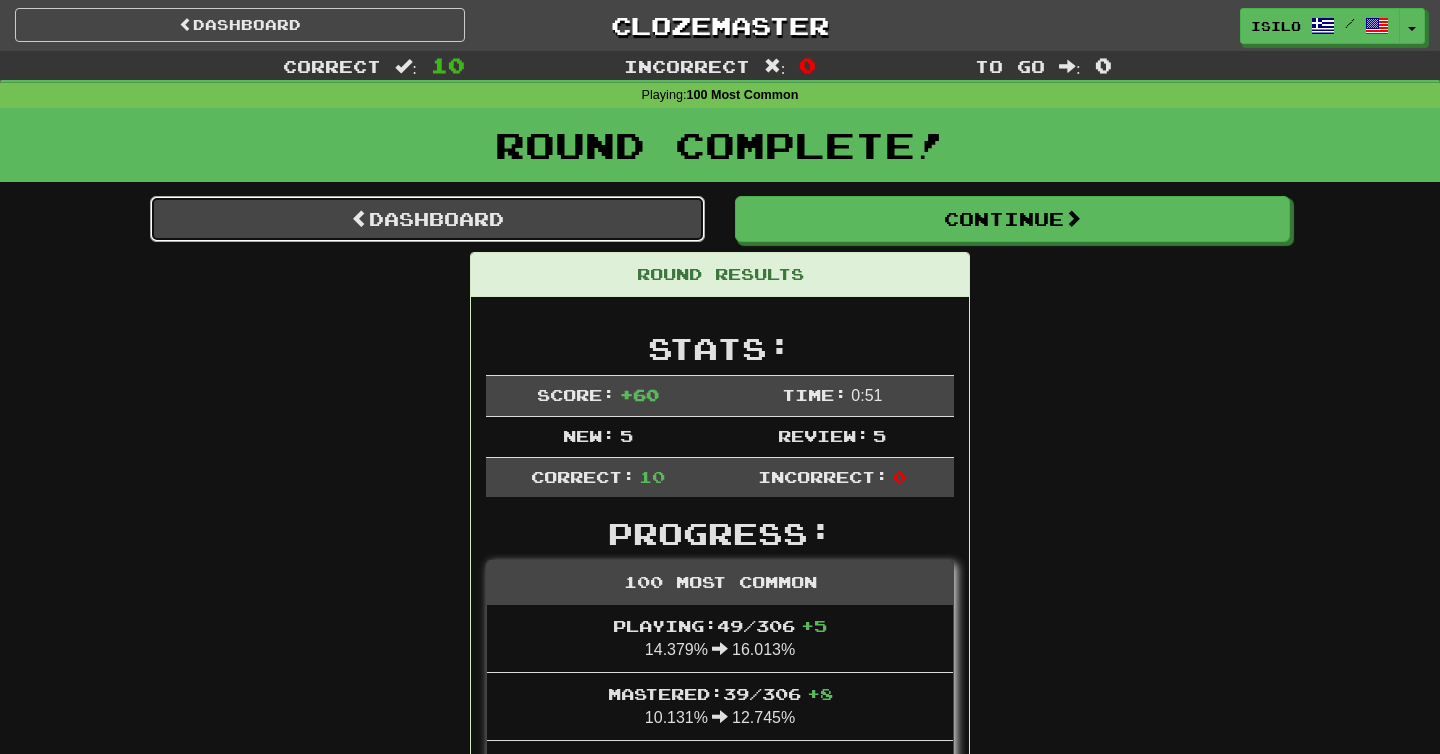 click on "Dashboard" at bounding box center (427, 219) 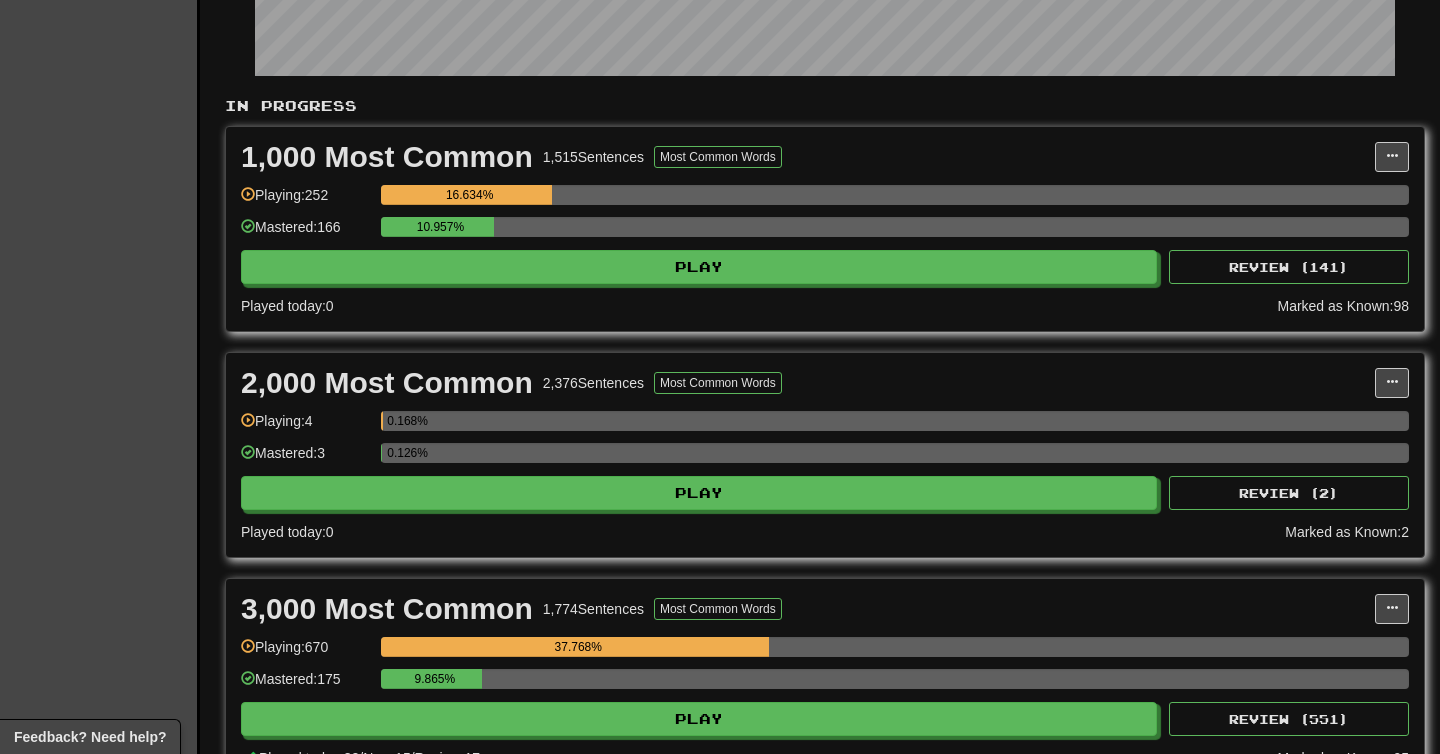 scroll, scrollTop: 343, scrollLeft: 0, axis: vertical 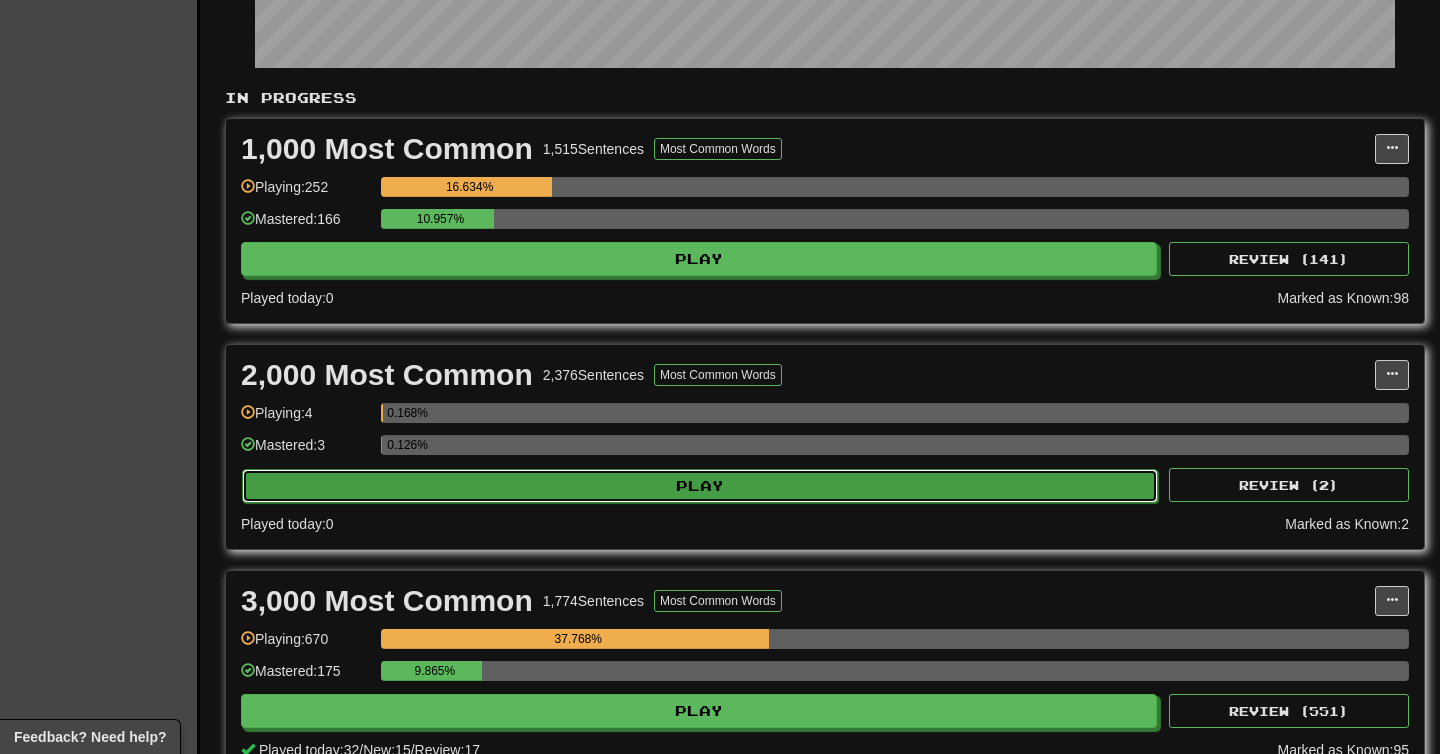 click on "Play" at bounding box center [700, 486] 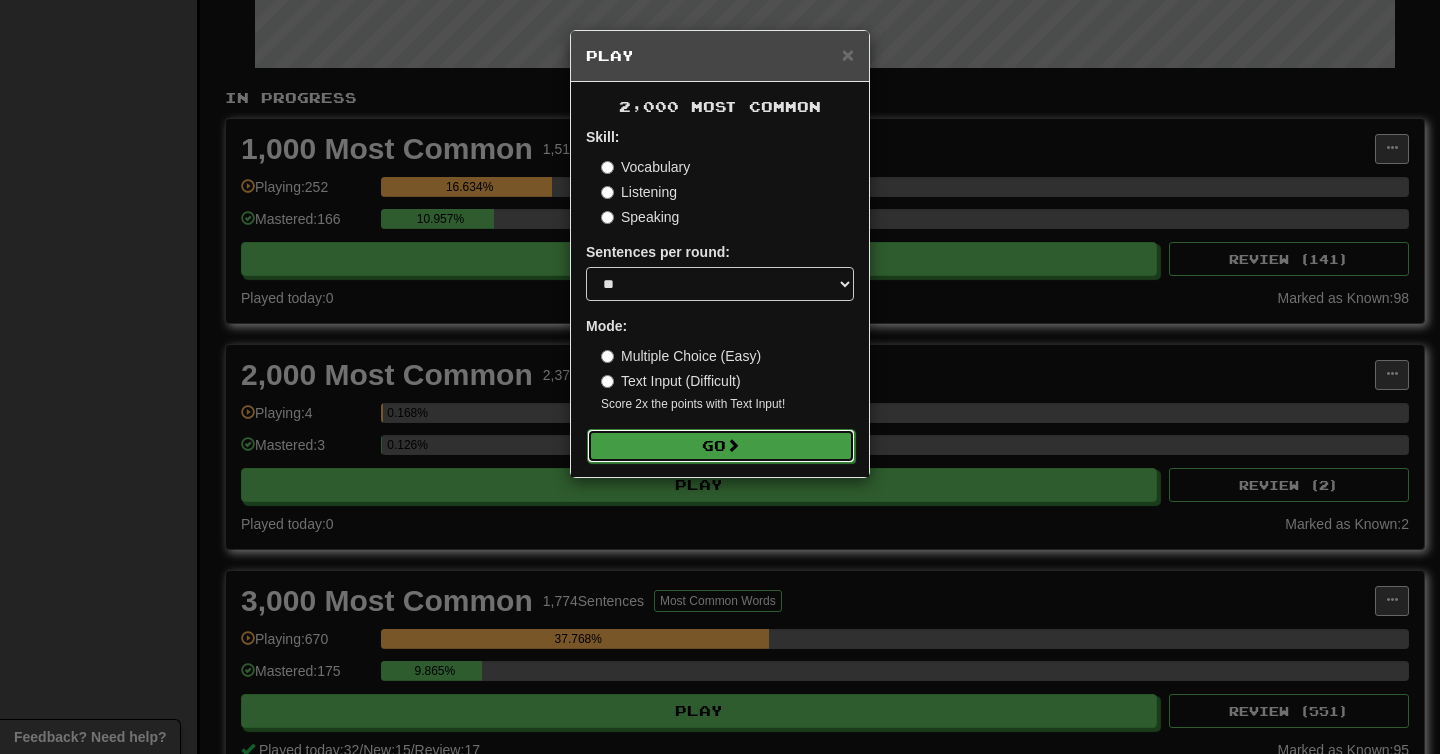 click on "Go" at bounding box center (721, 446) 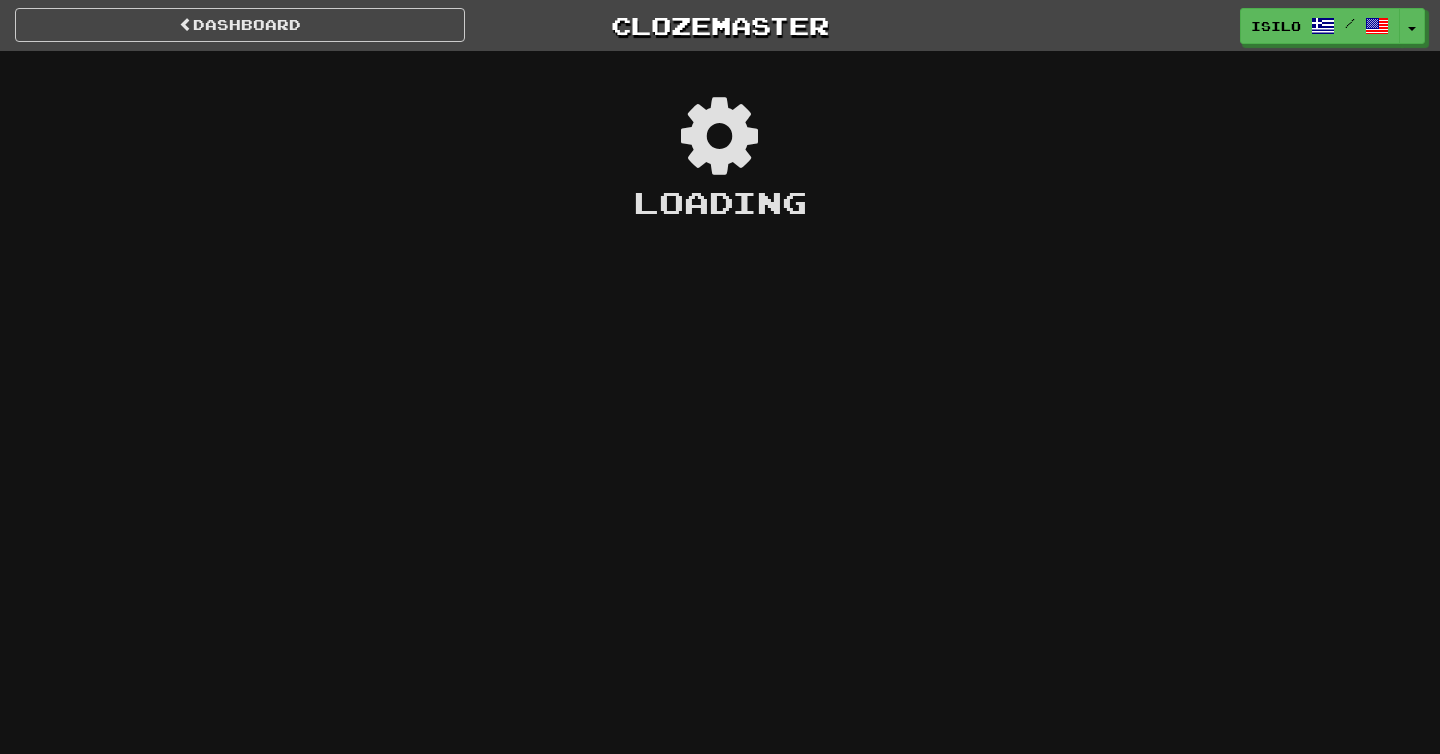 scroll, scrollTop: 0, scrollLeft: 0, axis: both 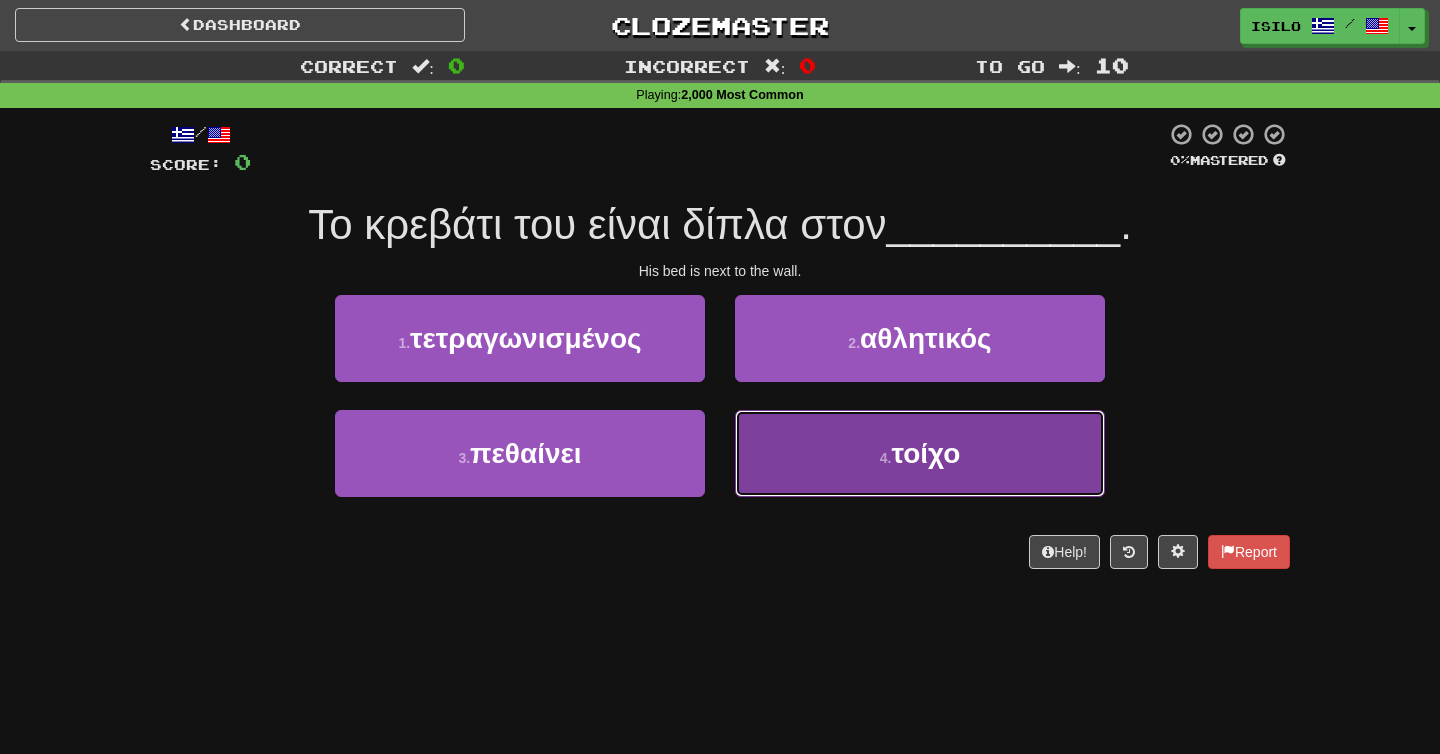 click on "4 .  τοίχο" at bounding box center (920, 453) 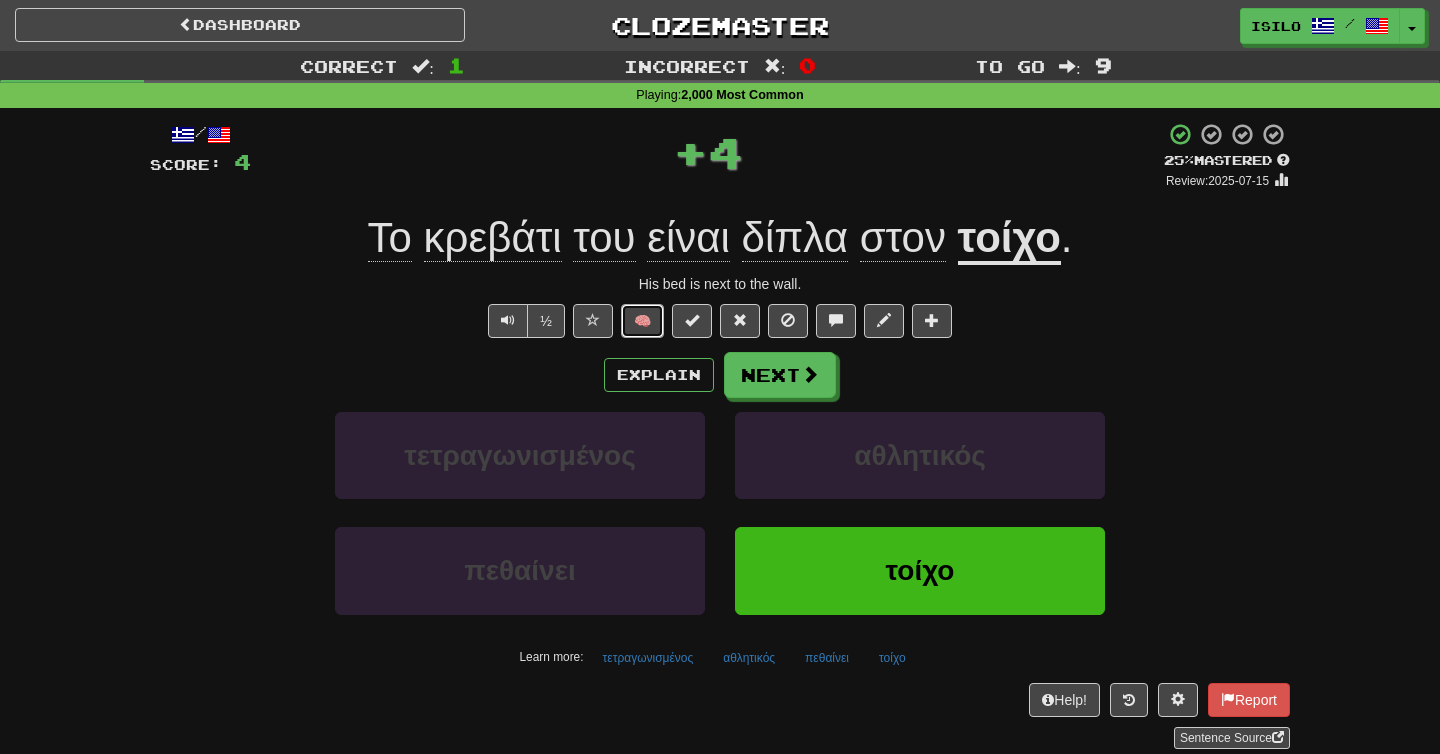 click on "🧠" at bounding box center [642, 321] 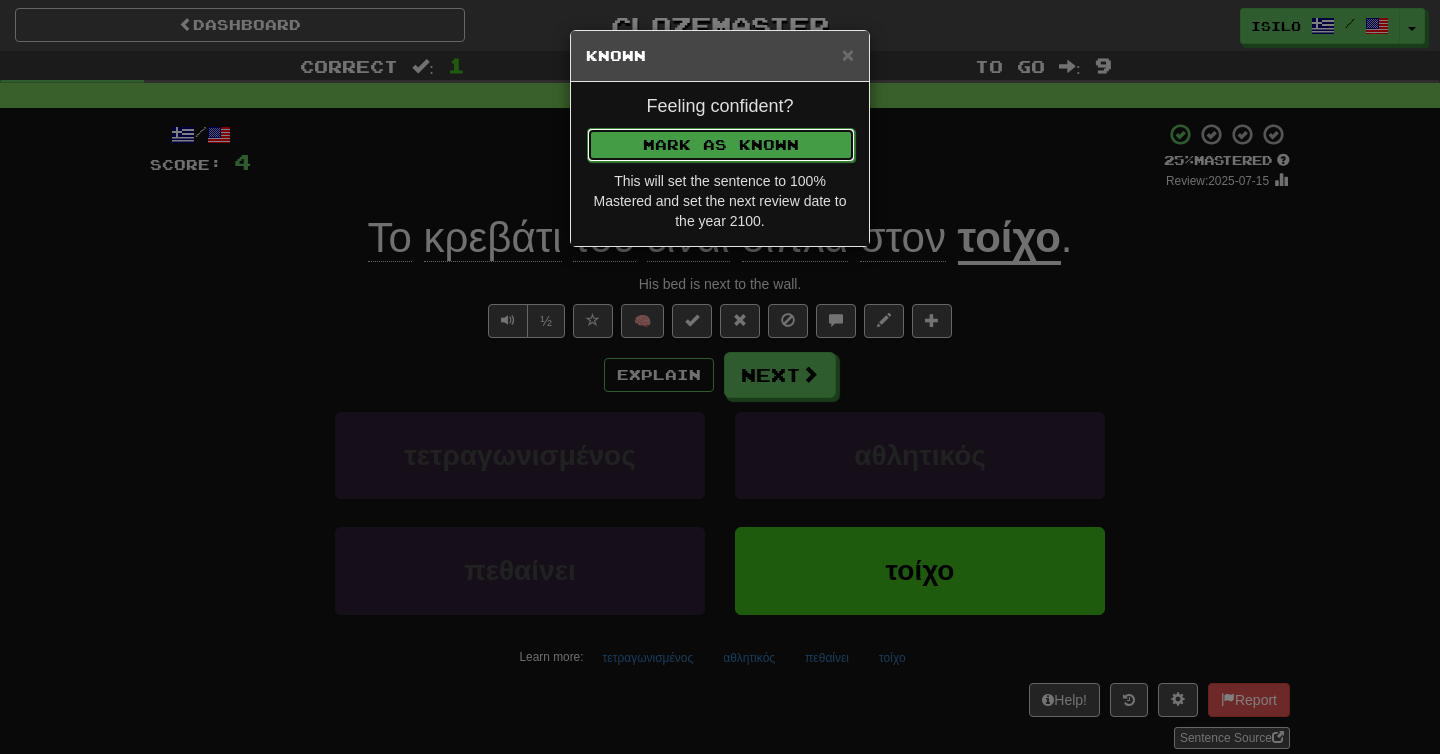 click on "Mark as Known" at bounding box center (721, 145) 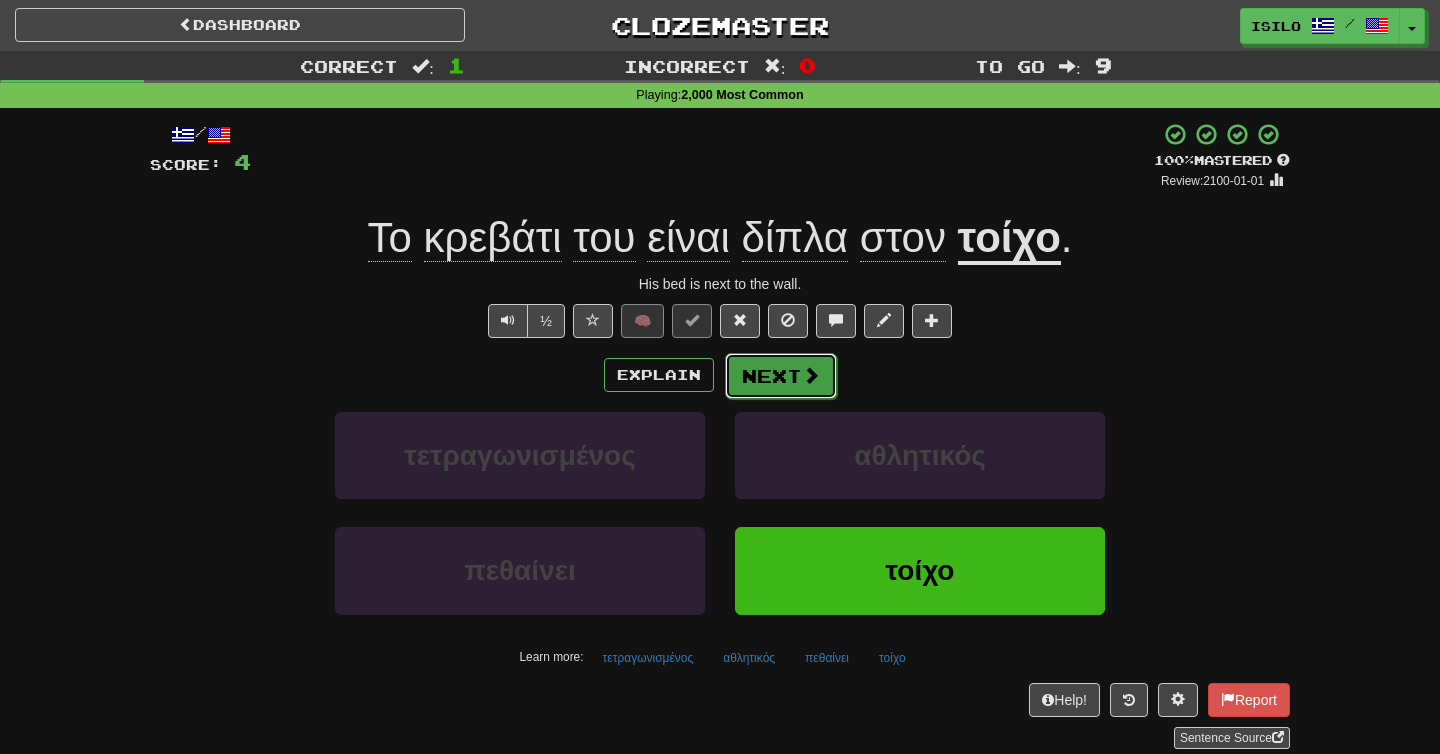 click on "Next" at bounding box center (781, 376) 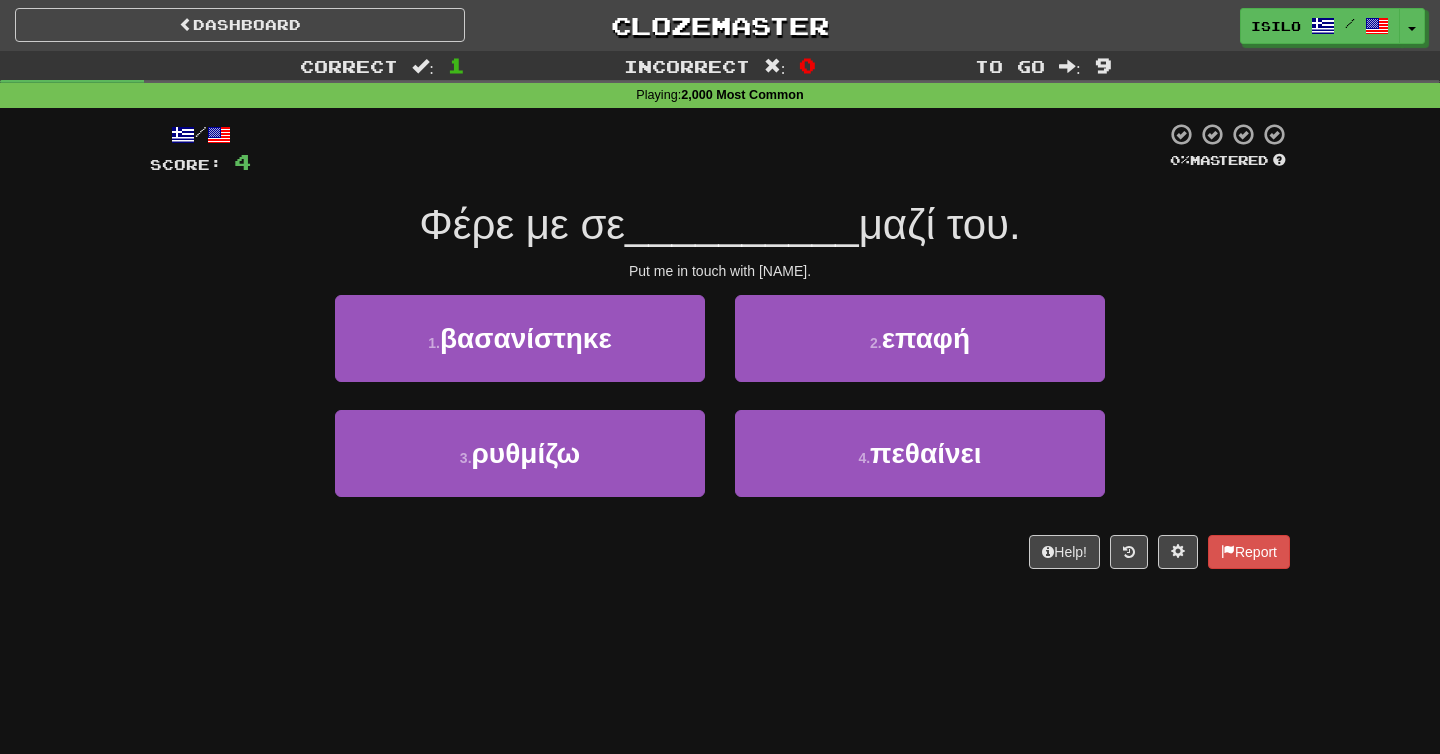 click on "/  Score:   4 0 %  Mastered Φέρε με σε  __________  μαζί του. Put me in touch with him. 1 .  βασανίστηκε 2 .  επαφή 3 .  ρυθμίζω 4 .  πεθαίνει  Help!  Report" at bounding box center [720, 345] 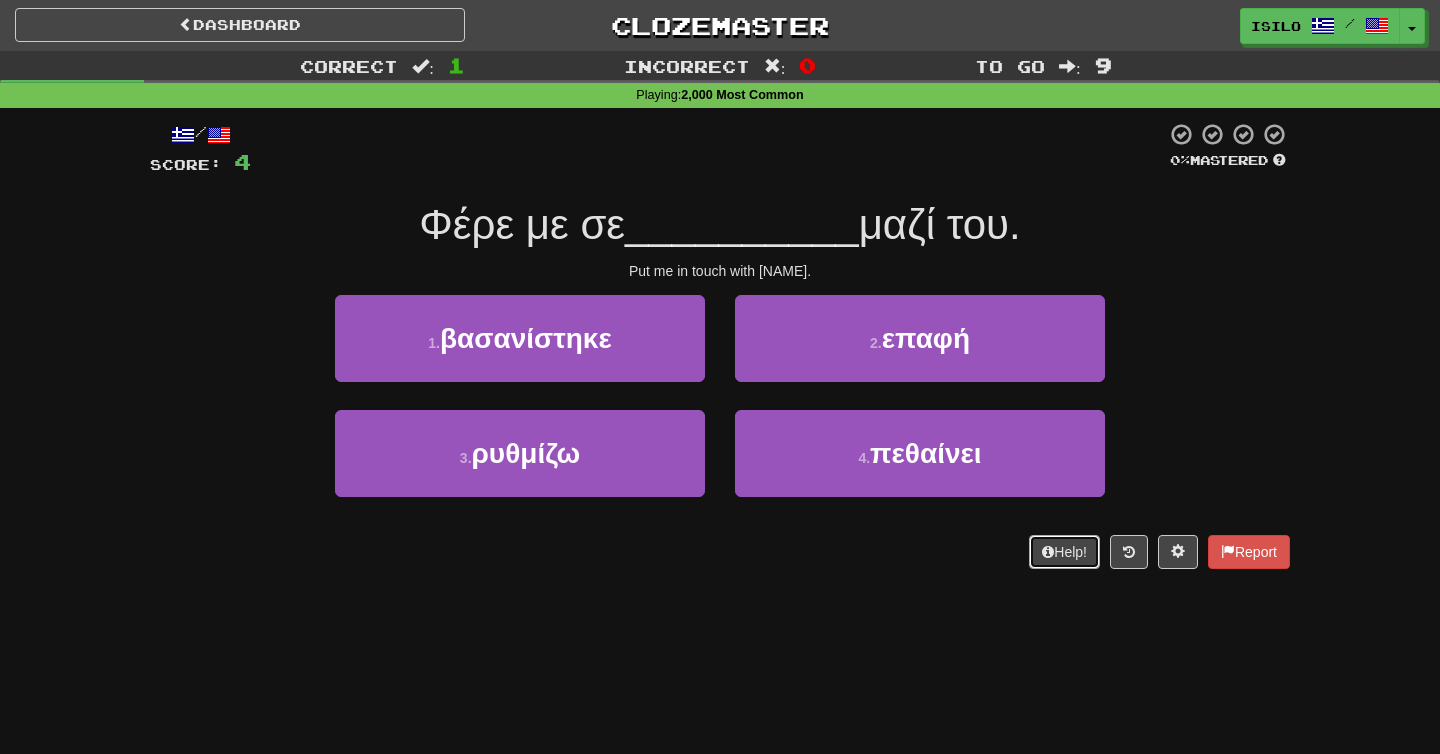 click on "Help!" at bounding box center [1064, 552] 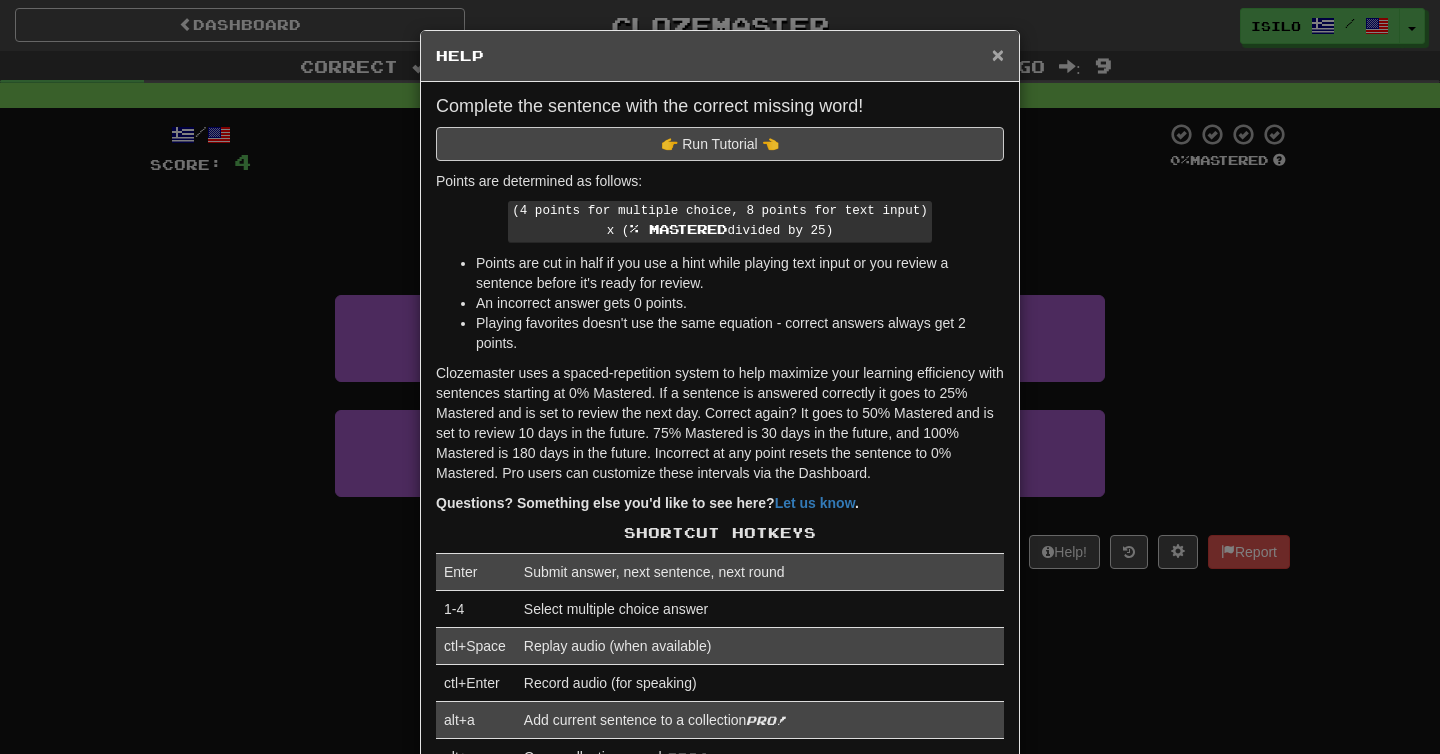 click on "×" at bounding box center (998, 54) 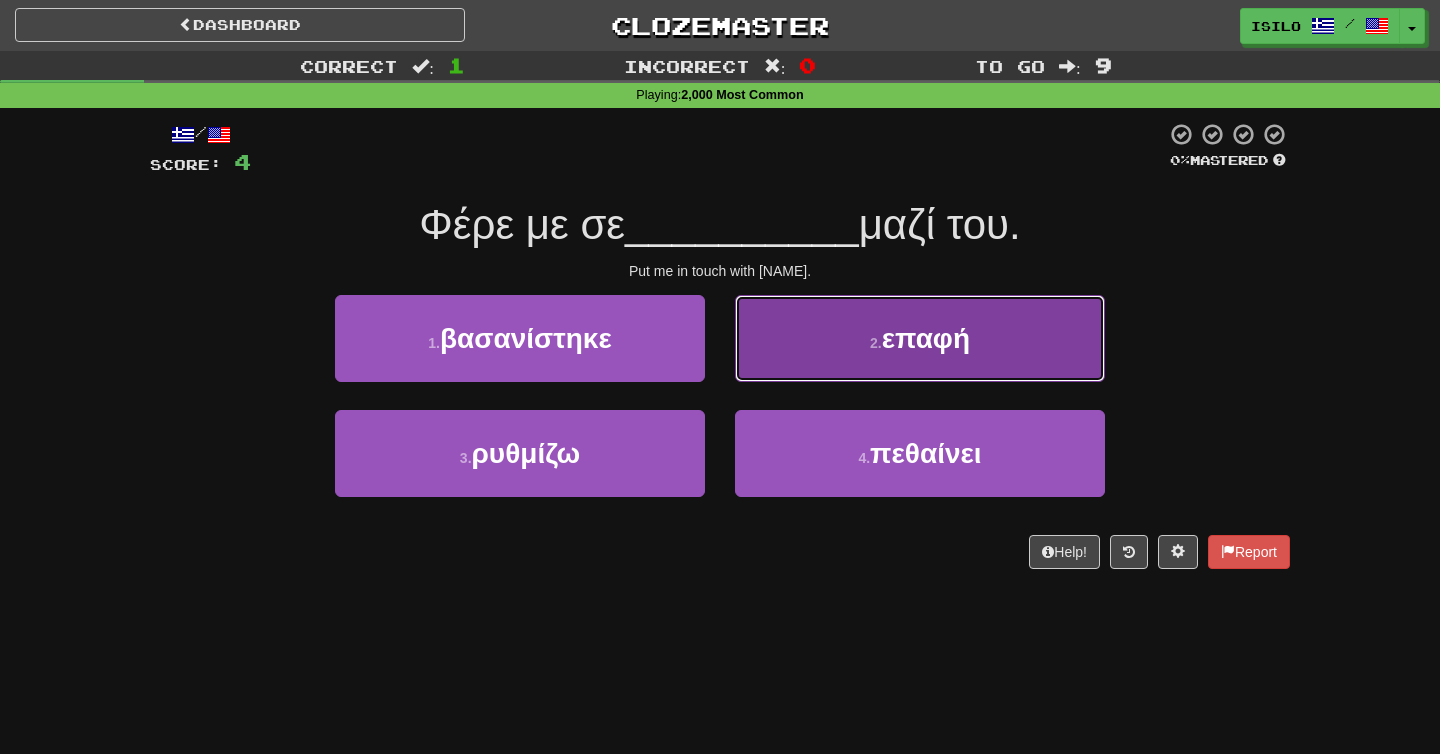 click on "2 .  επαφή" at bounding box center (920, 338) 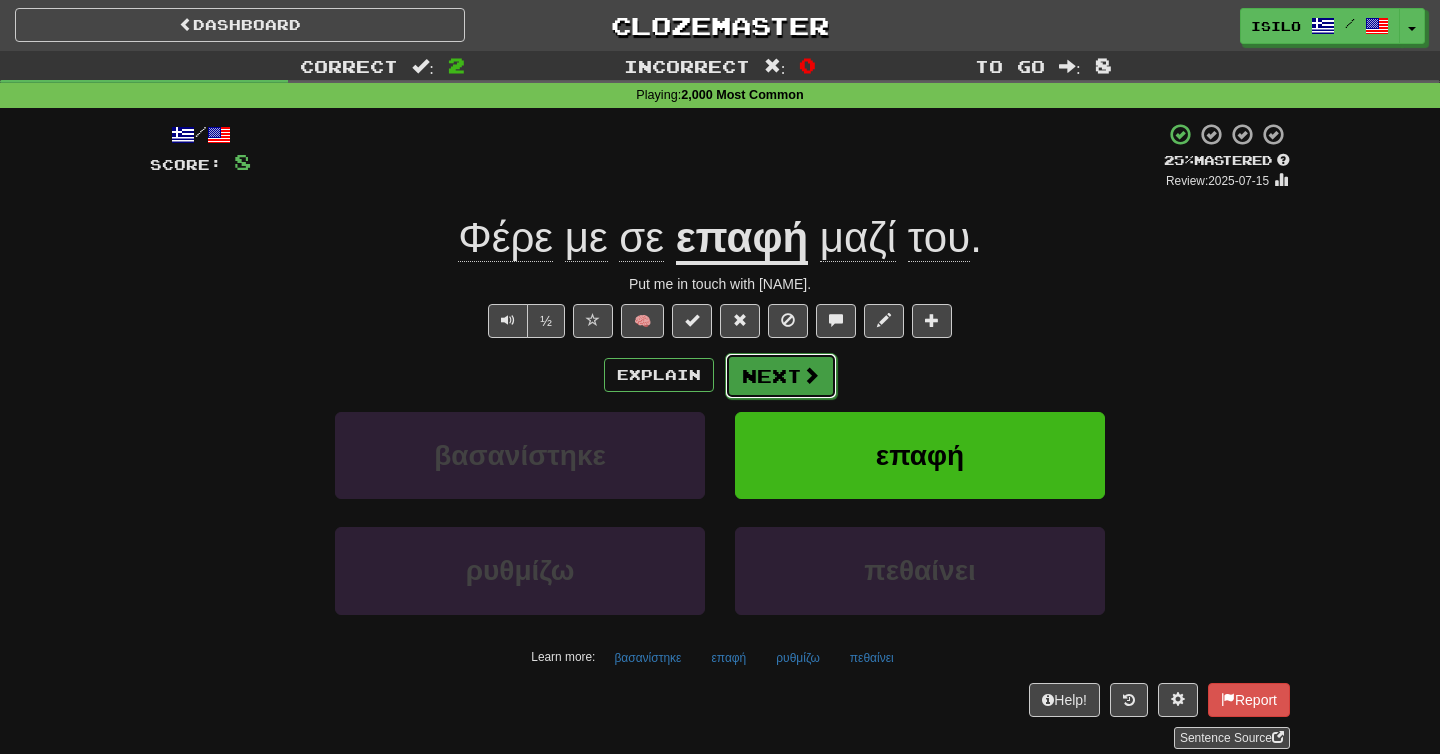 click on "Next" at bounding box center (781, 376) 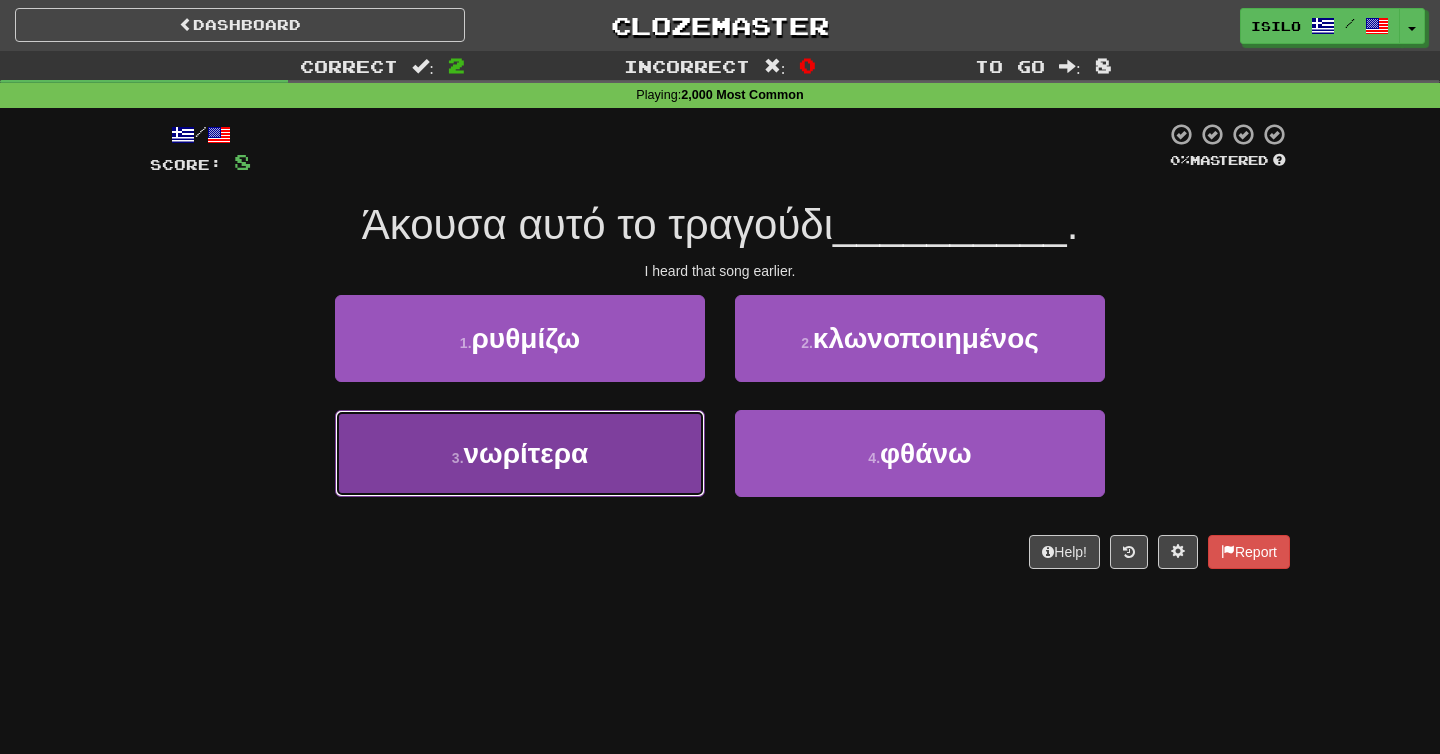 click on "3 .  νωρίτερα" at bounding box center (520, 453) 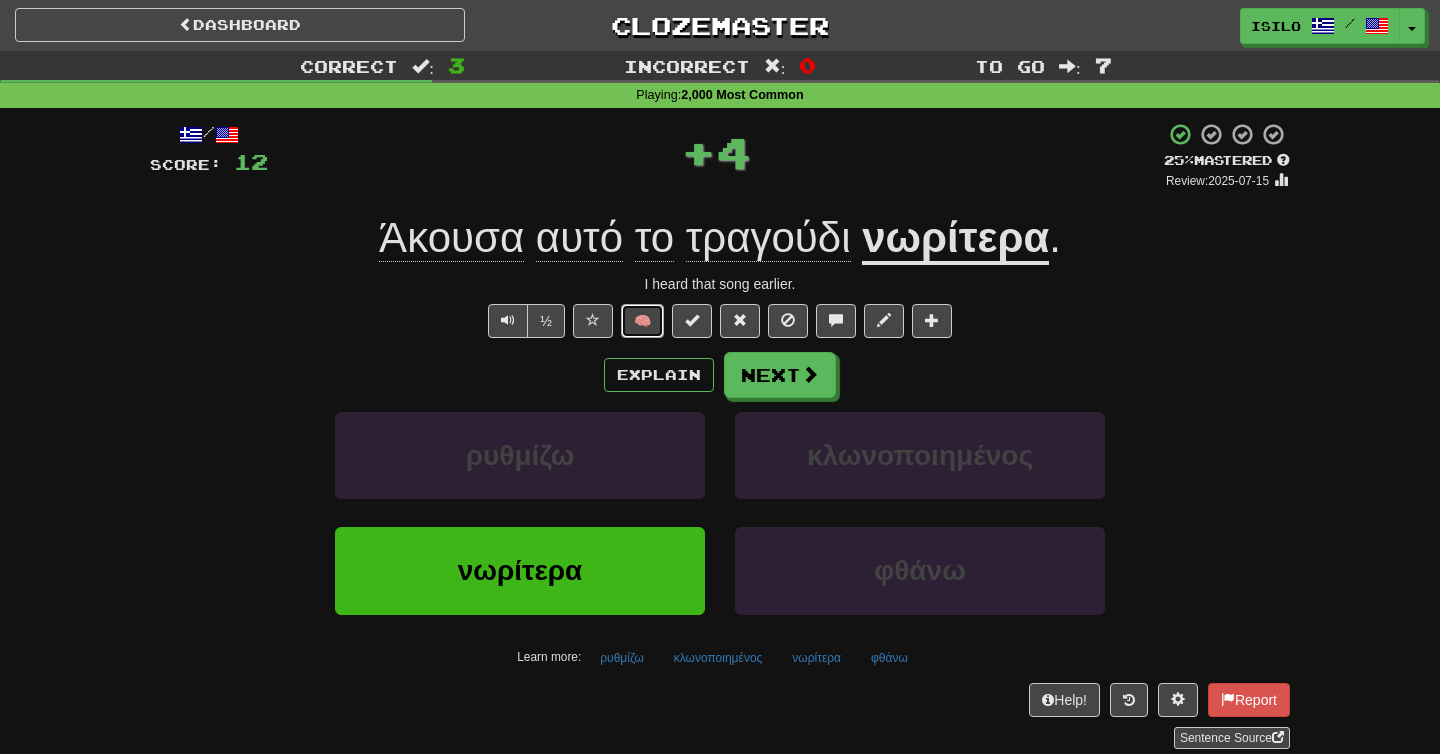 click on "🧠" at bounding box center [642, 321] 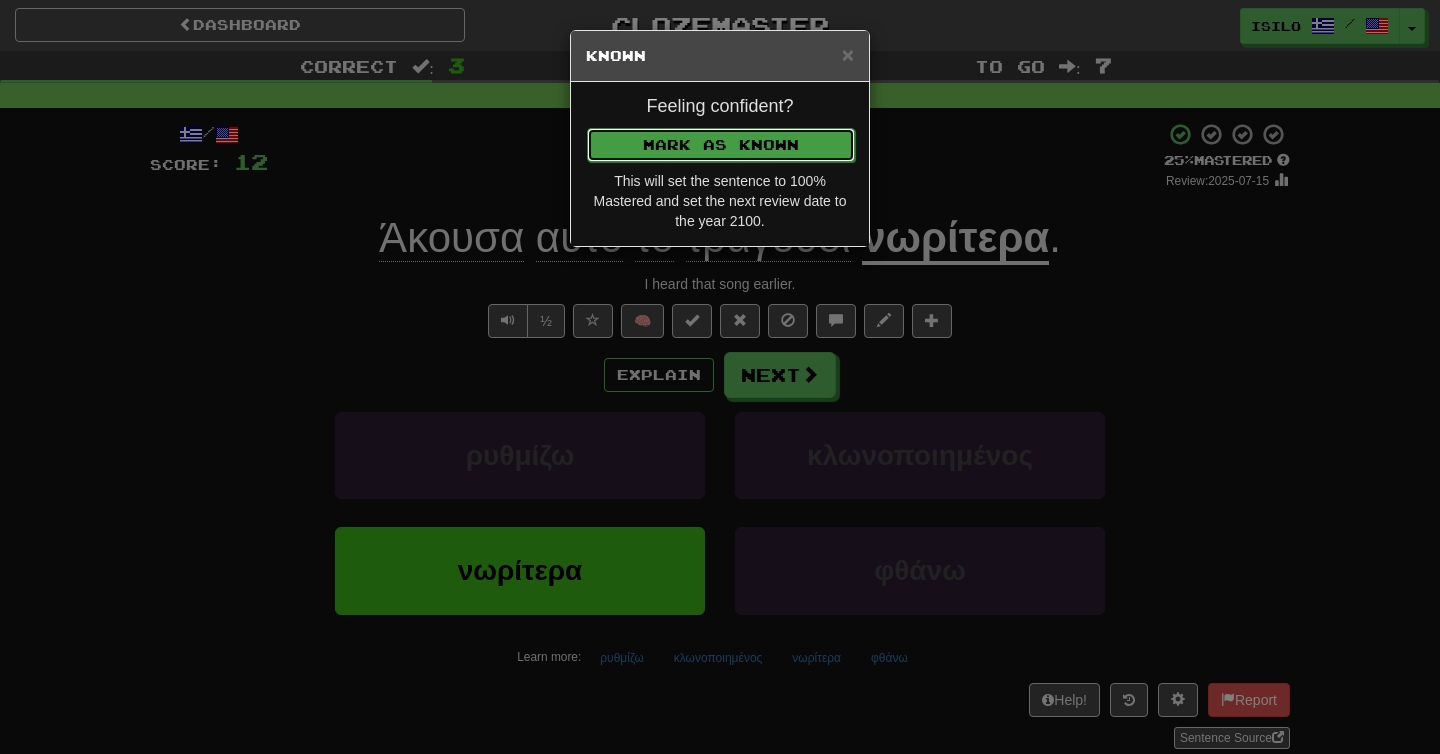 click on "Mark as Known" at bounding box center (721, 145) 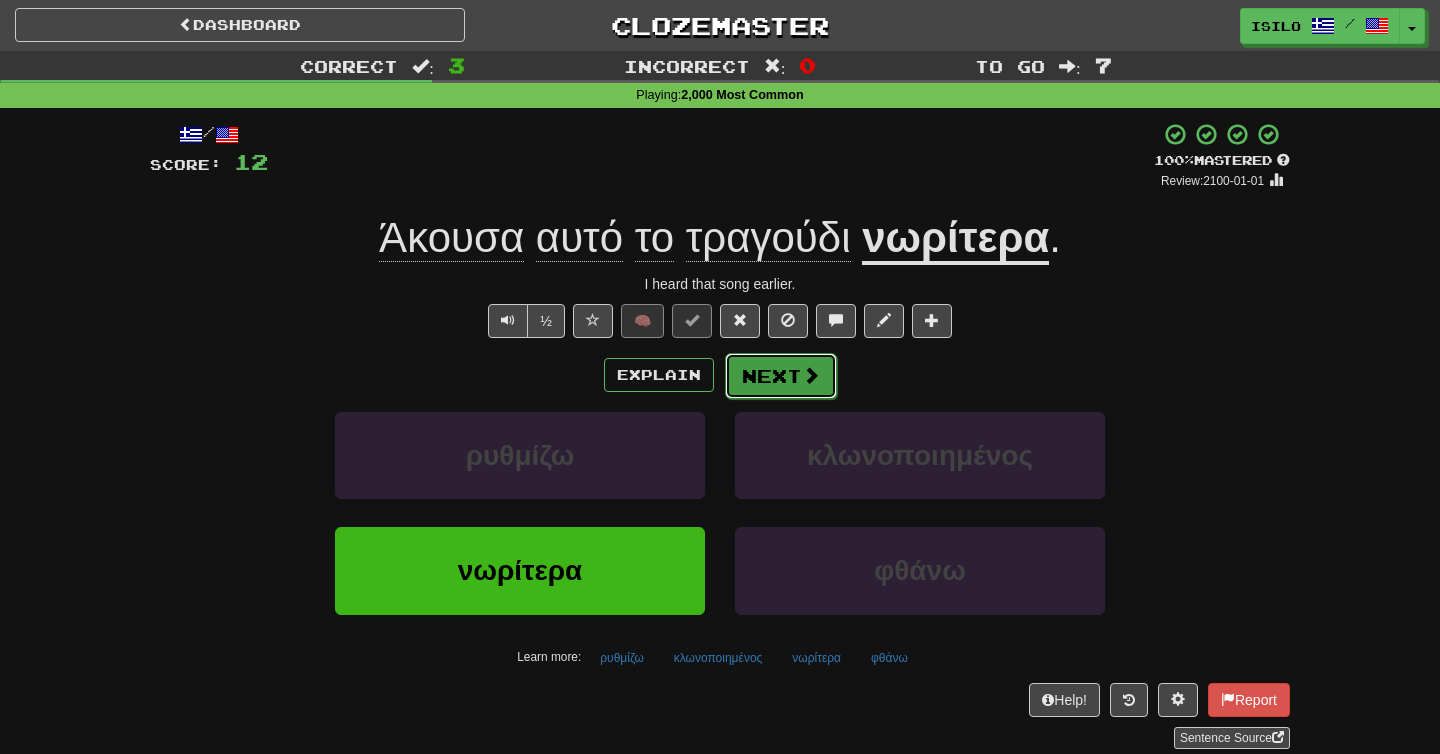 click on "Next" at bounding box center [781, 376] 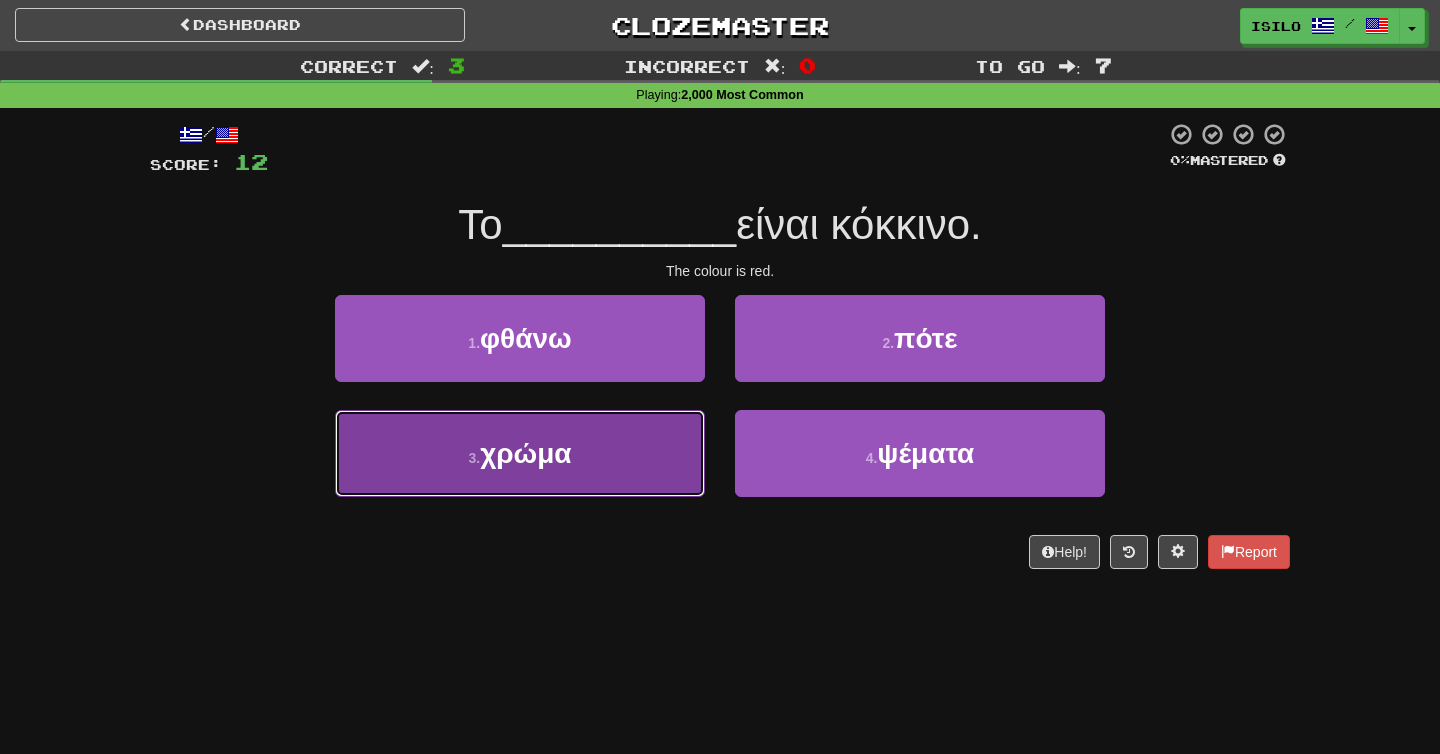 click on "χρώμα" at bounding box center [525, 453] 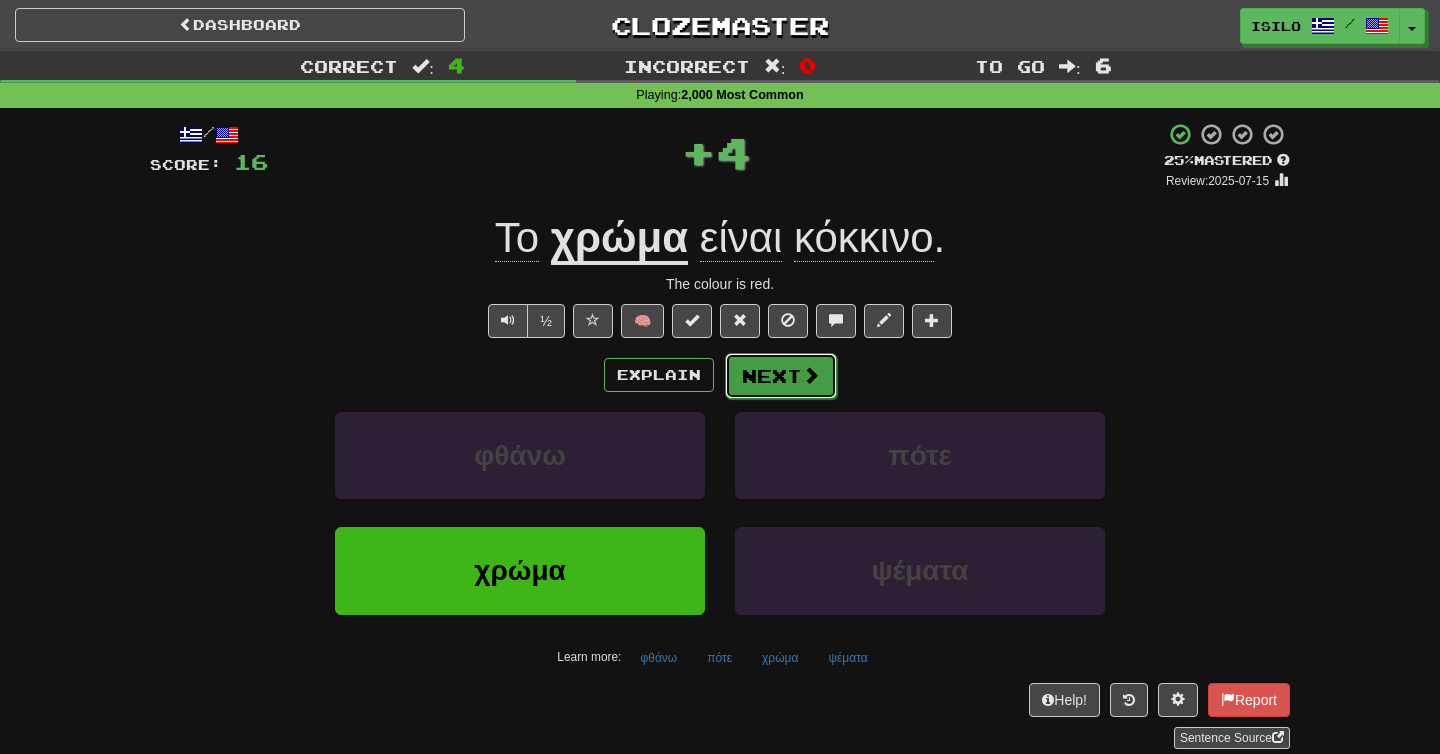 click on "Next" at bounding box center [781, 376] 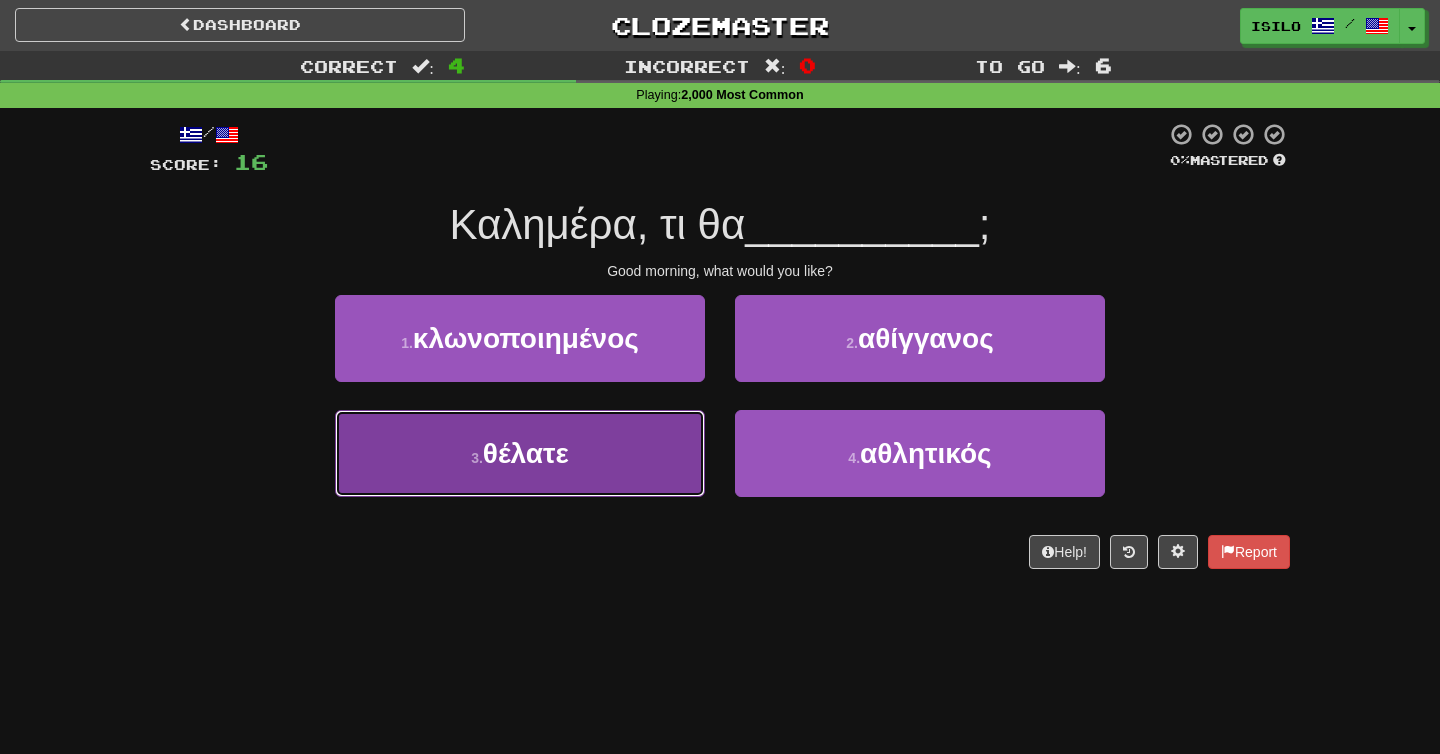 click on "3 .  θέλατε" at bounding box center [520, 453] 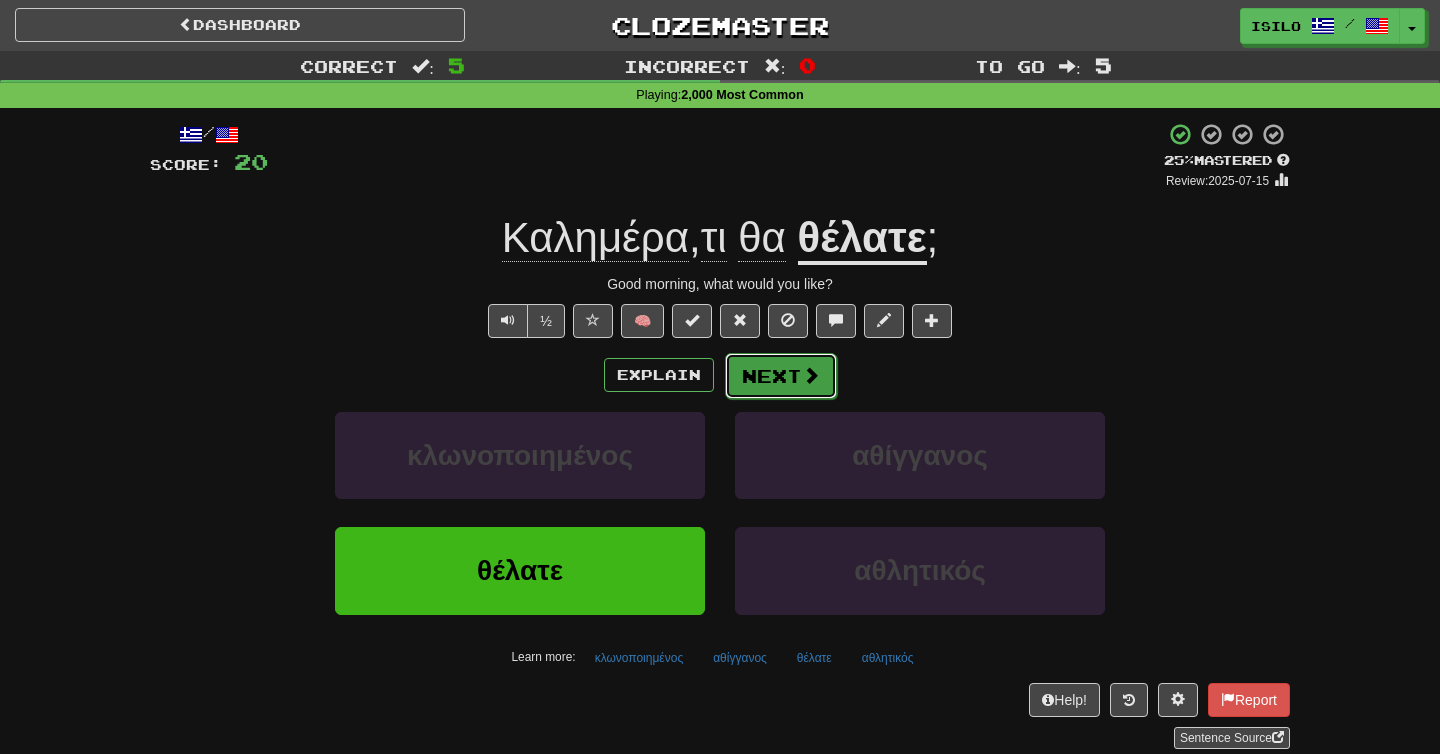 click on "Next" at bounding box center [781, 376] 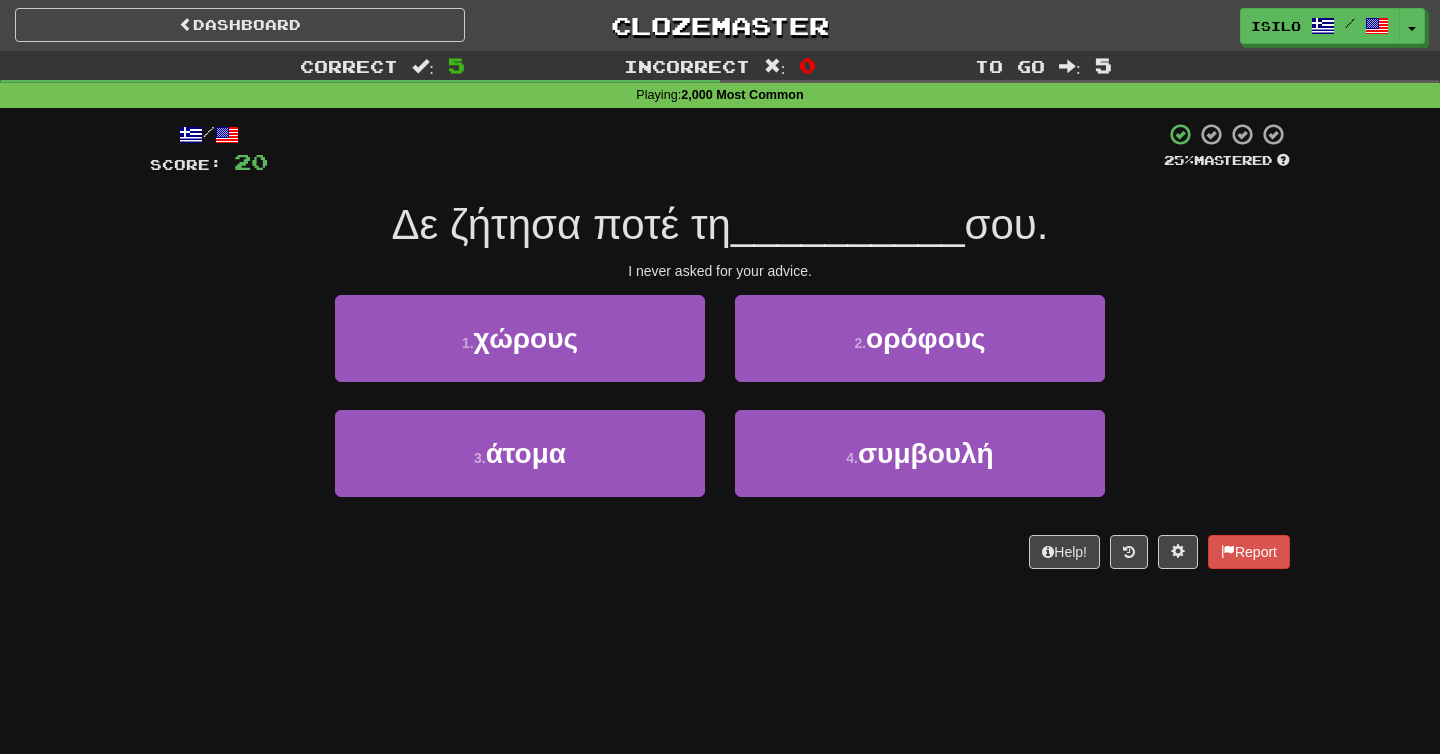 click on "I never asked for your advice." at bounding box center (720, 271) 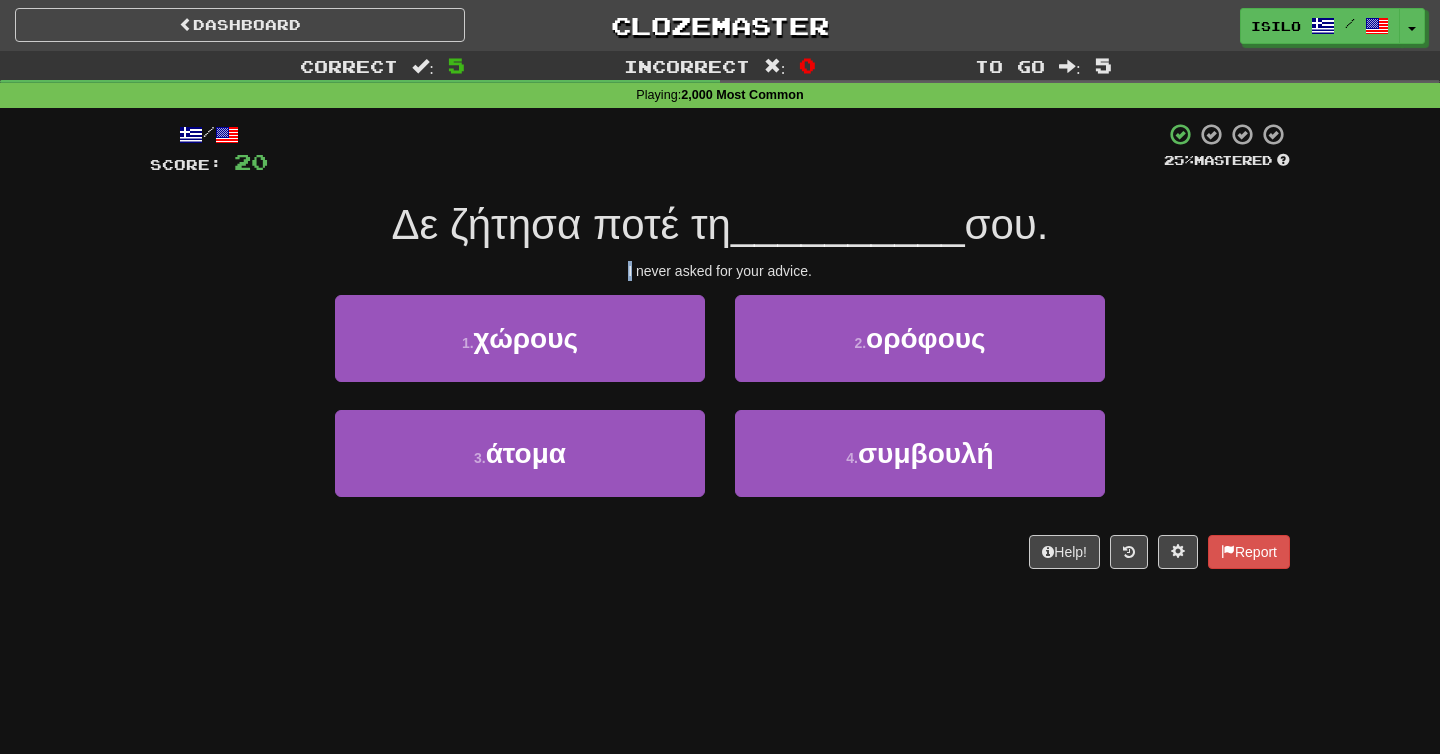 click on "I never asked for your advice." at bounding box center (720, 271) 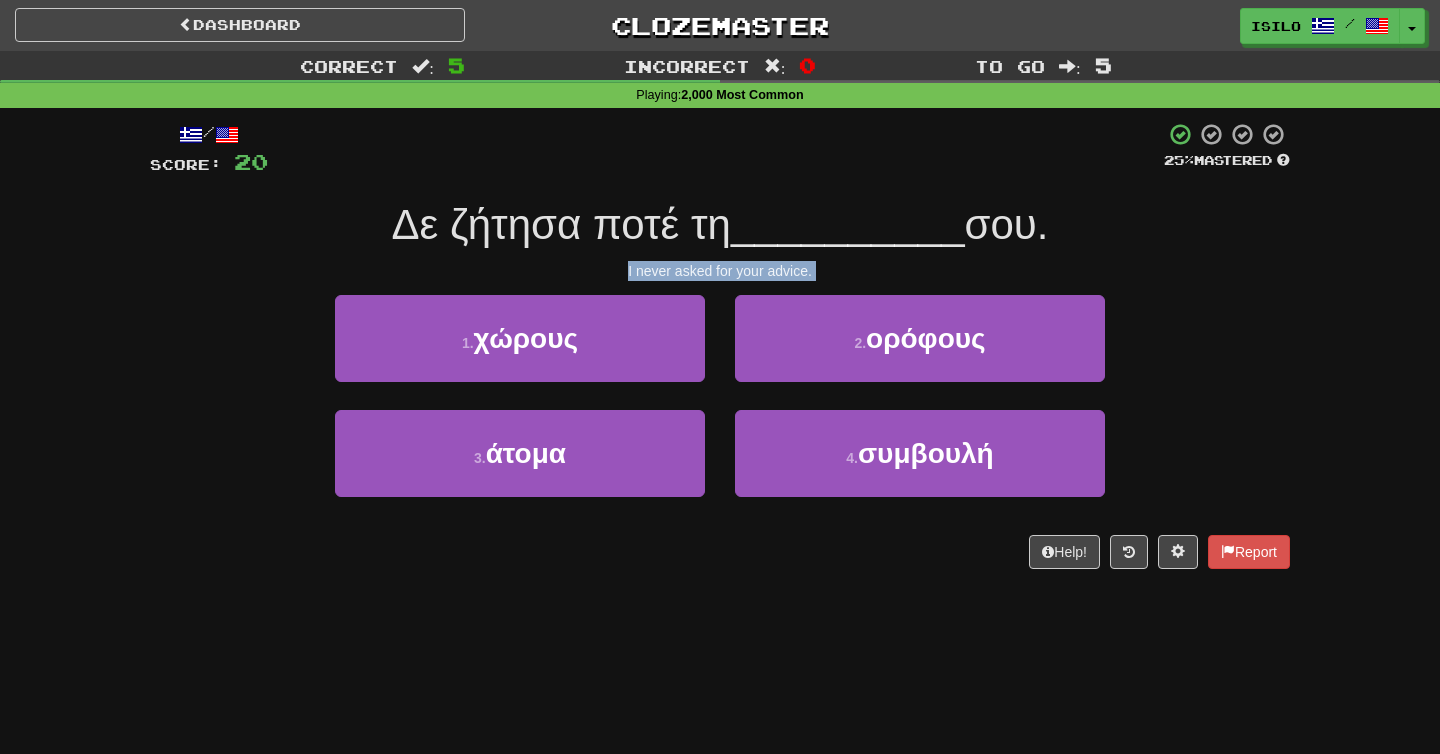 click on "I never asked for your advice." at bounding box center (720, 271) 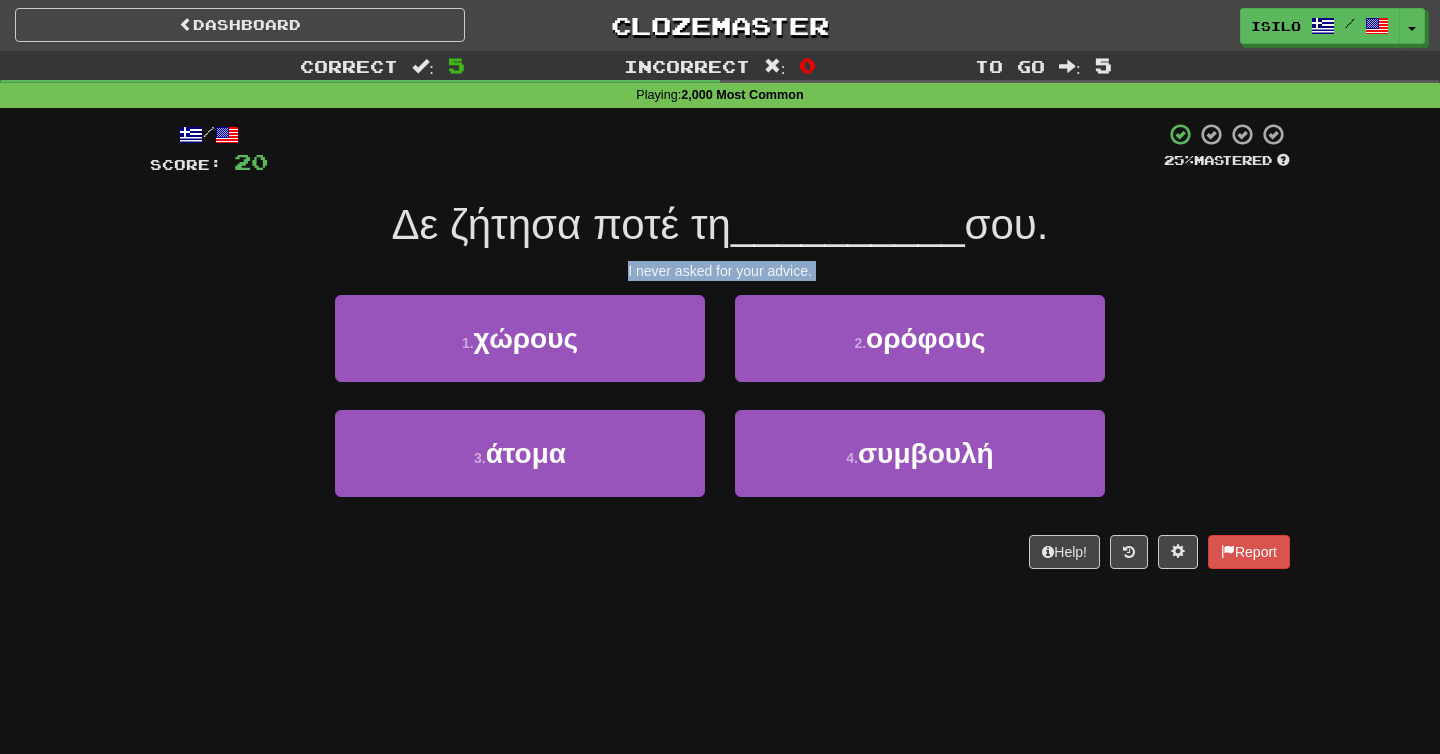drag, startPoint x: 689, startPoint y: 213, endPoint x: 744, endPoint y: 218, distance: 55.226807 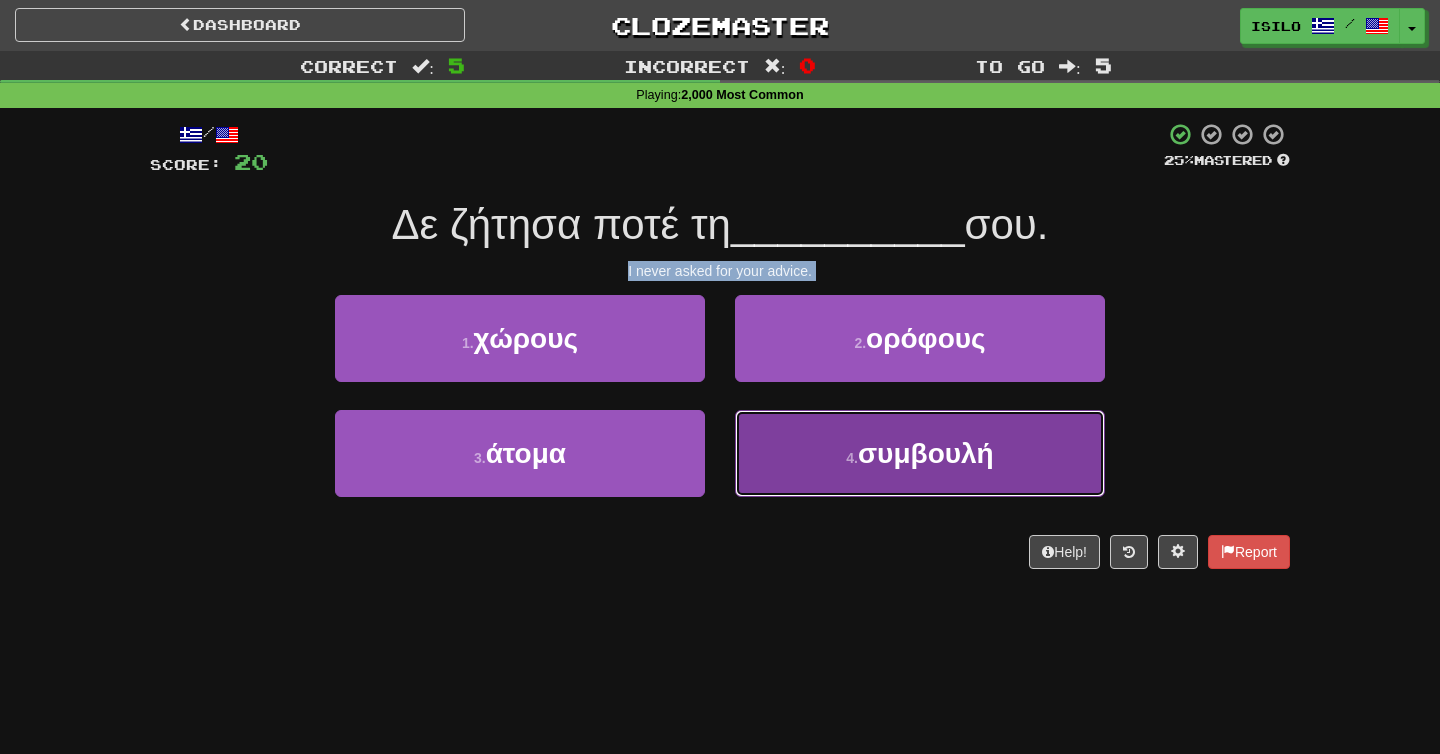click on "συμβουλή" at bounding box center (926, 453) 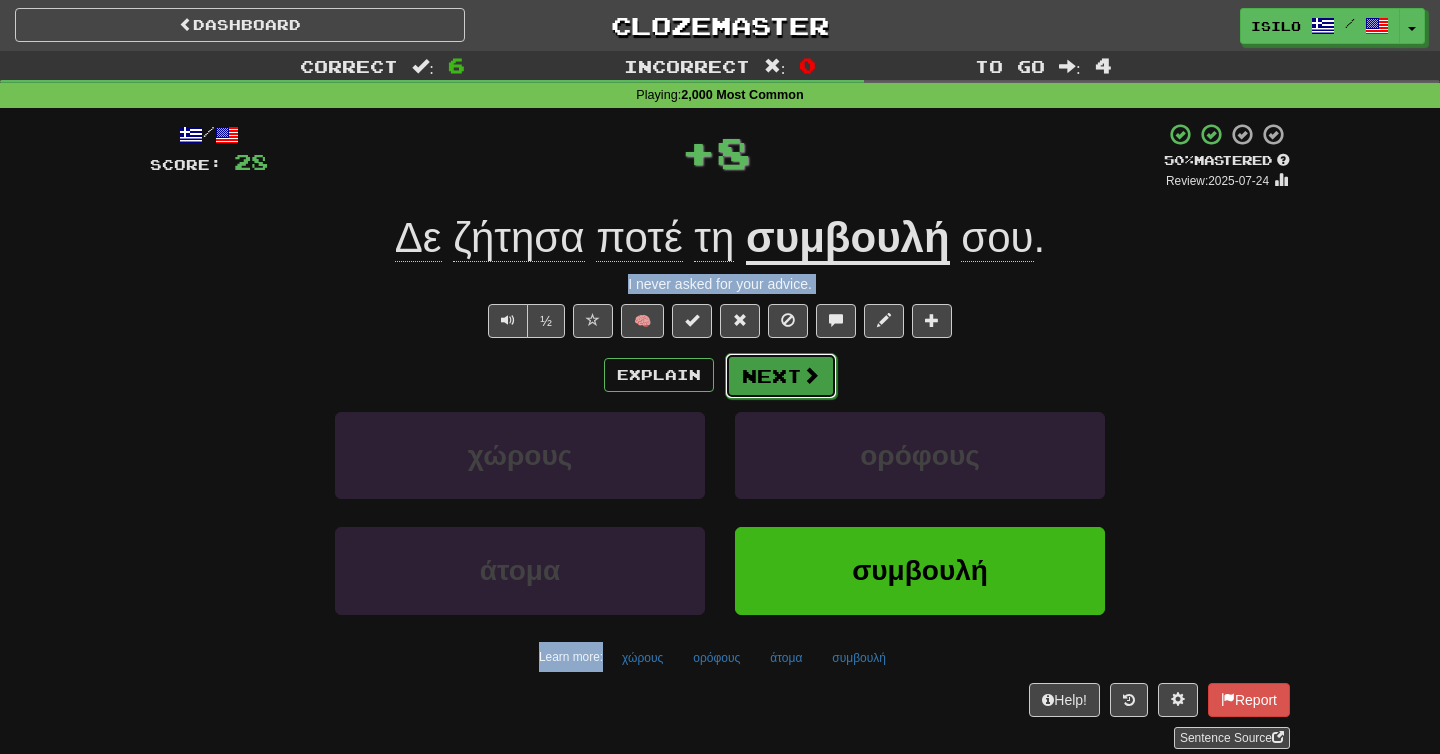 click on "Next" at bounding box center [781, 376] 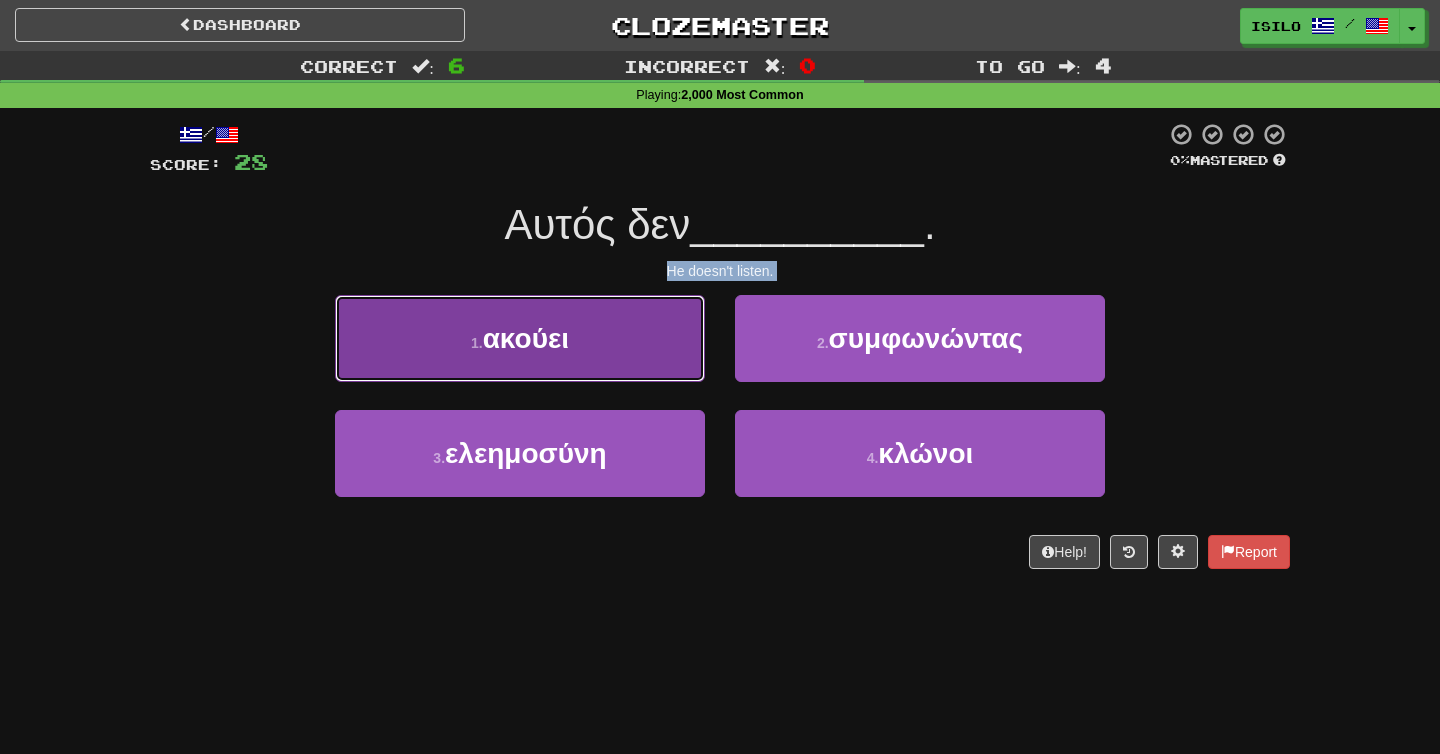 click on "ακούει" at bounding box center [526, 338] 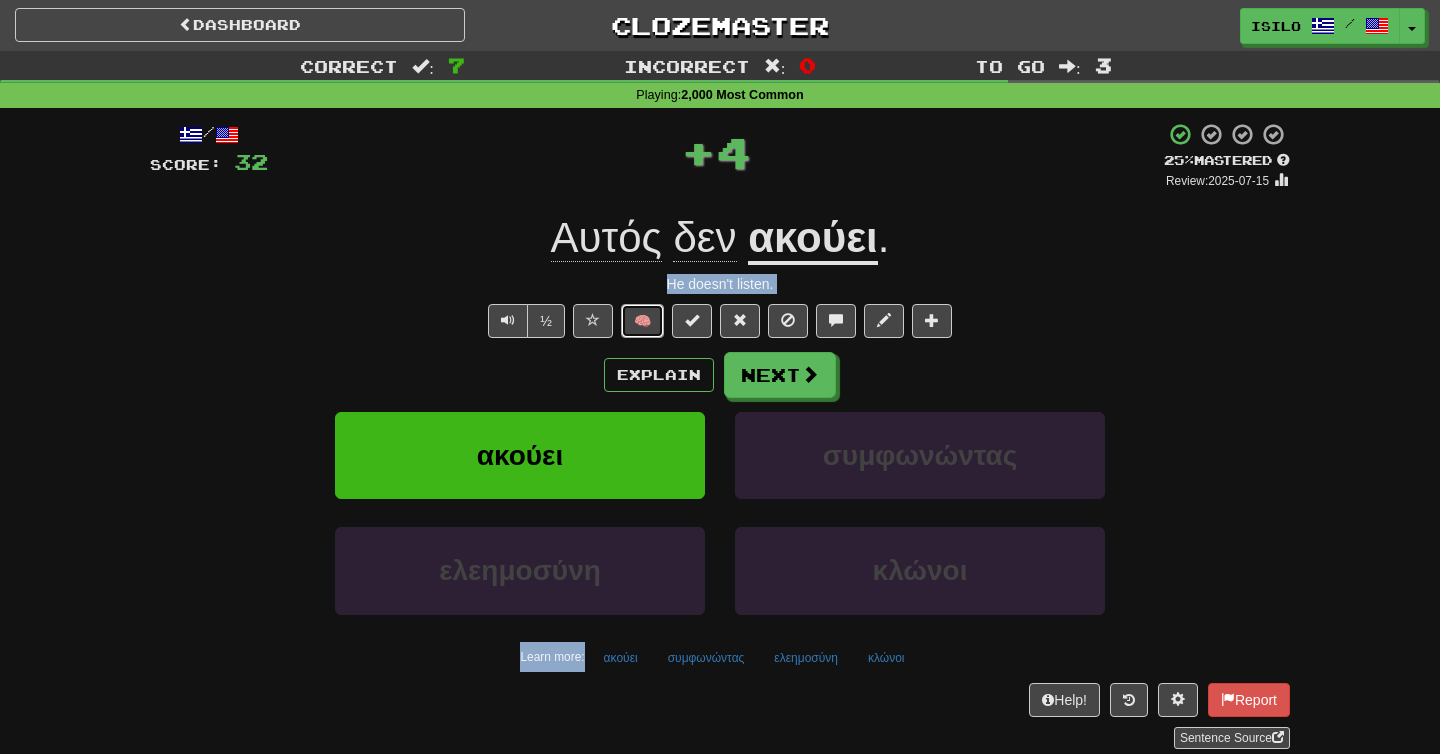 click on "🧠" at bounding box center [642, 321] 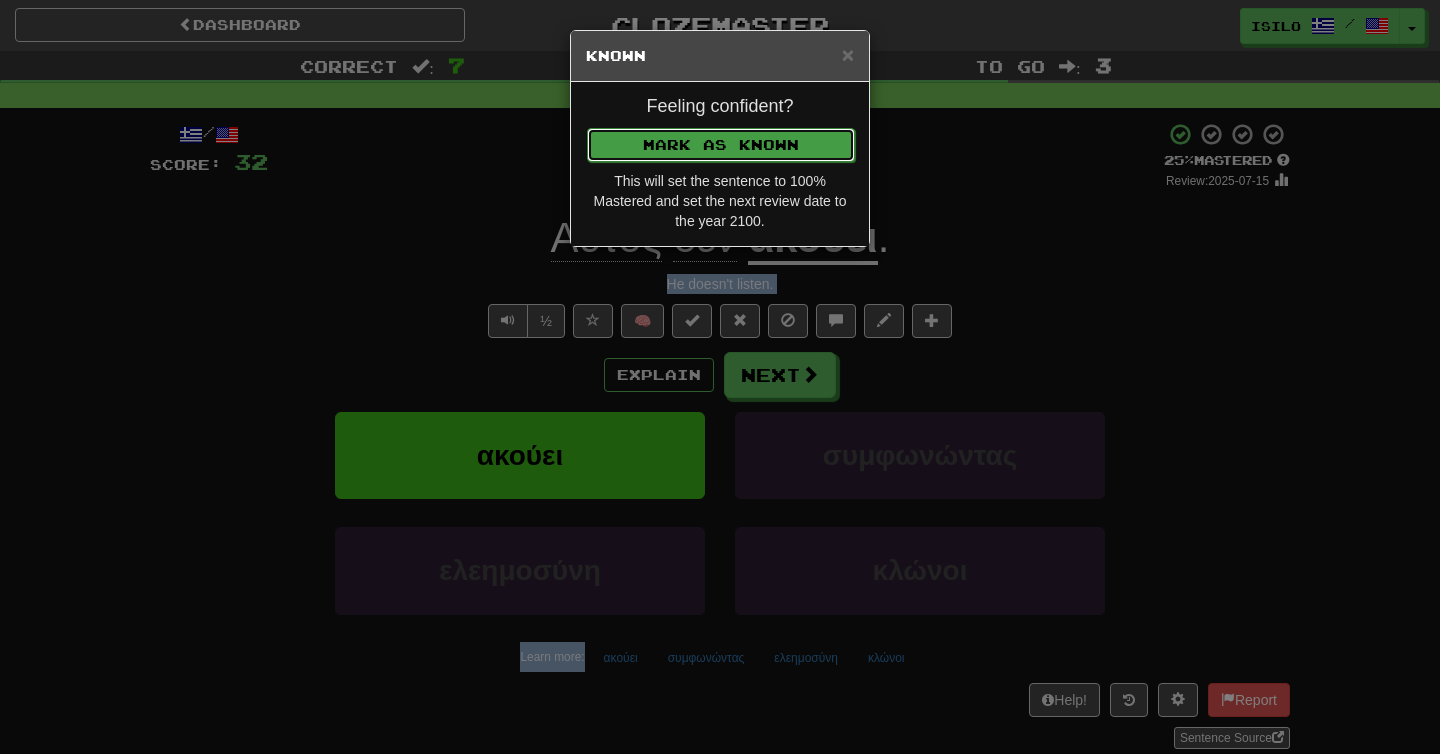 click on "Mark as Known" at bounding box center (721, 145) 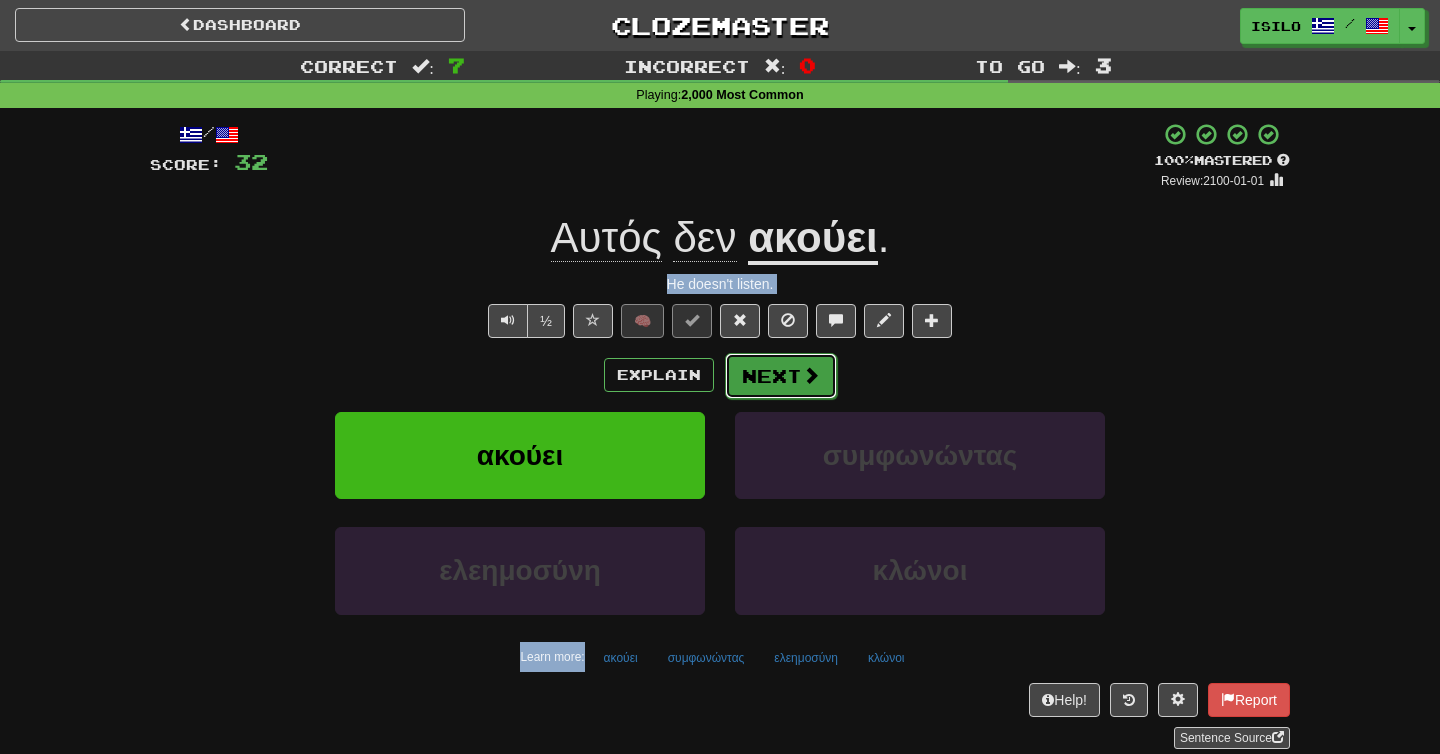 click at bounding box center (811, 375) 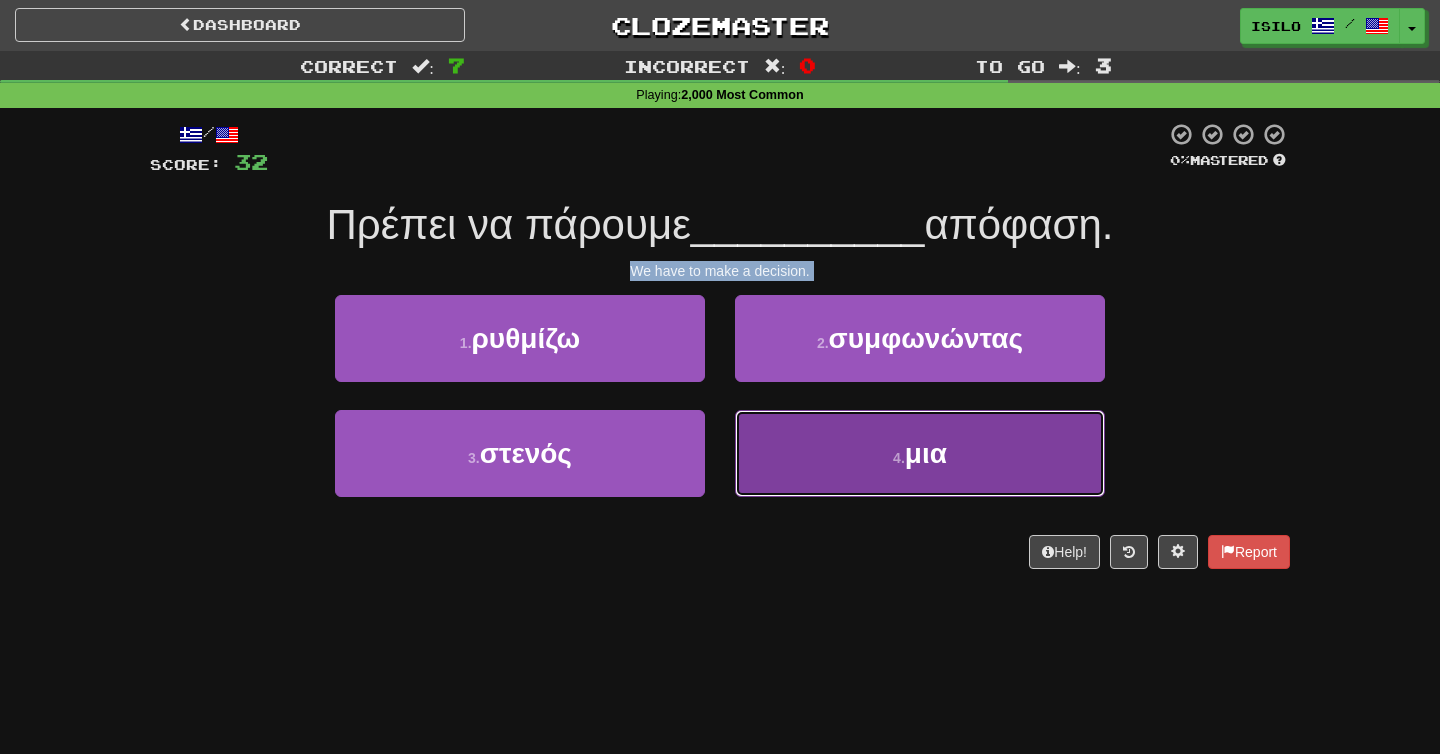 click on "4 .  μια" at bounding box center [920, 453] 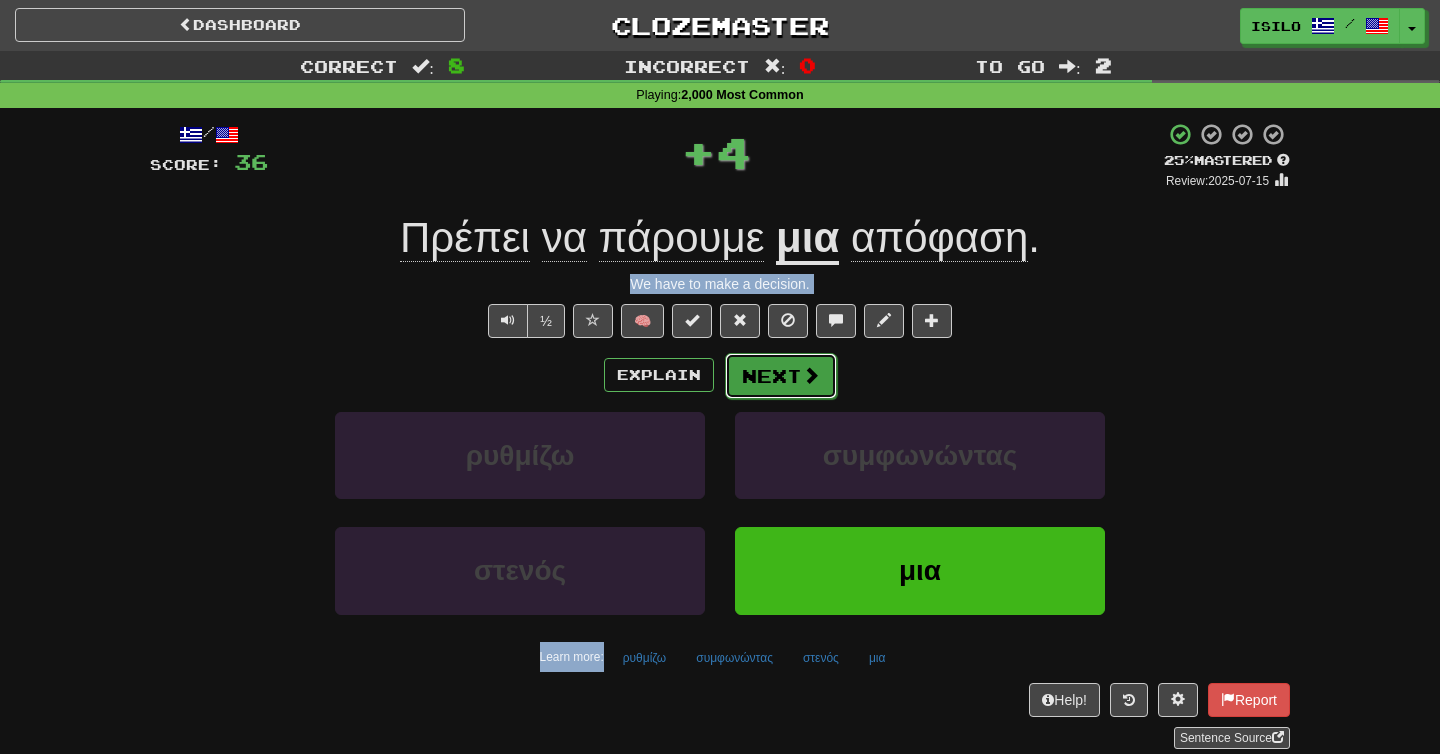 click on "Next" at bounding box center (781, 376) 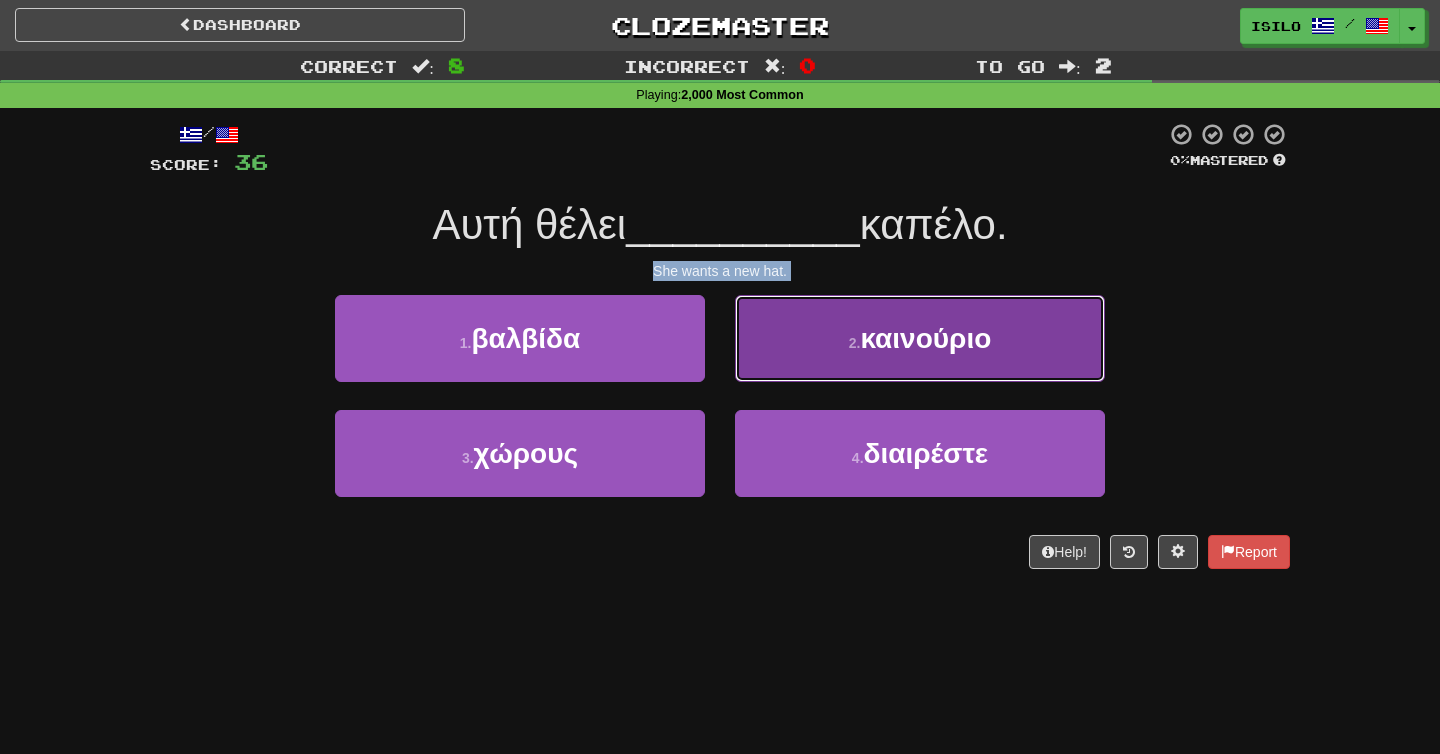 click on "2 .  καινούριο" at bounding box center [920, 338] 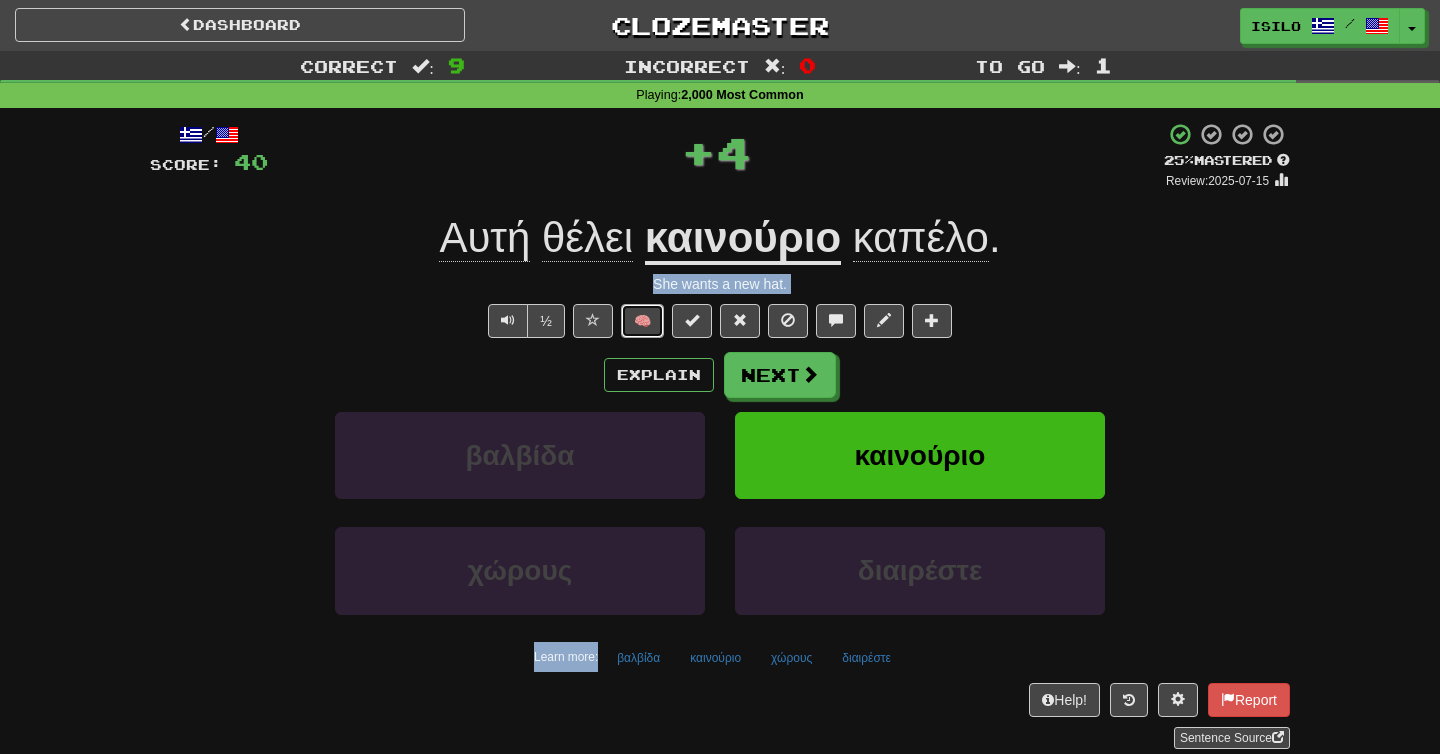 click on "🧠" at bounding box center [642, 321] 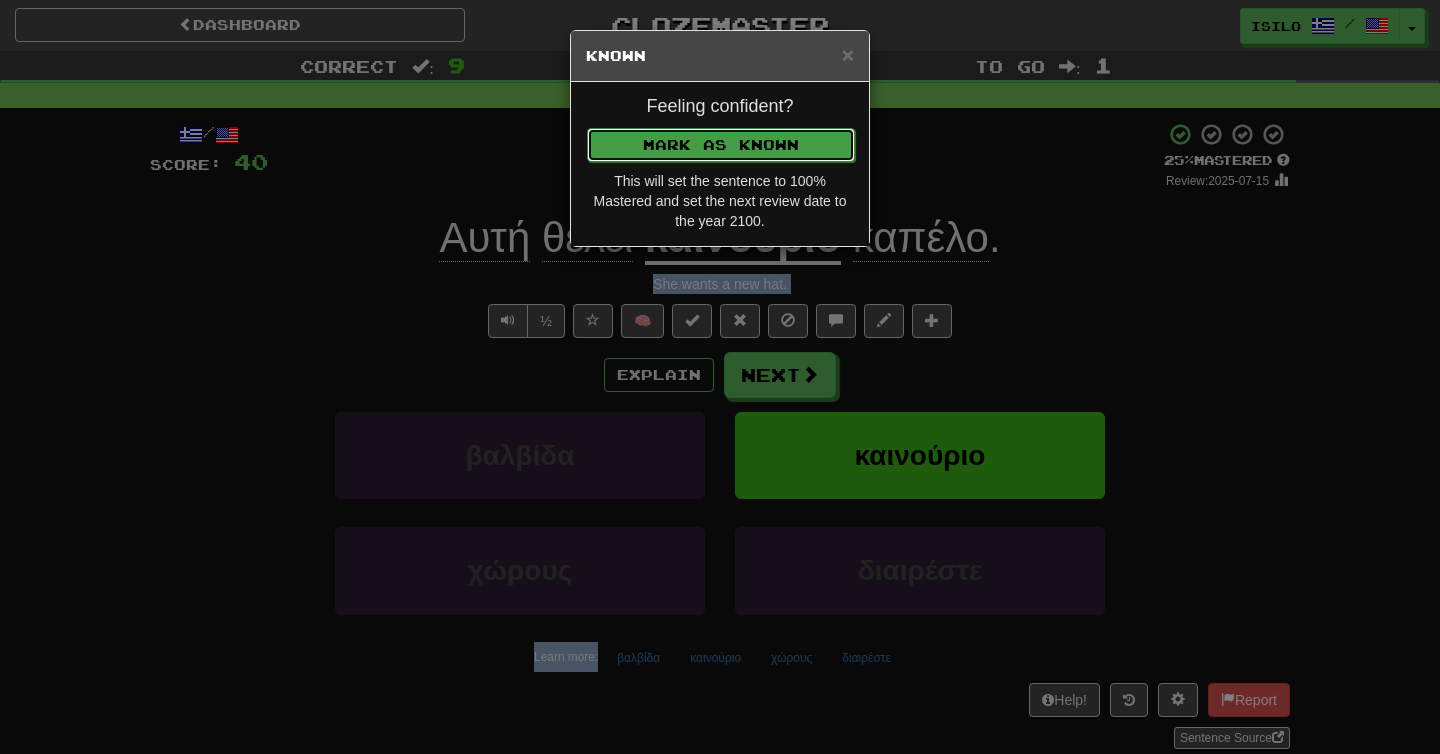 click on "Mark as Known" at bounding box center (721, 145) 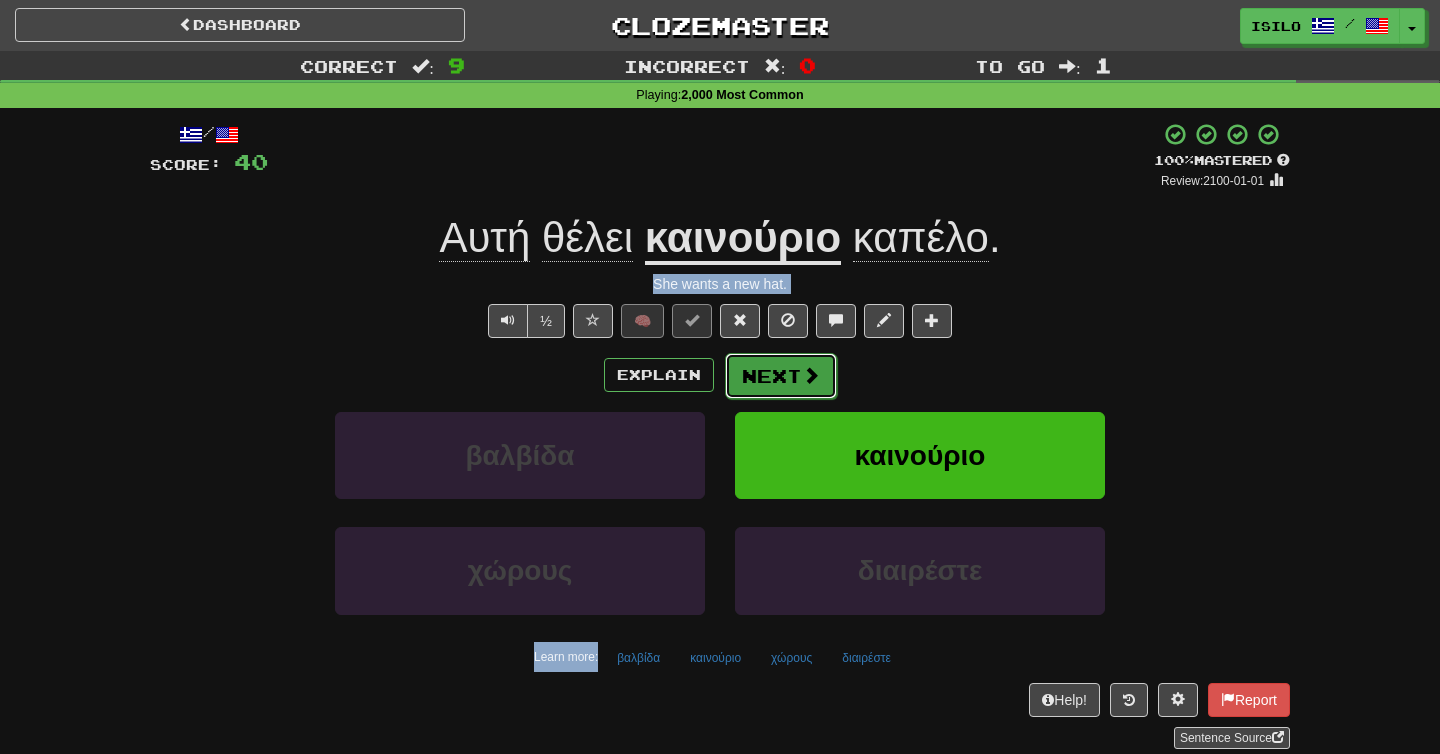 click on "Next" at bounding box center [781, 376] 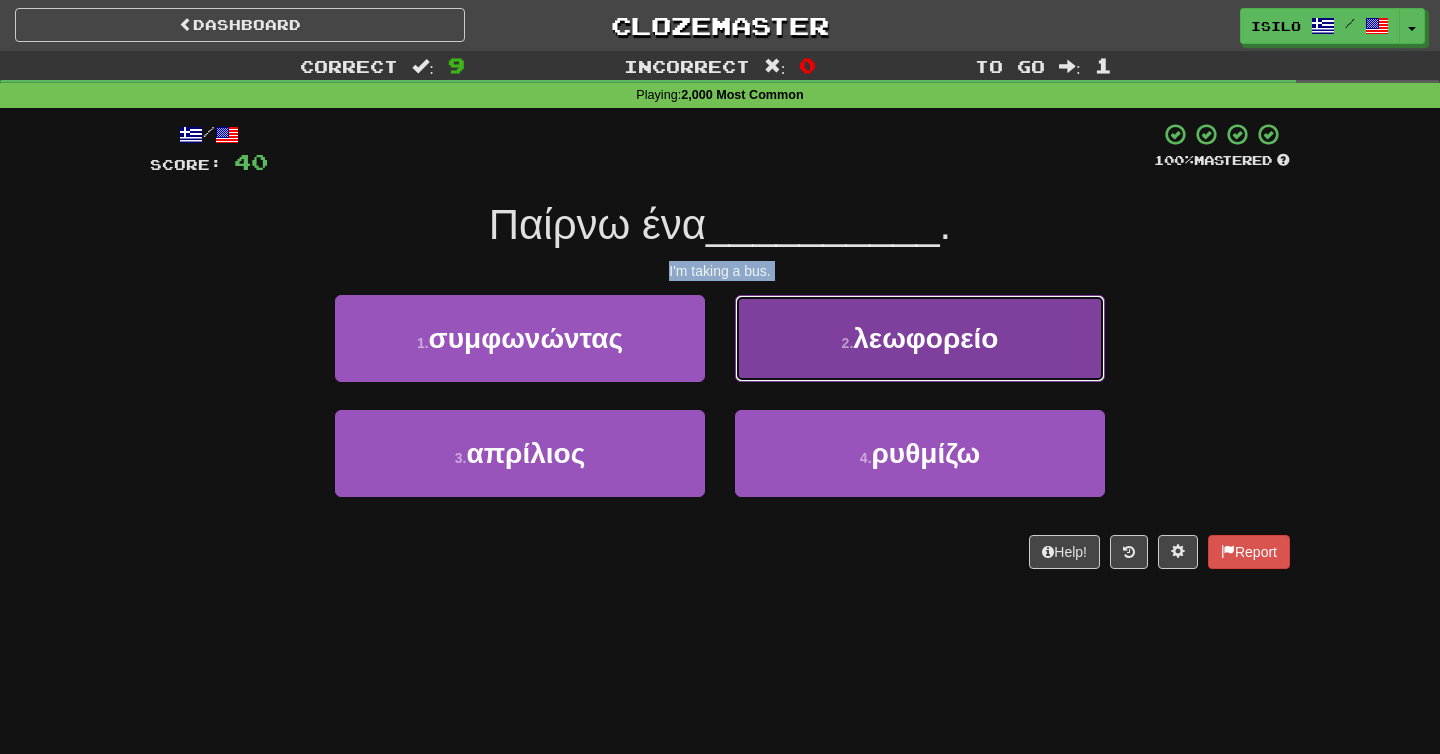 click on "λεωφορείο" at bounding box center [925, 338] 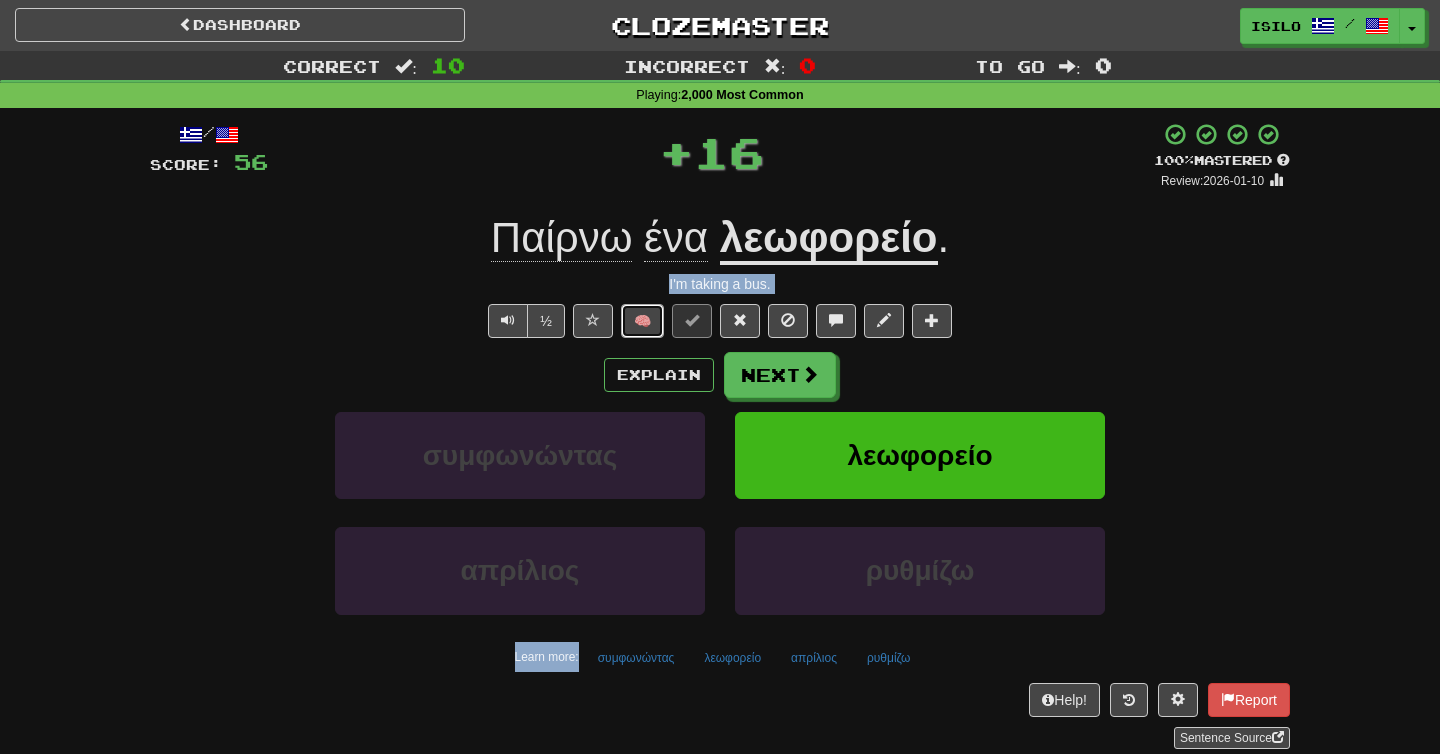 click on "🧠" at bounding box center [642, 321] 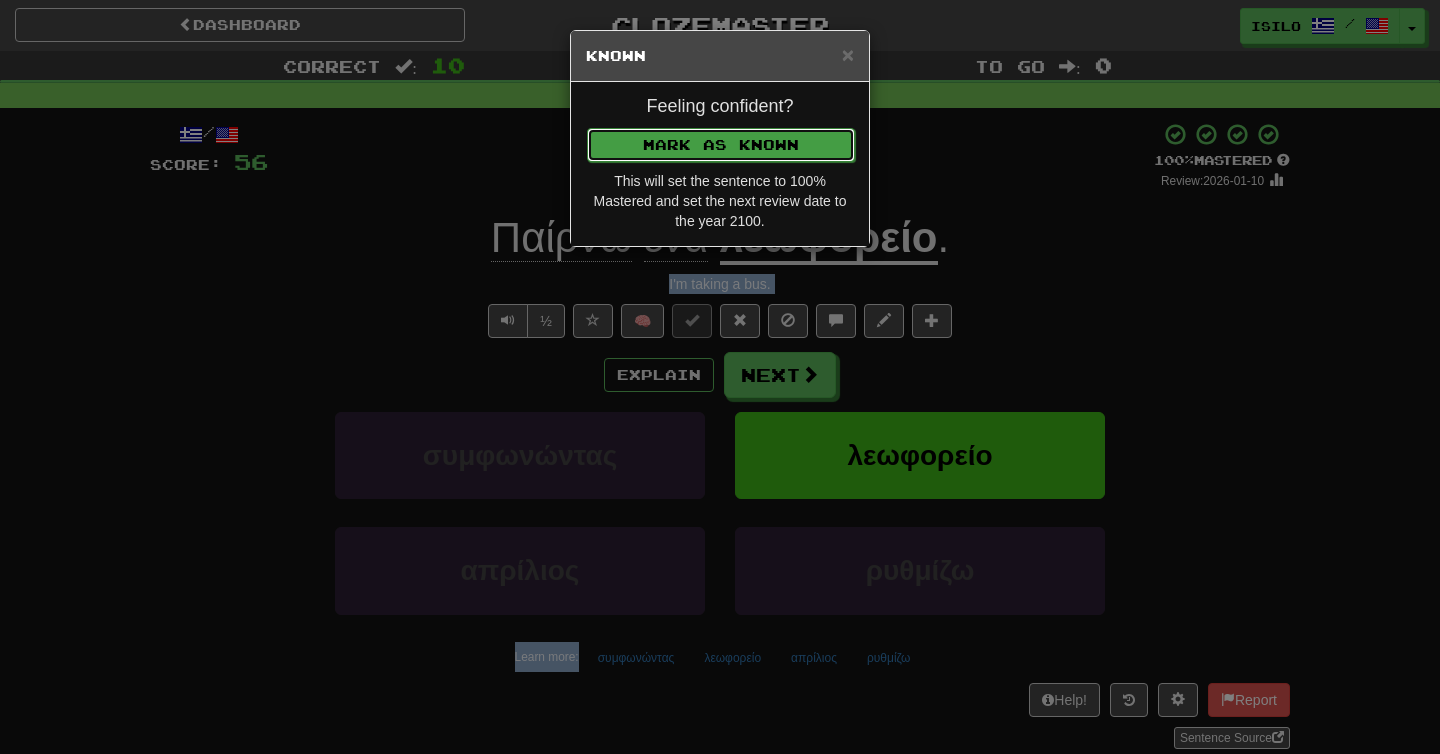 click on "Mark as Known" at bounding box center (721, 145) 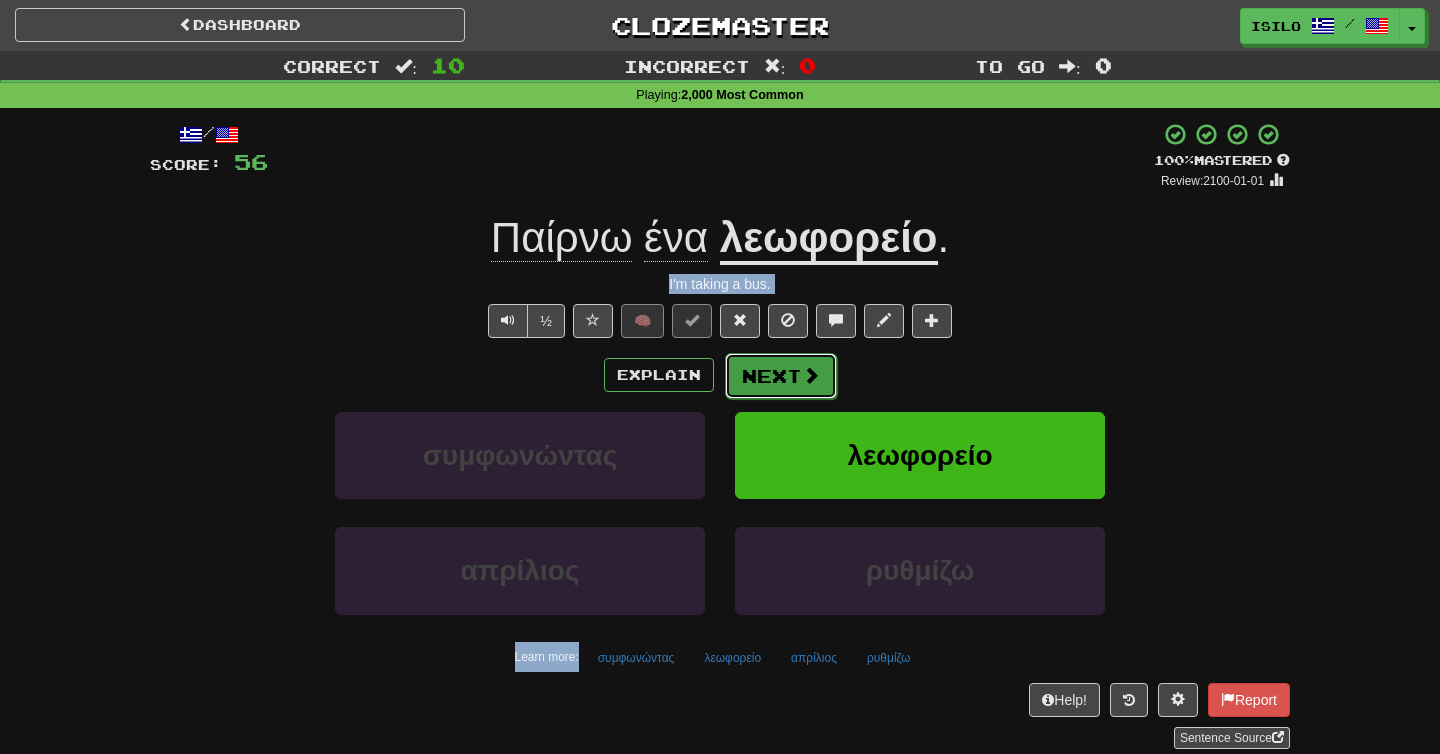 click on "Next" at bounding box center (781, 376) 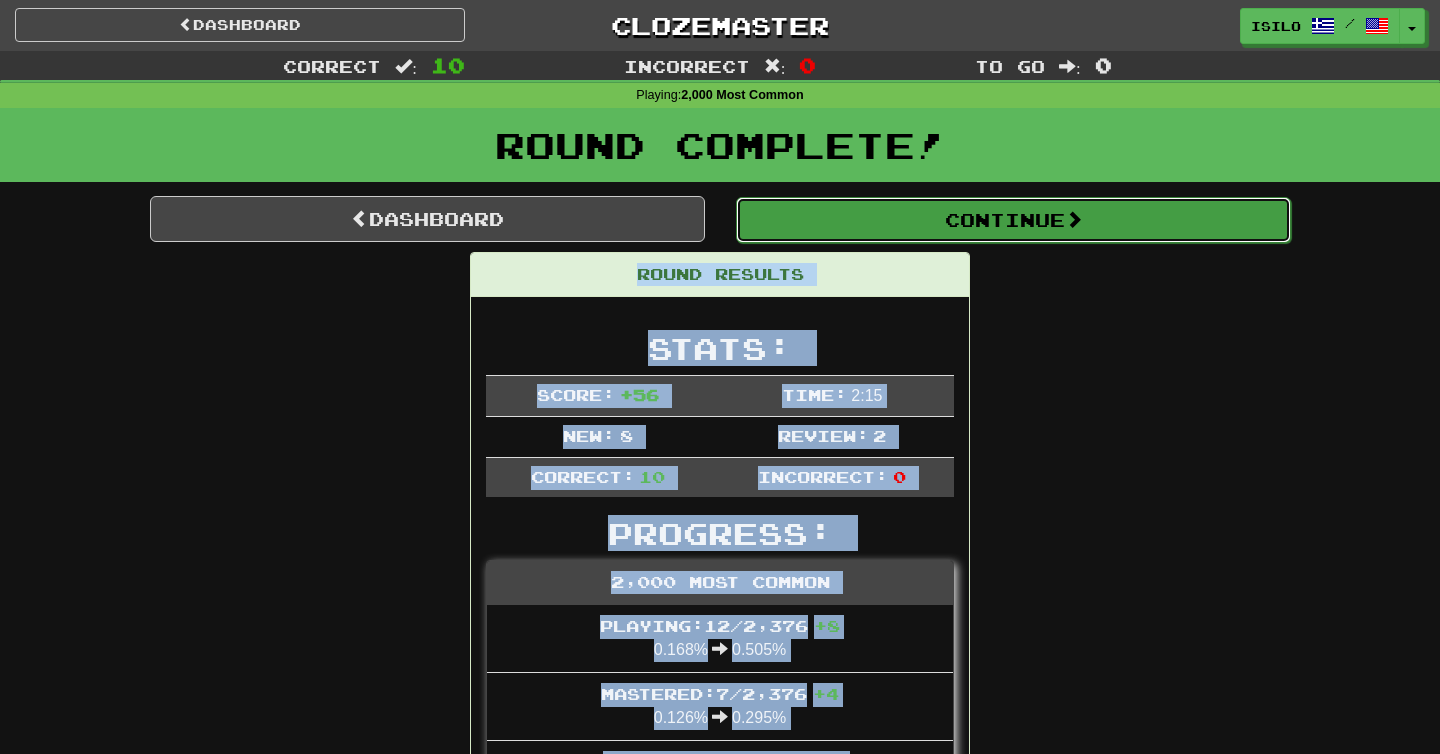 click on "Continue" at bounding box center (1013, 220) 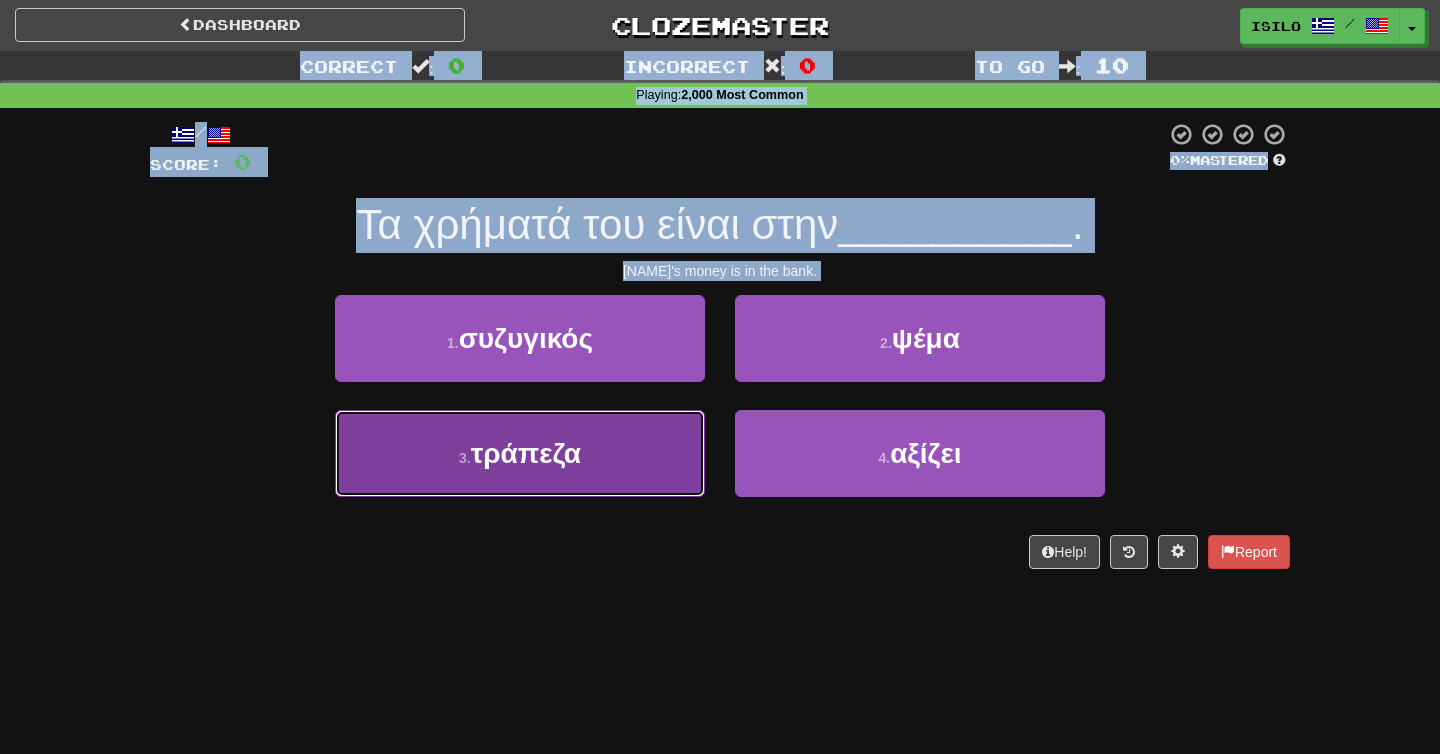click on "τράπεζα" at bounding box center [526, 453] 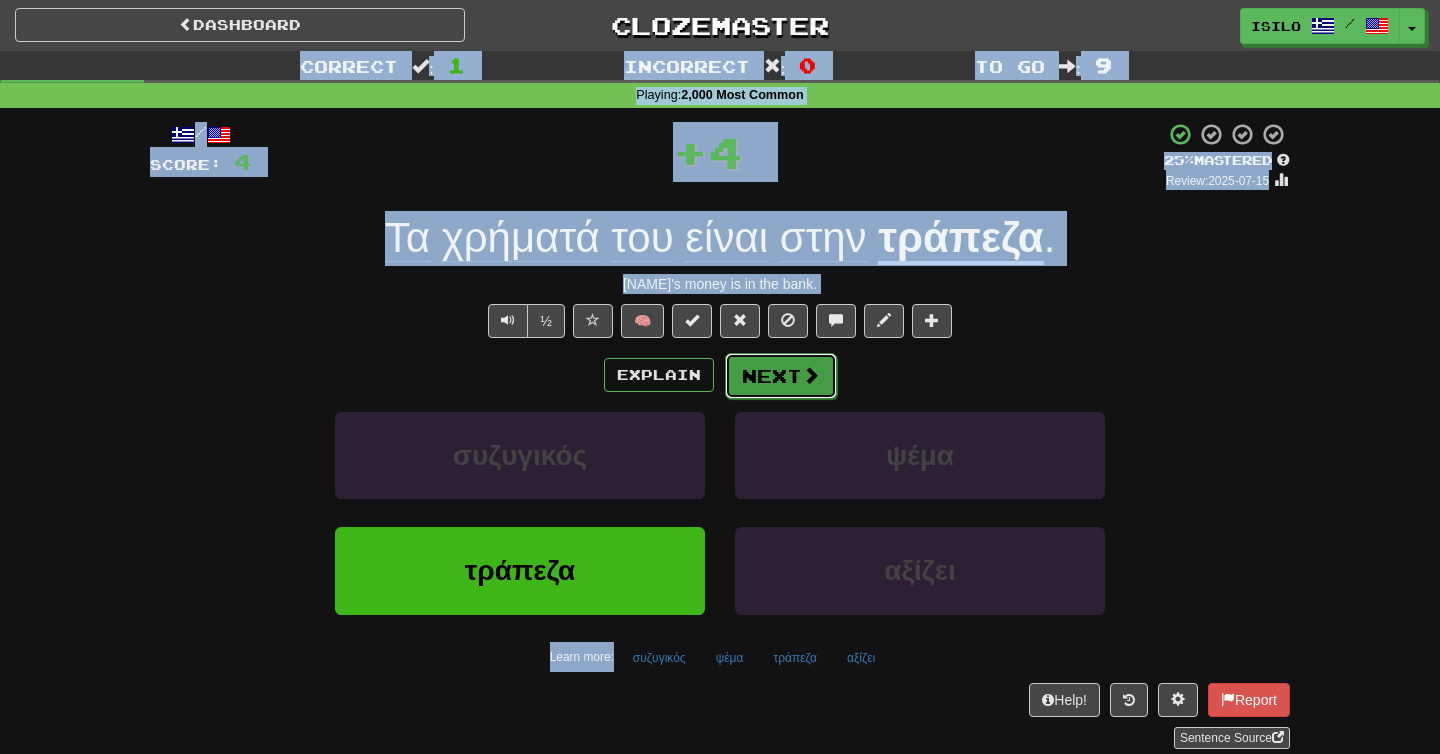 click on "Next" at bounding box center (781, 376) 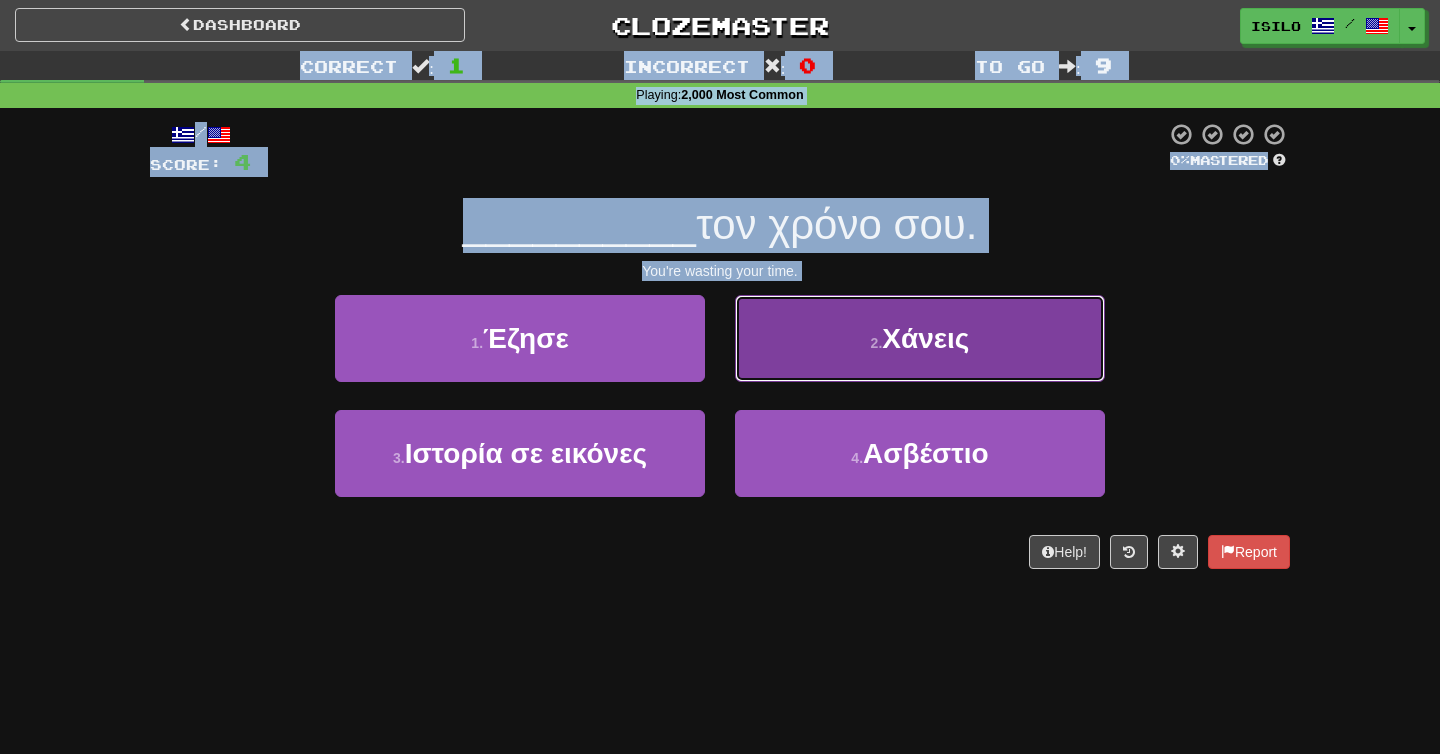 click on "Χάνεις" at bounding box center (925, 338) 